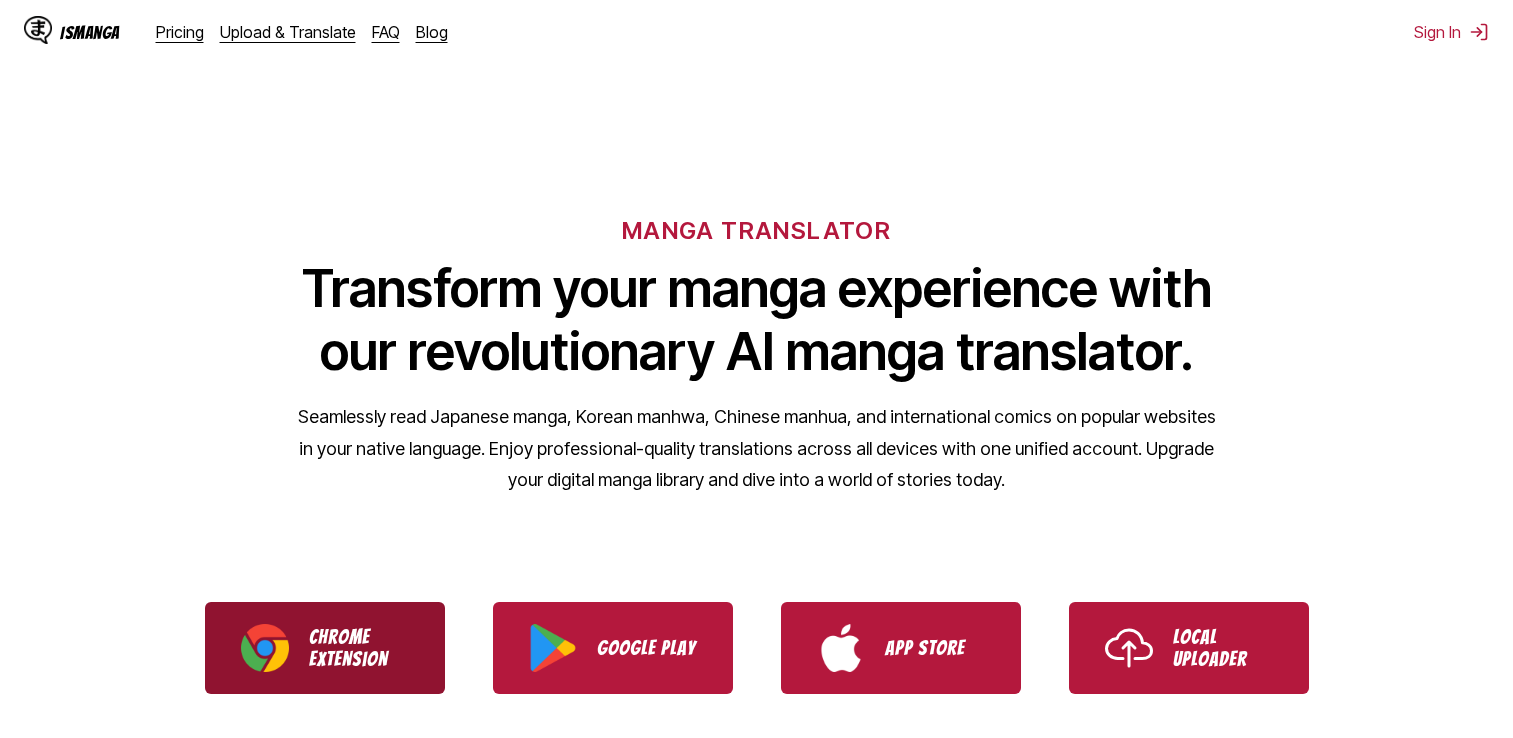 scroll, scrollTop: 200, scrollLeft: 0, axis: vertical 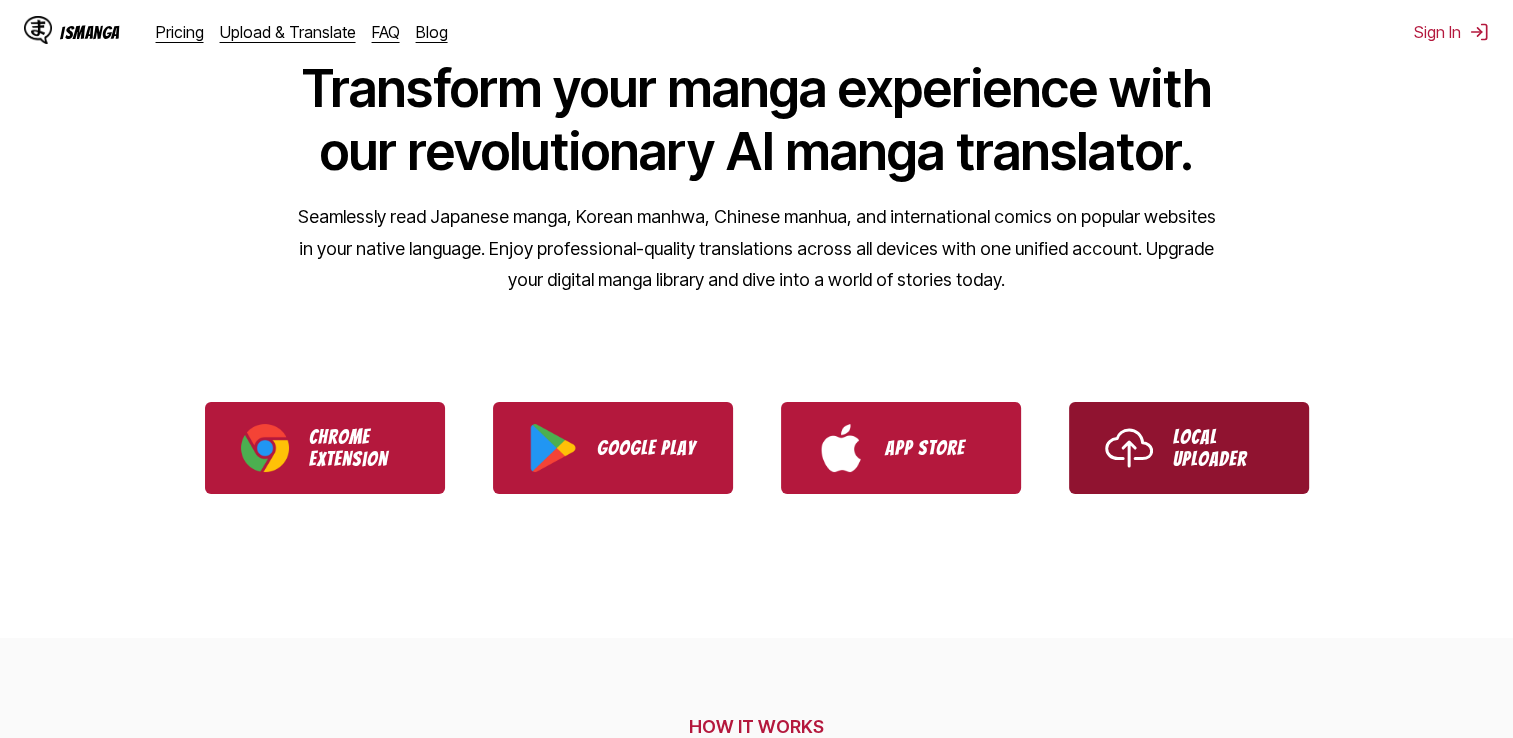 click on "Local Uploader" at bounding box center (1223, 448) 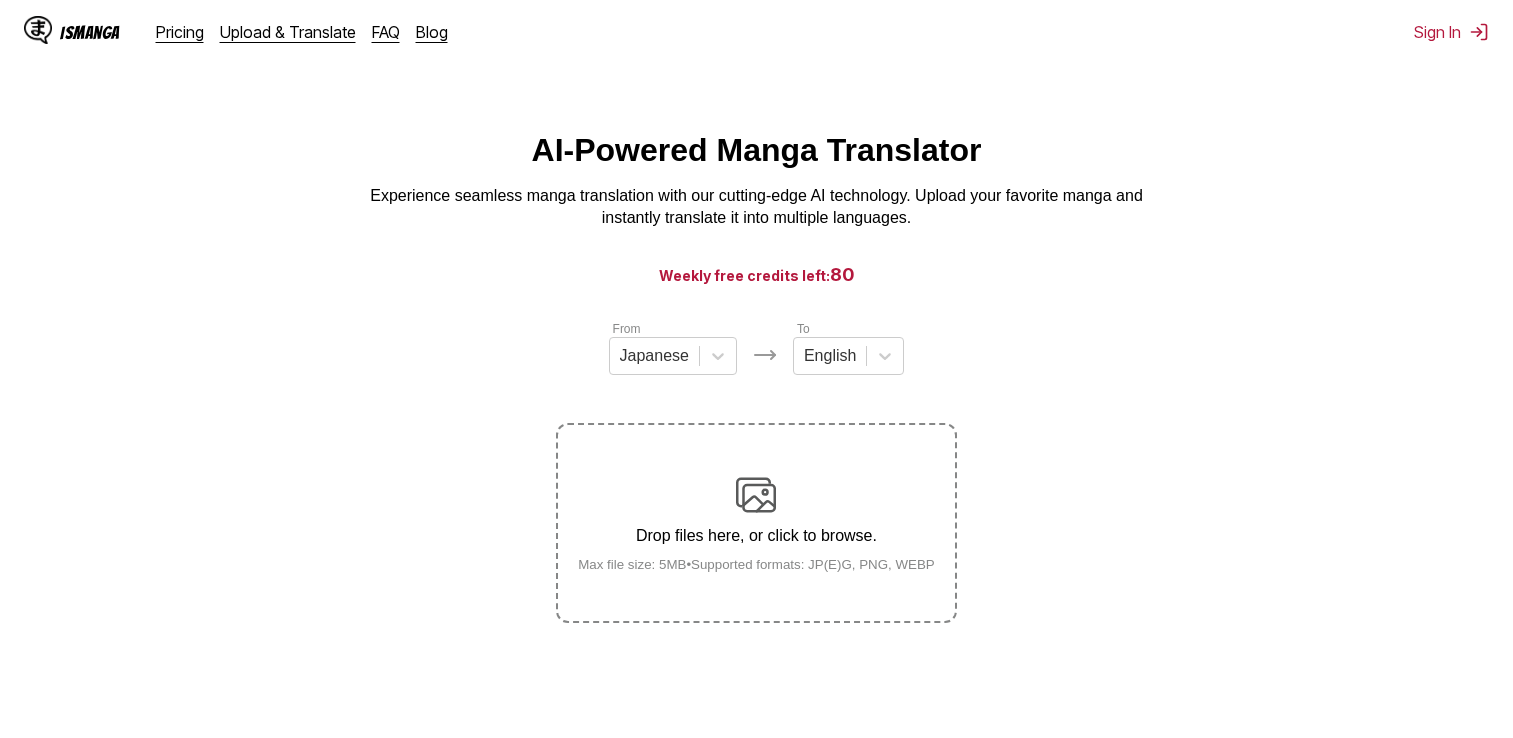 scroll, scrollTop: 0, scrollLeft: 0, axis: both 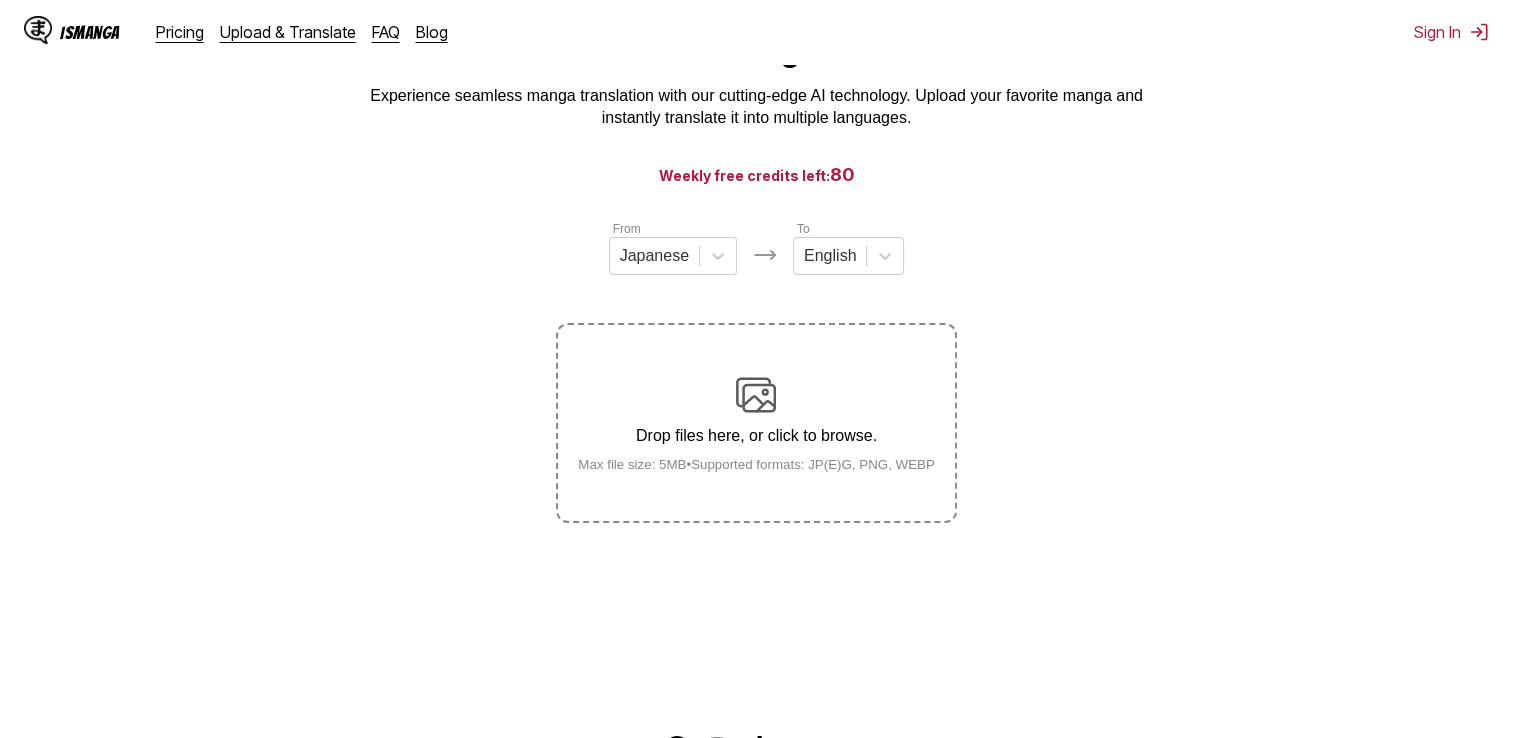 click on "Drop files here, or click to browse." at bounding box center [756, 436] 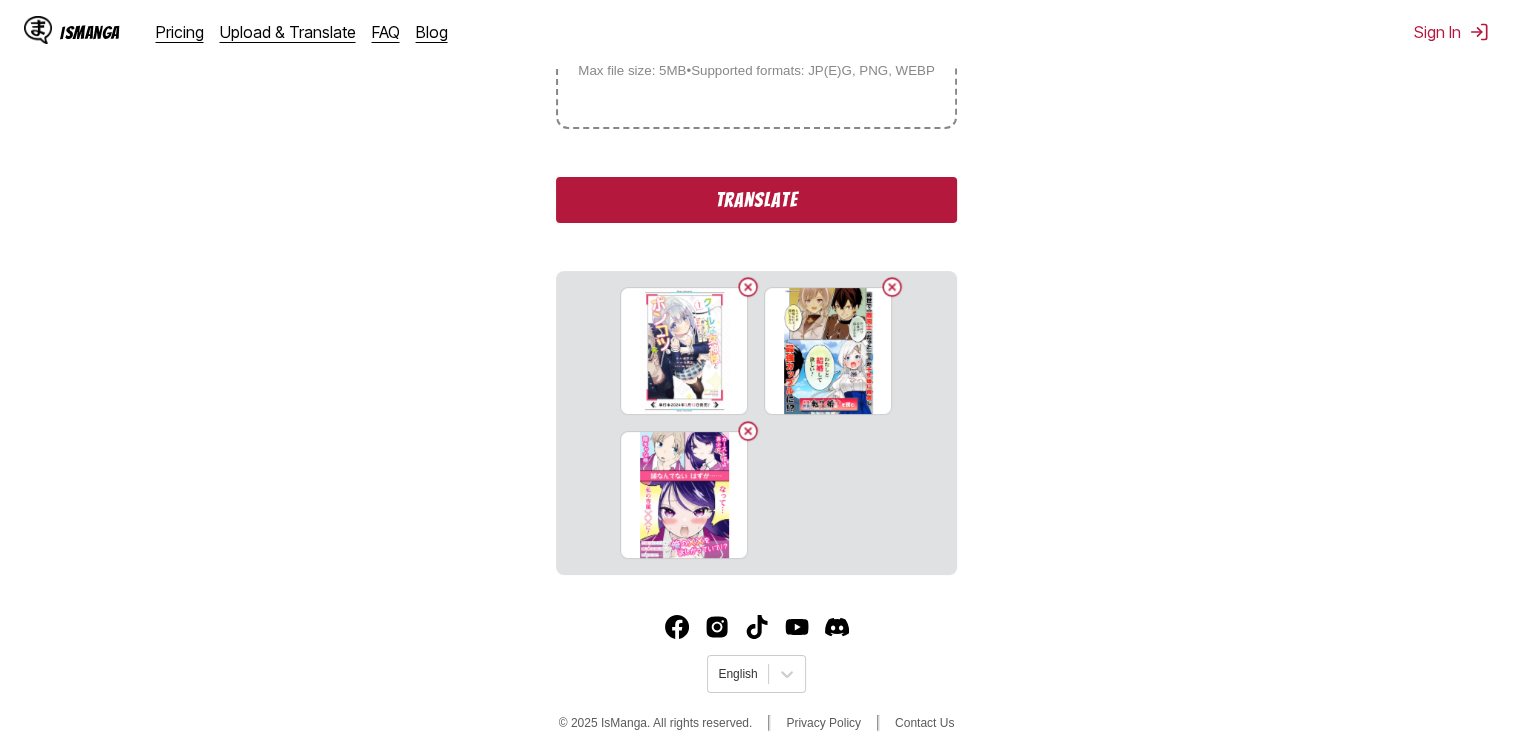 scroll, scrollTop: 500, scrollLeft: 0, axis: vertical 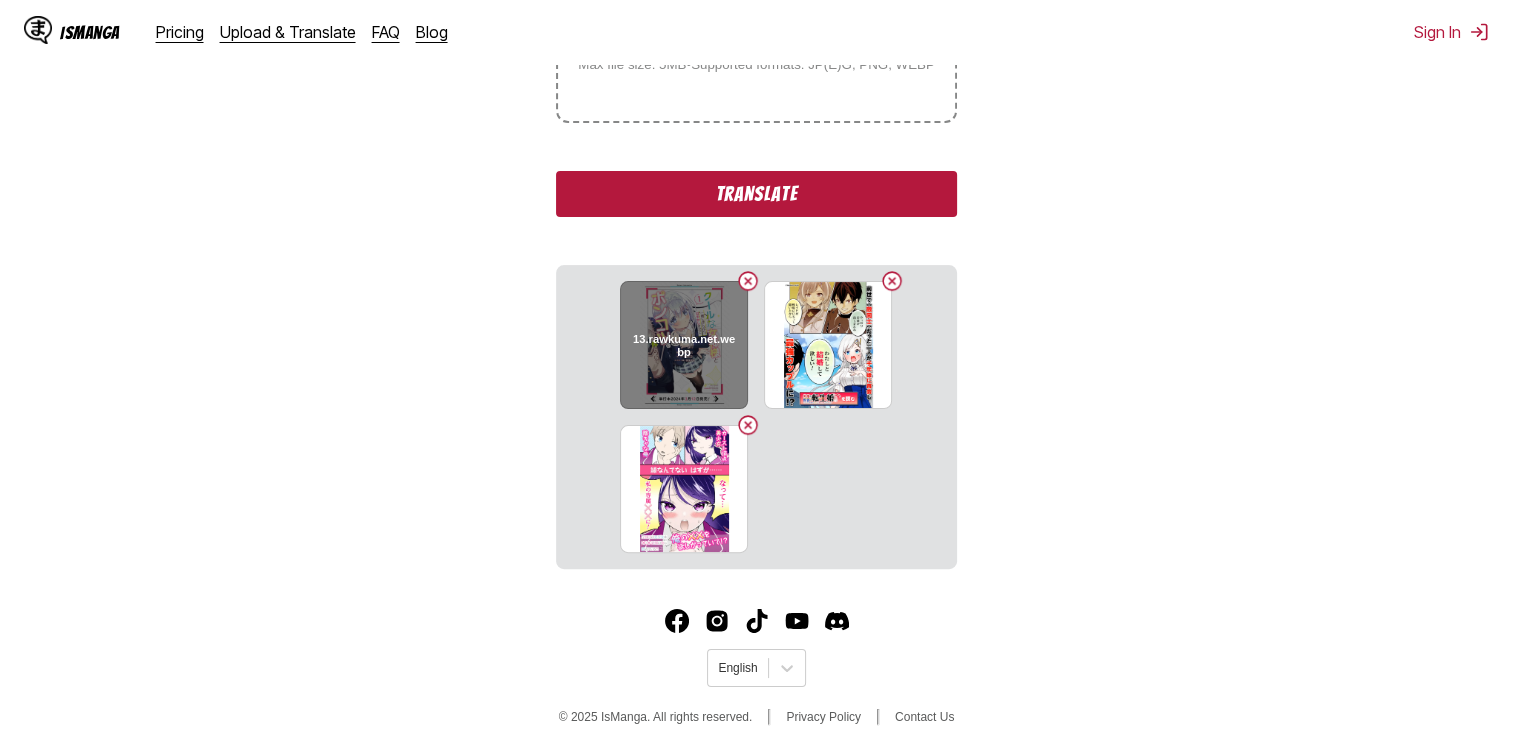 click at bounding box center (748, 281) 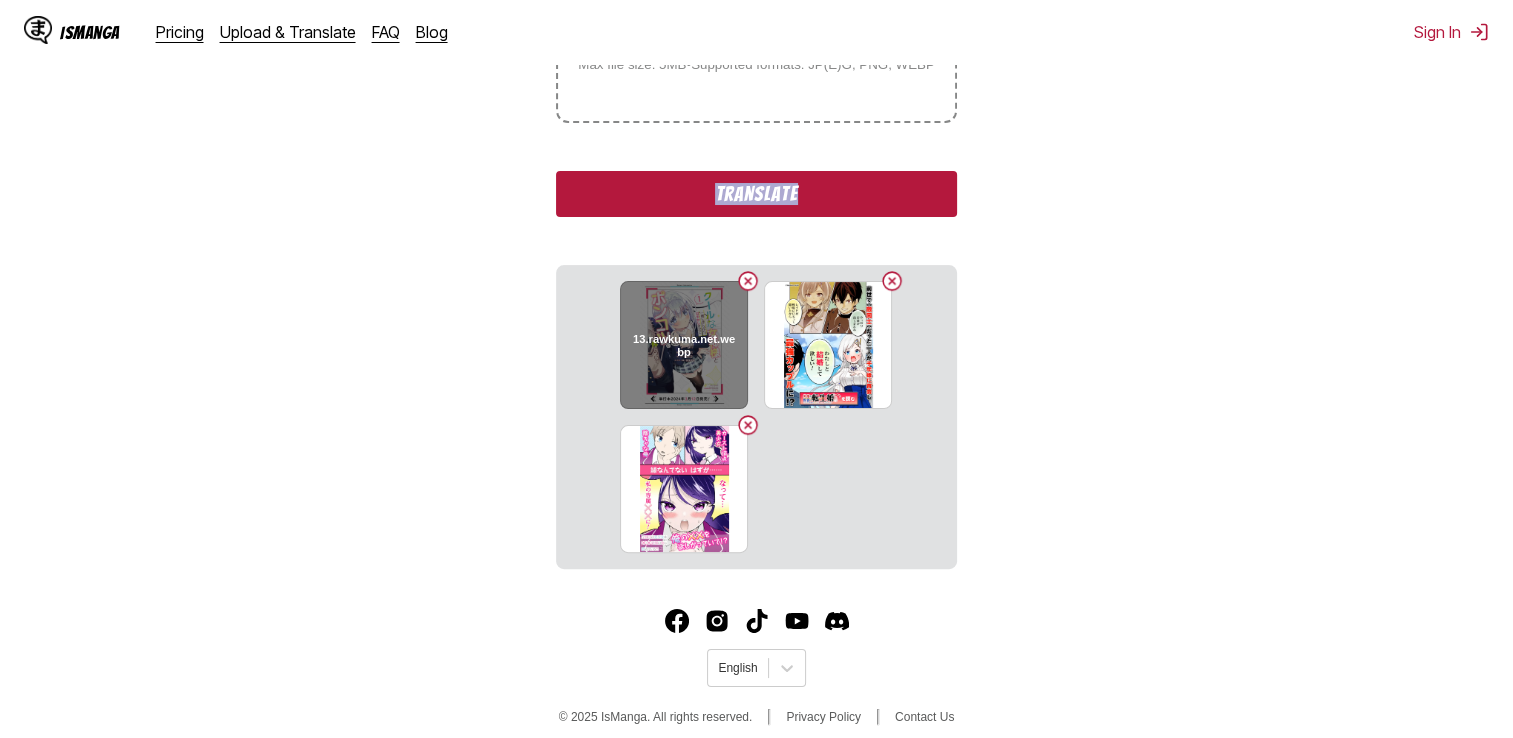 scroll, scrollTop: 375, scrollLeft: 0, axis: vertical 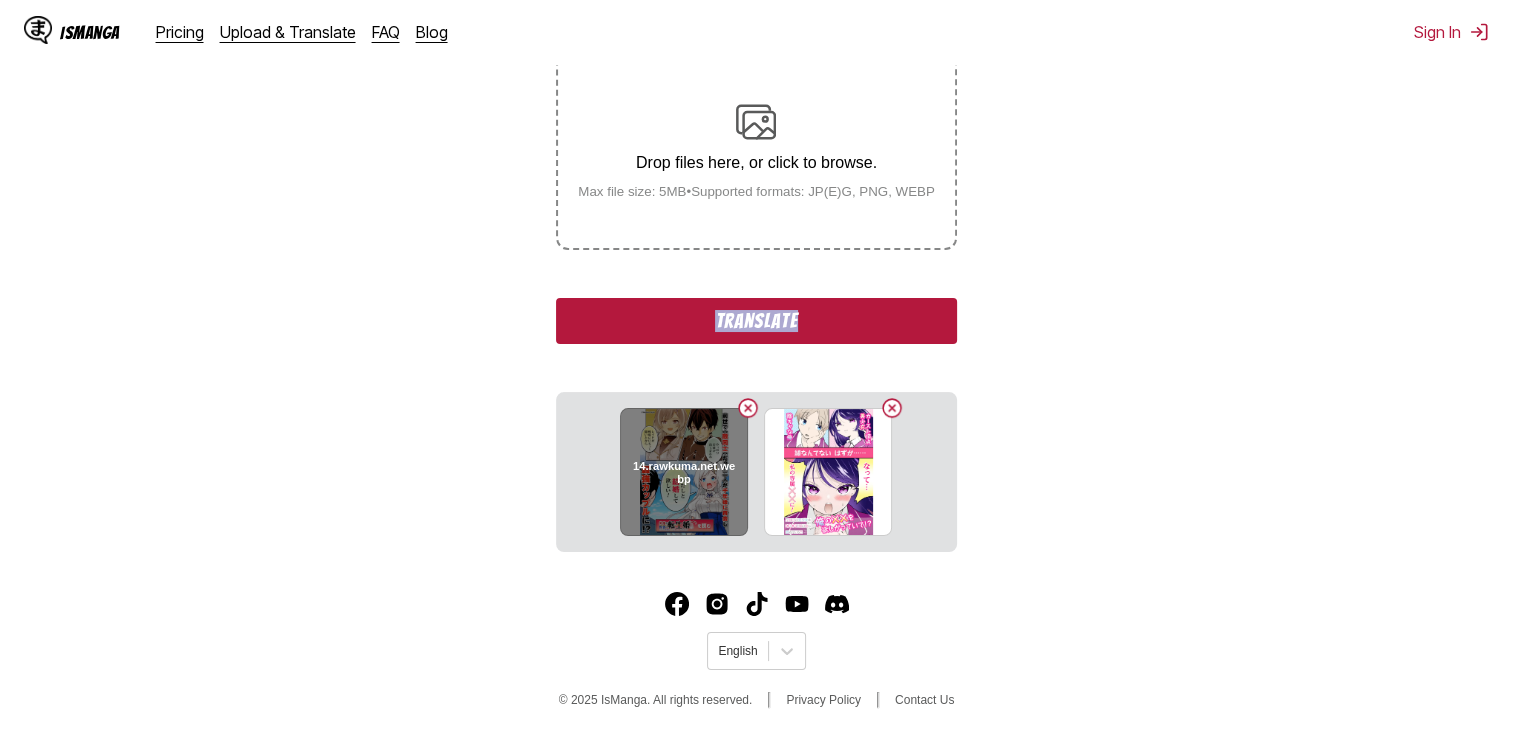 drag, startPoint x: 743, startPoint y: 281, endPoint x: 746, endPoint y: 401, distance: 120.03749 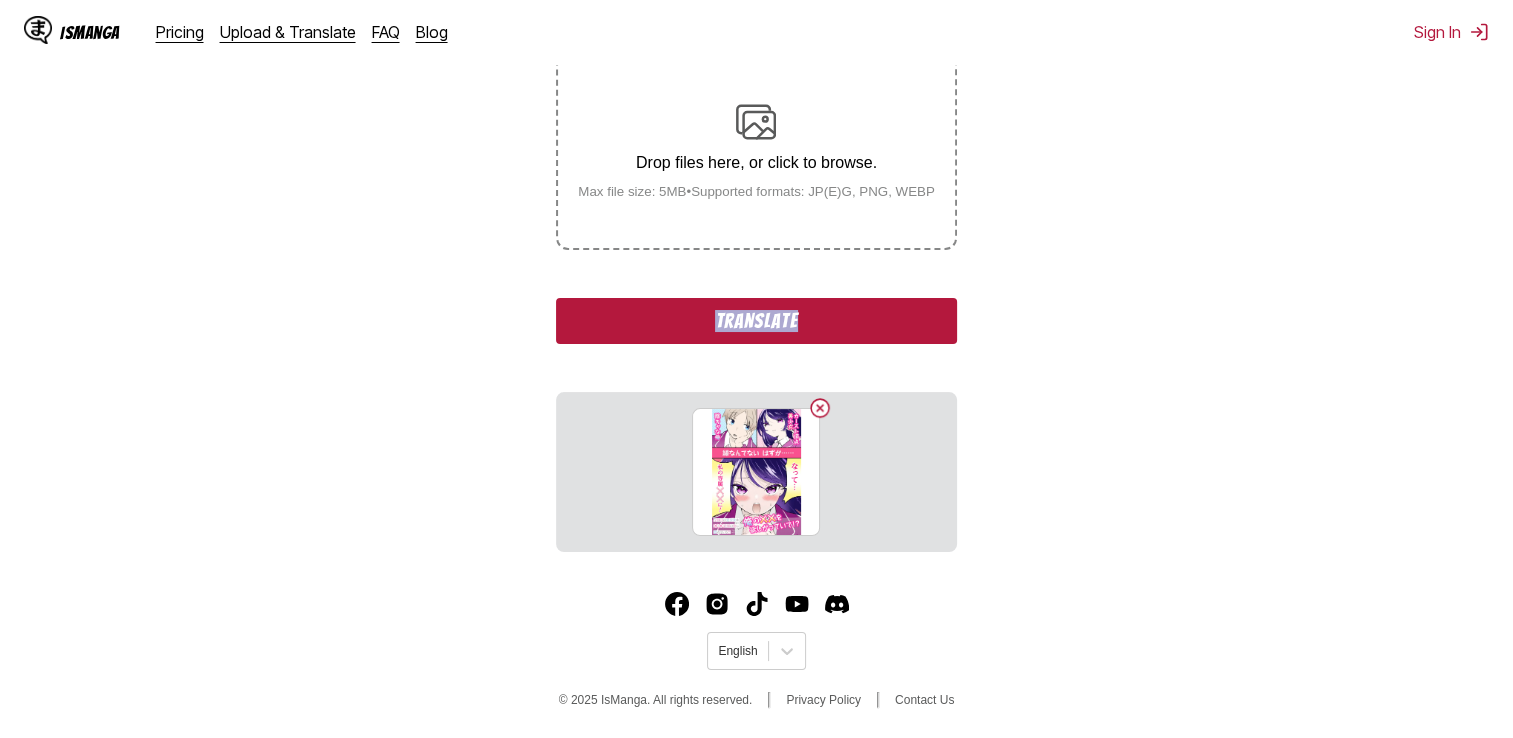 drag, startPoint x: 746, startPoint y: 401, endPoint x: 822, endPoint y: 416, distance: 77.46612 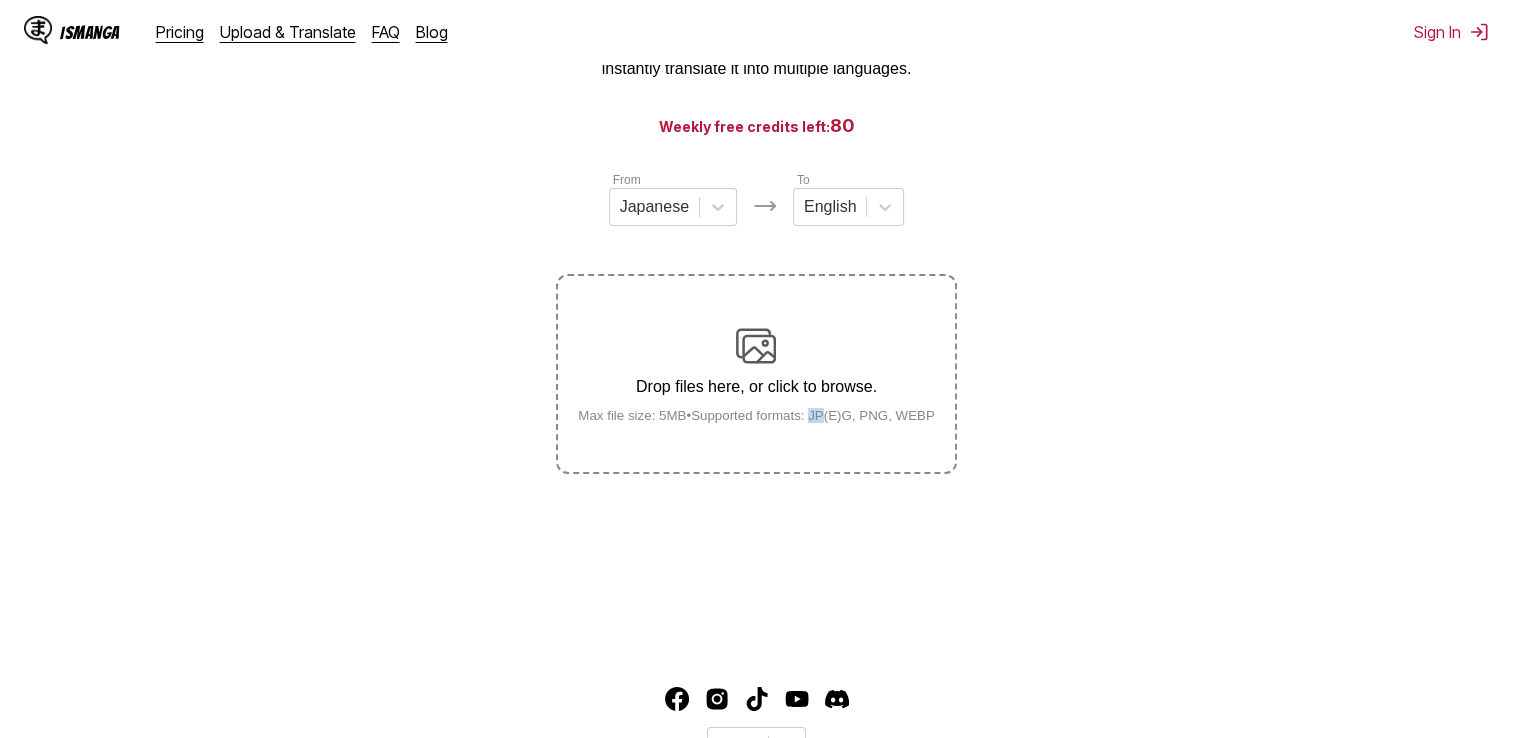 scroll, scrollTop: 44, scrollLeft: 0, axis: vertical 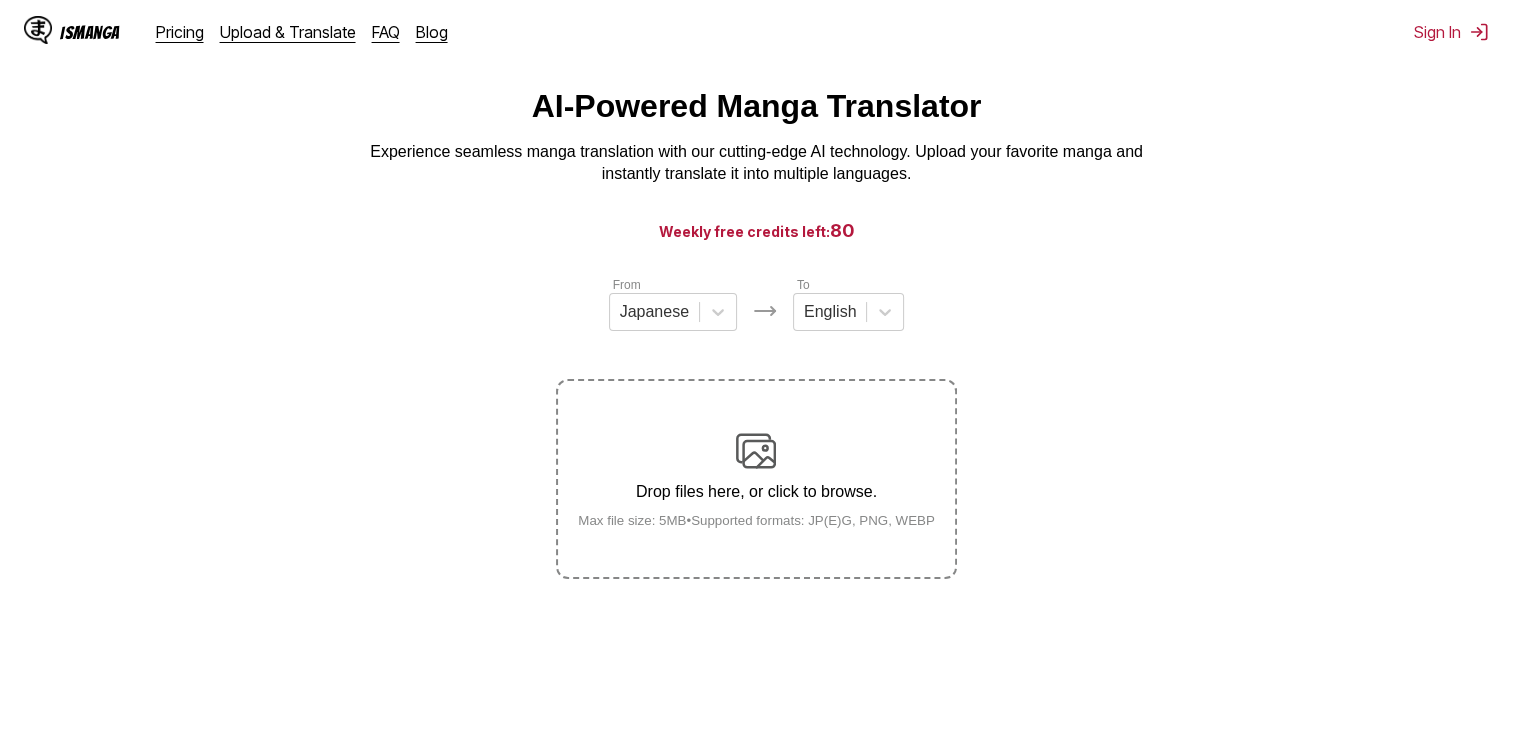 click on "AI-Powered Manga Translator Experience seamless manga translation with our cutting-edge AI technology. Upload your favorite manga and instantly translate it into multiple languages. Weekly free credits left:  80 From Japanese To English Drop files here, or click to browse. Max file size: 5MB  •  Supported formats: JP(E)G, PNG, WEBP" at bounding box center (756, 420) 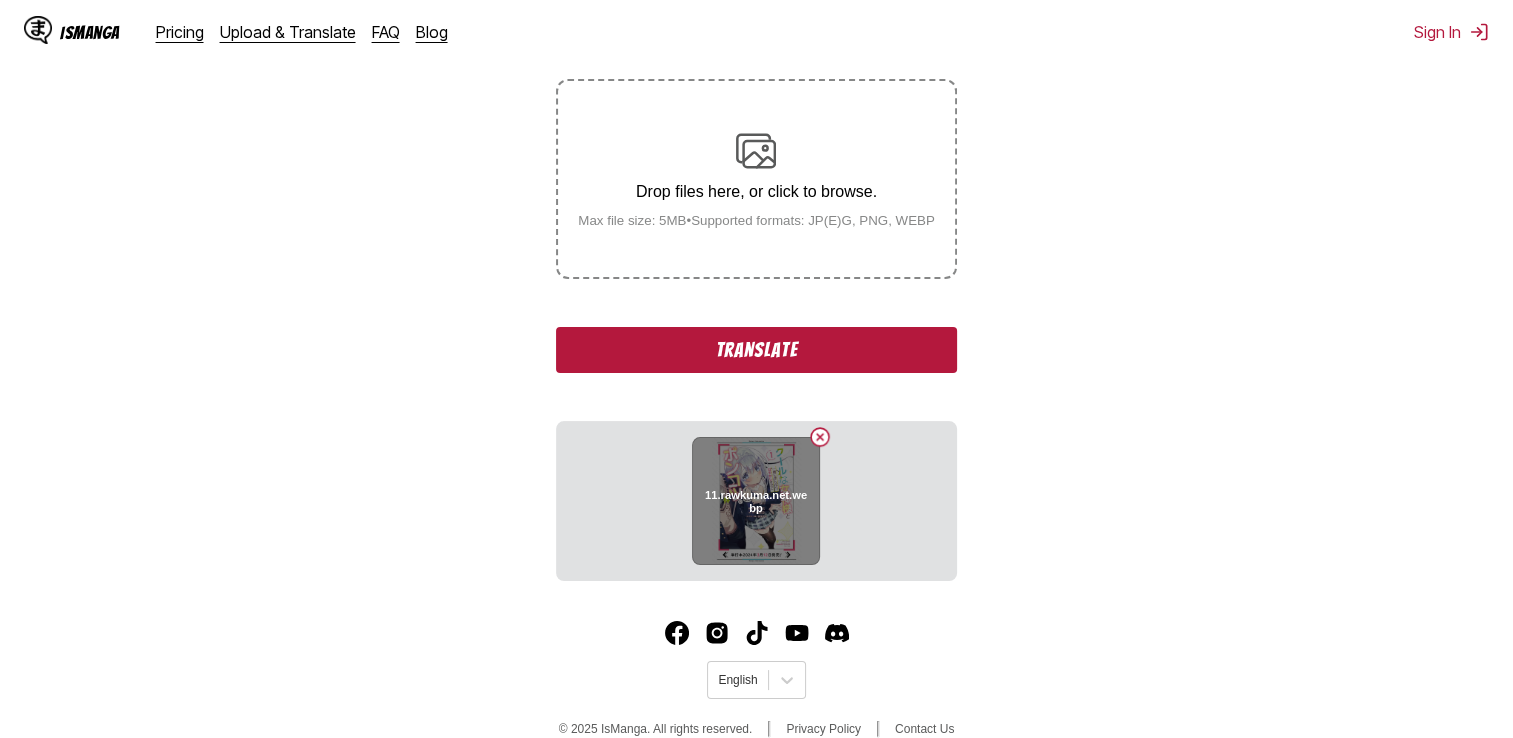click at bounding box center (820, 437) 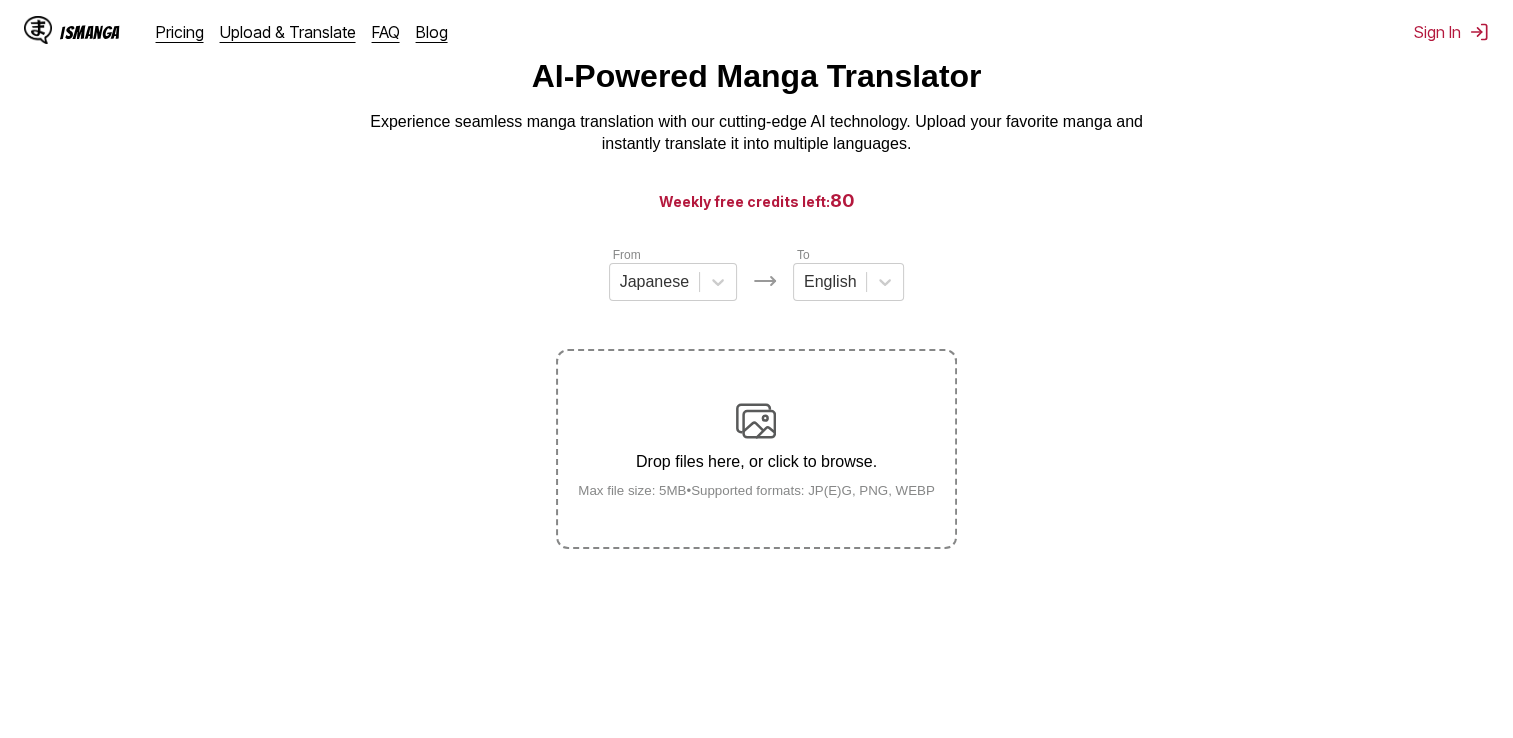 scroll, scrollTop: 0, scrollLeft: 0, axis: both 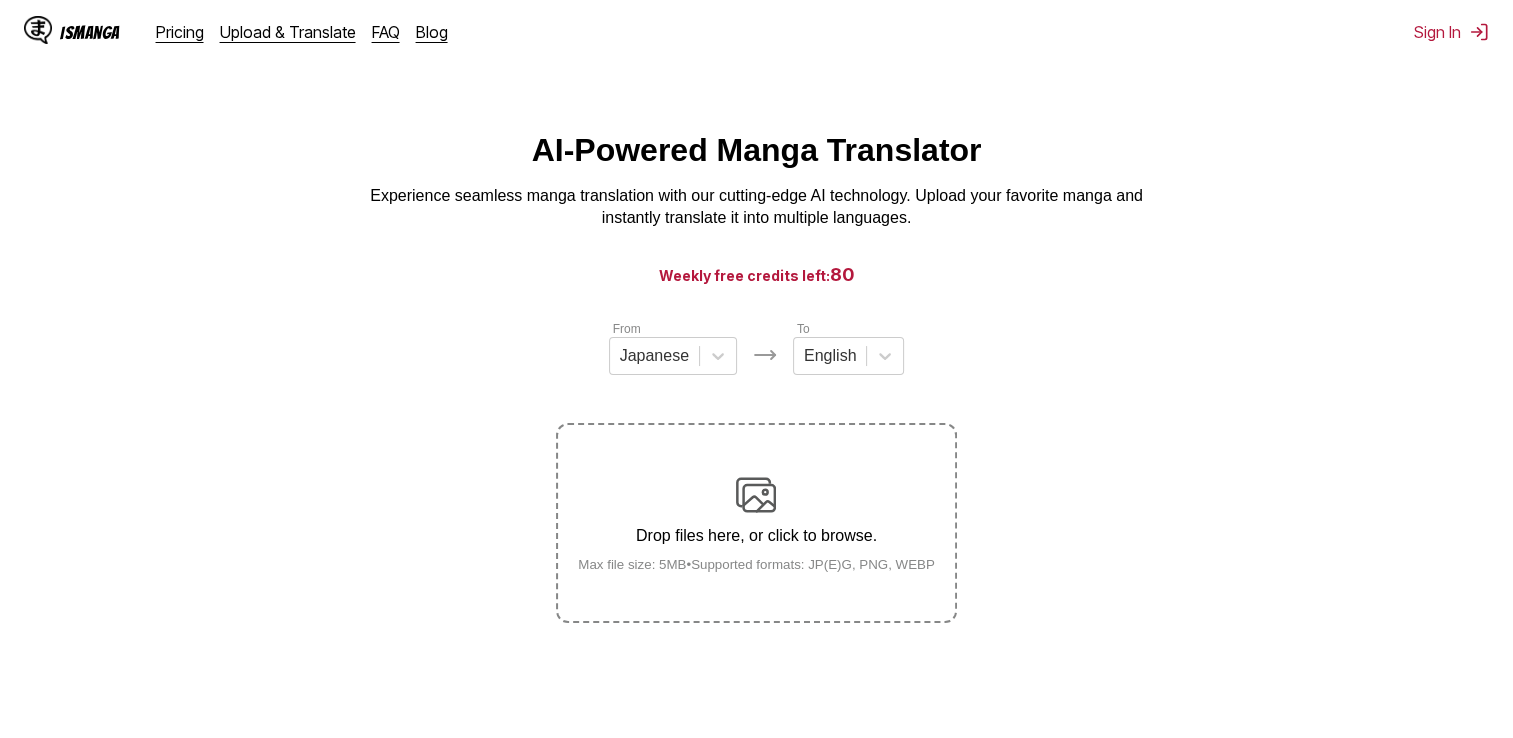 click at bounding box center (756, 495) 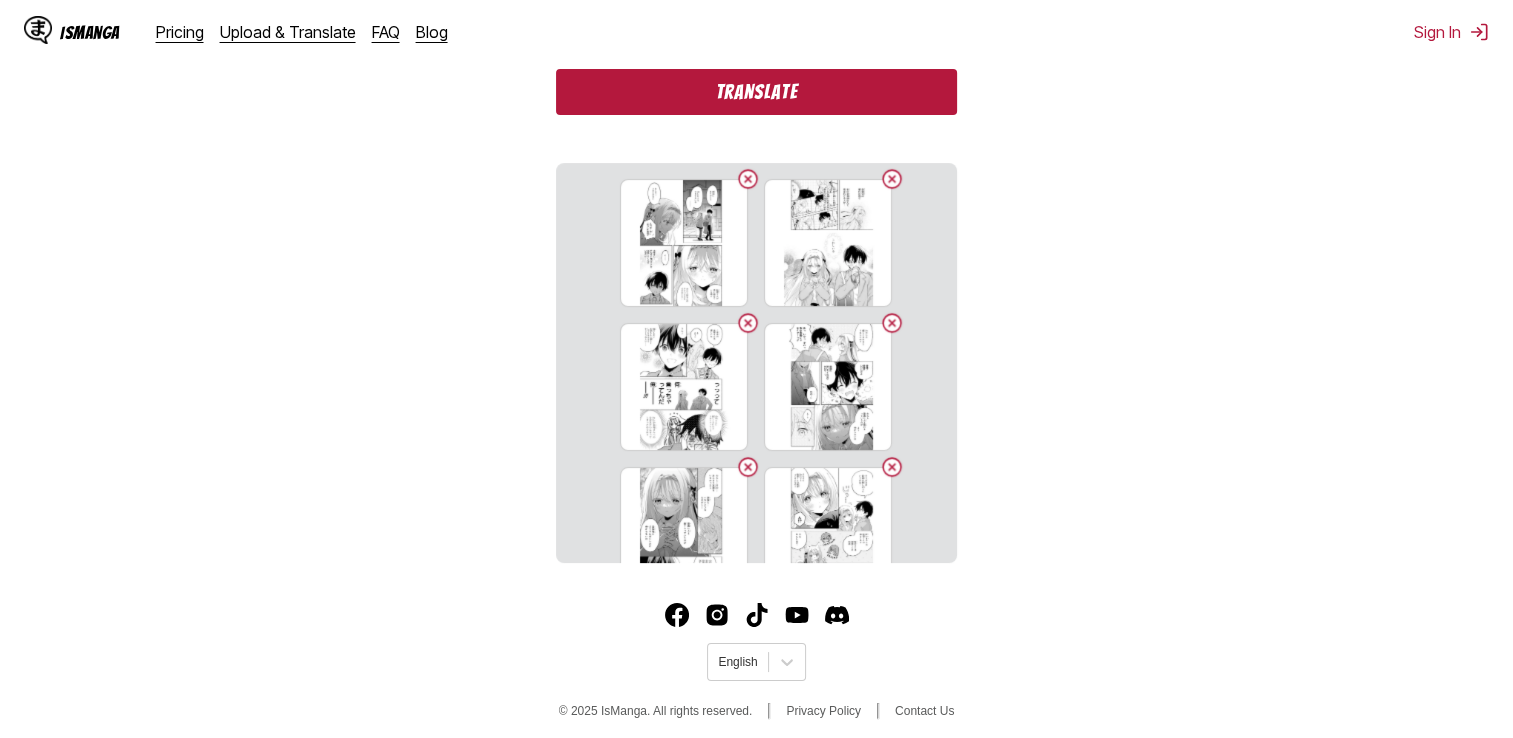 scroll, scrollTop: 615, scrollLeft: 0, axis: vertical 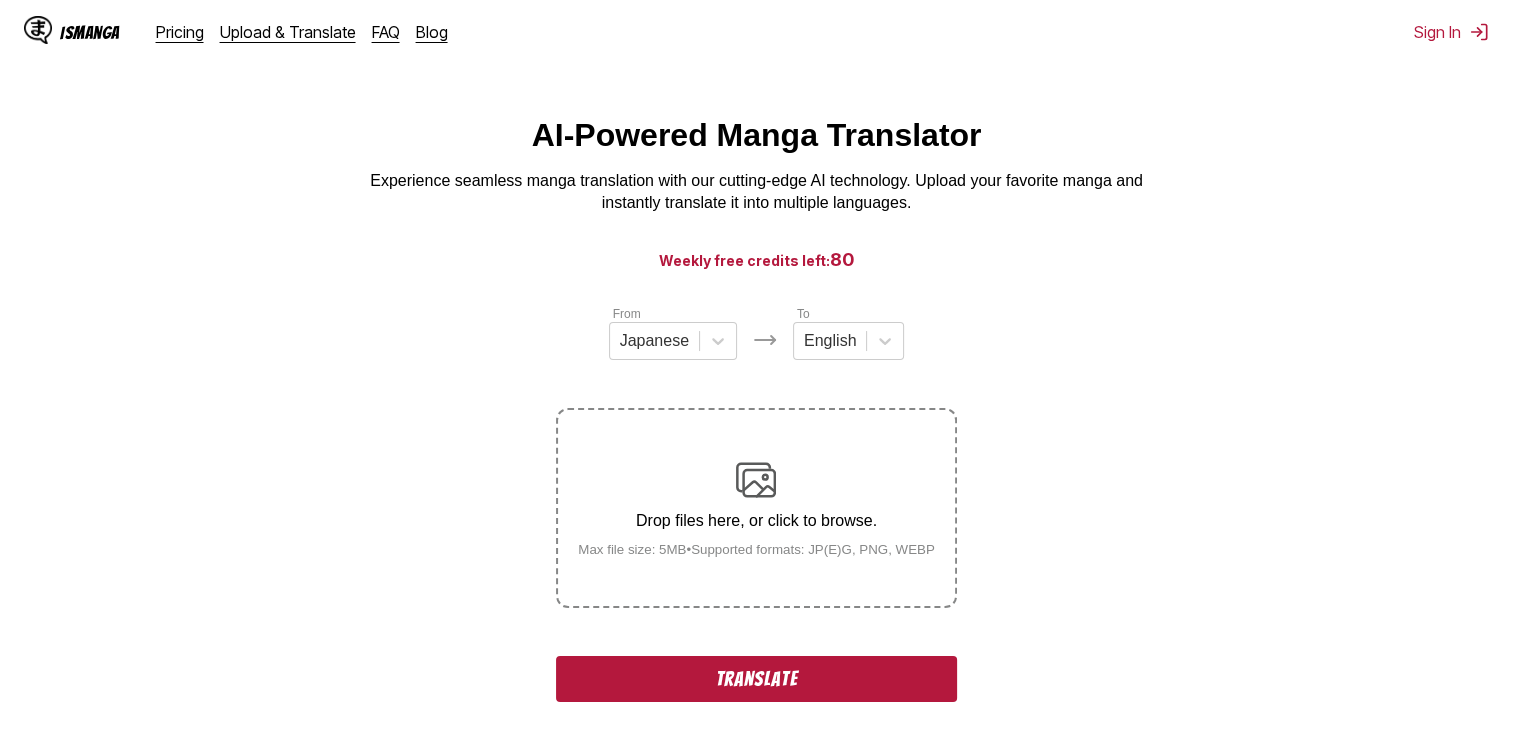 click on "Translate" at bounding box center (756, 679) 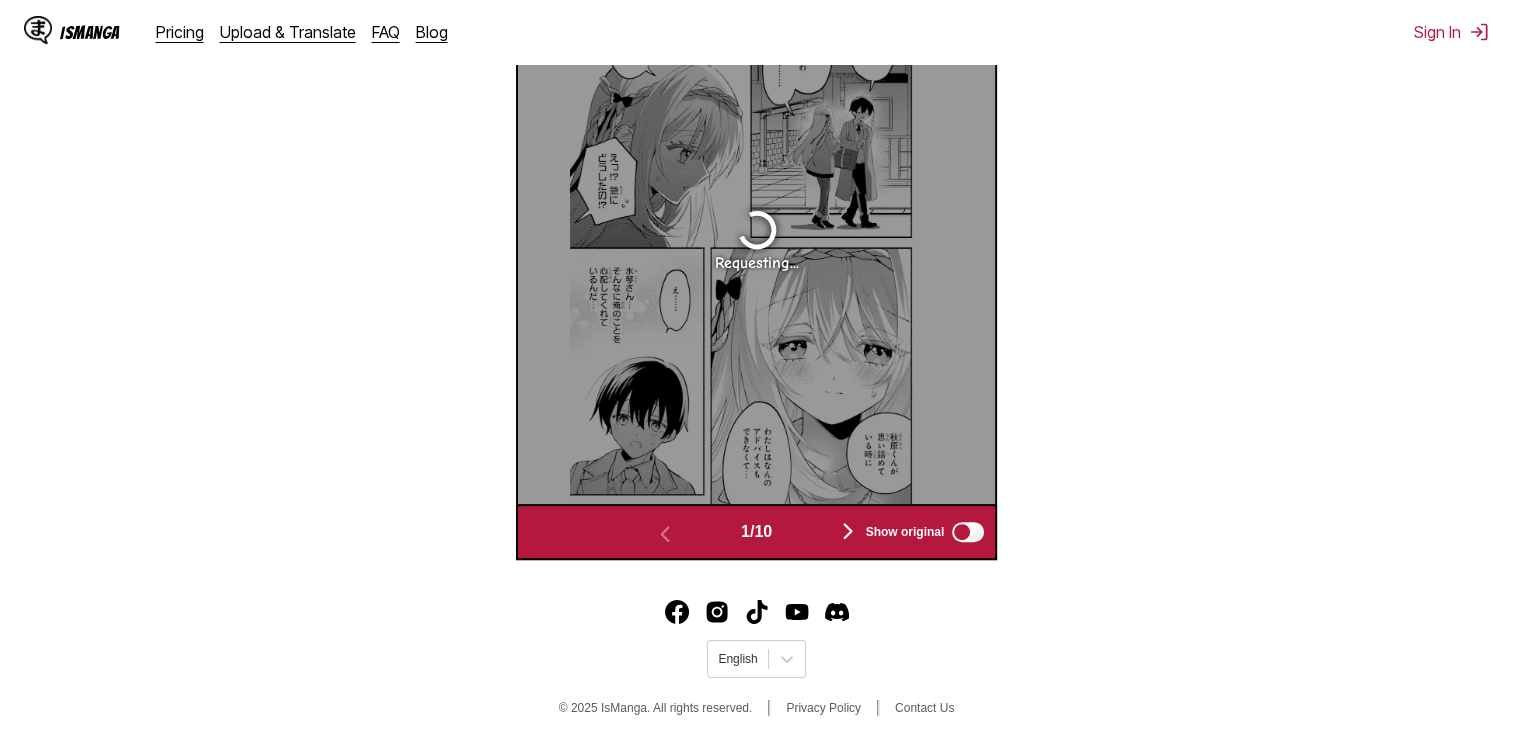 scroll, scrollTop: 835, scrollLeft: 0, axis: vertical 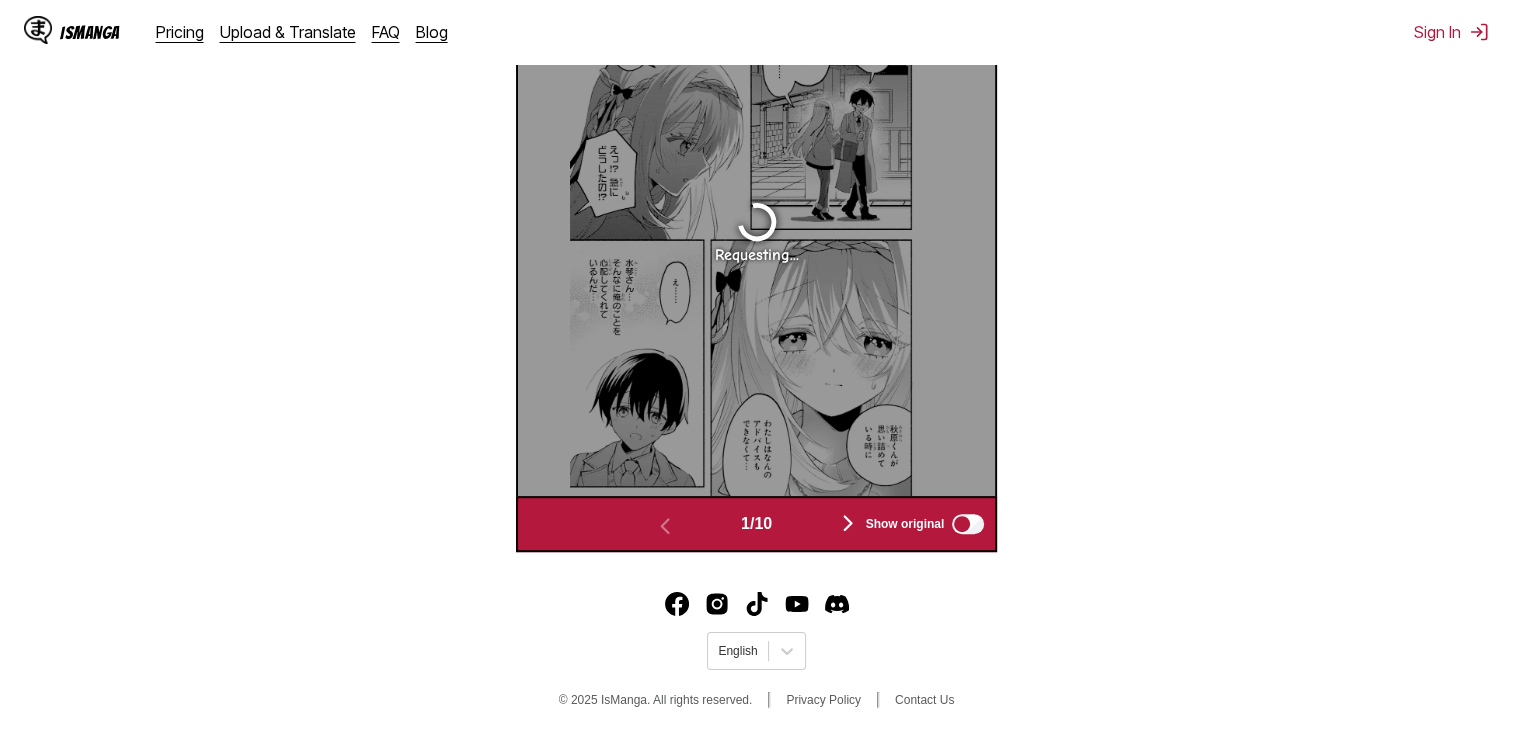 click at bounding box center (848, 523) 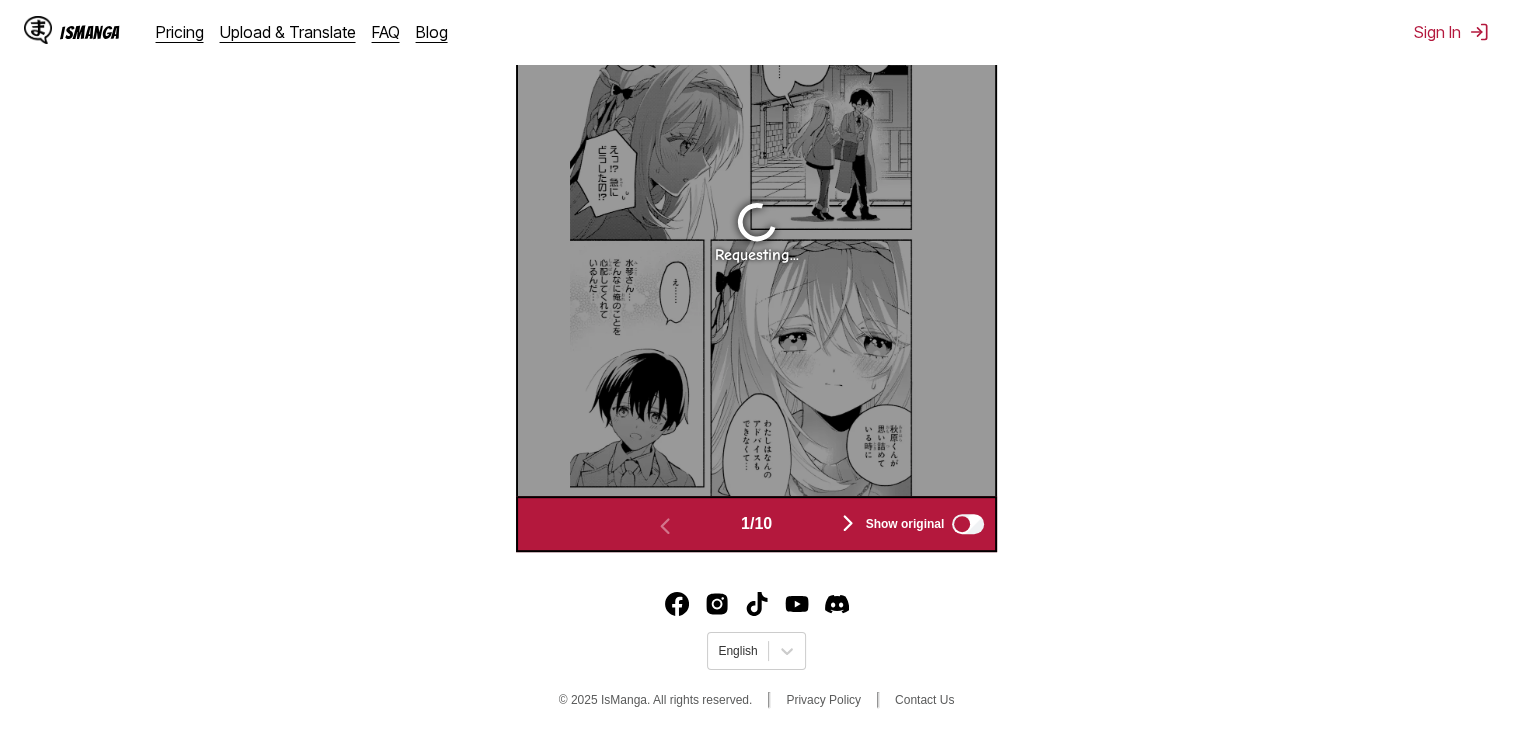scroll, scrollTop: 0, scrollLeft: 478, axis: horizontal 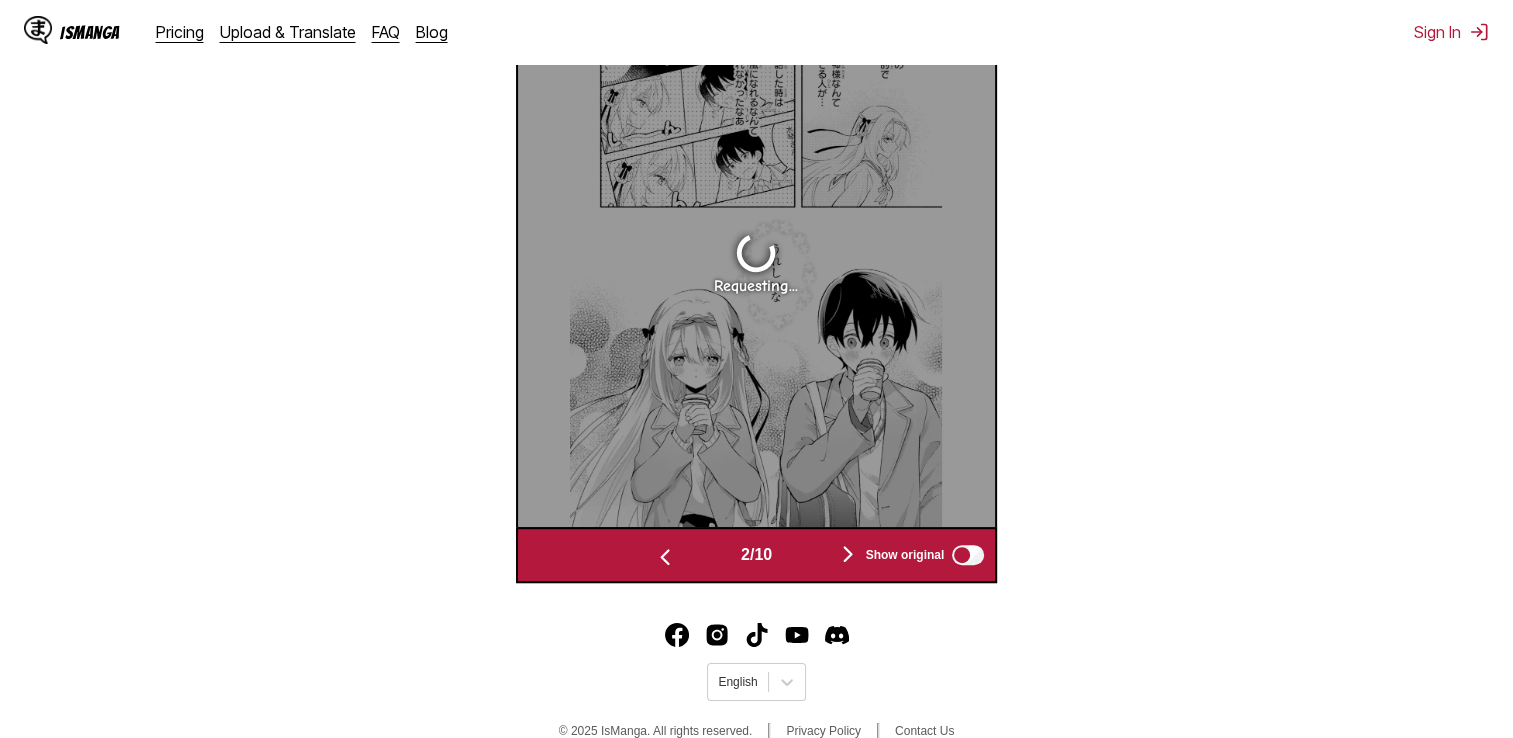 click at bounding box center [665, 557] 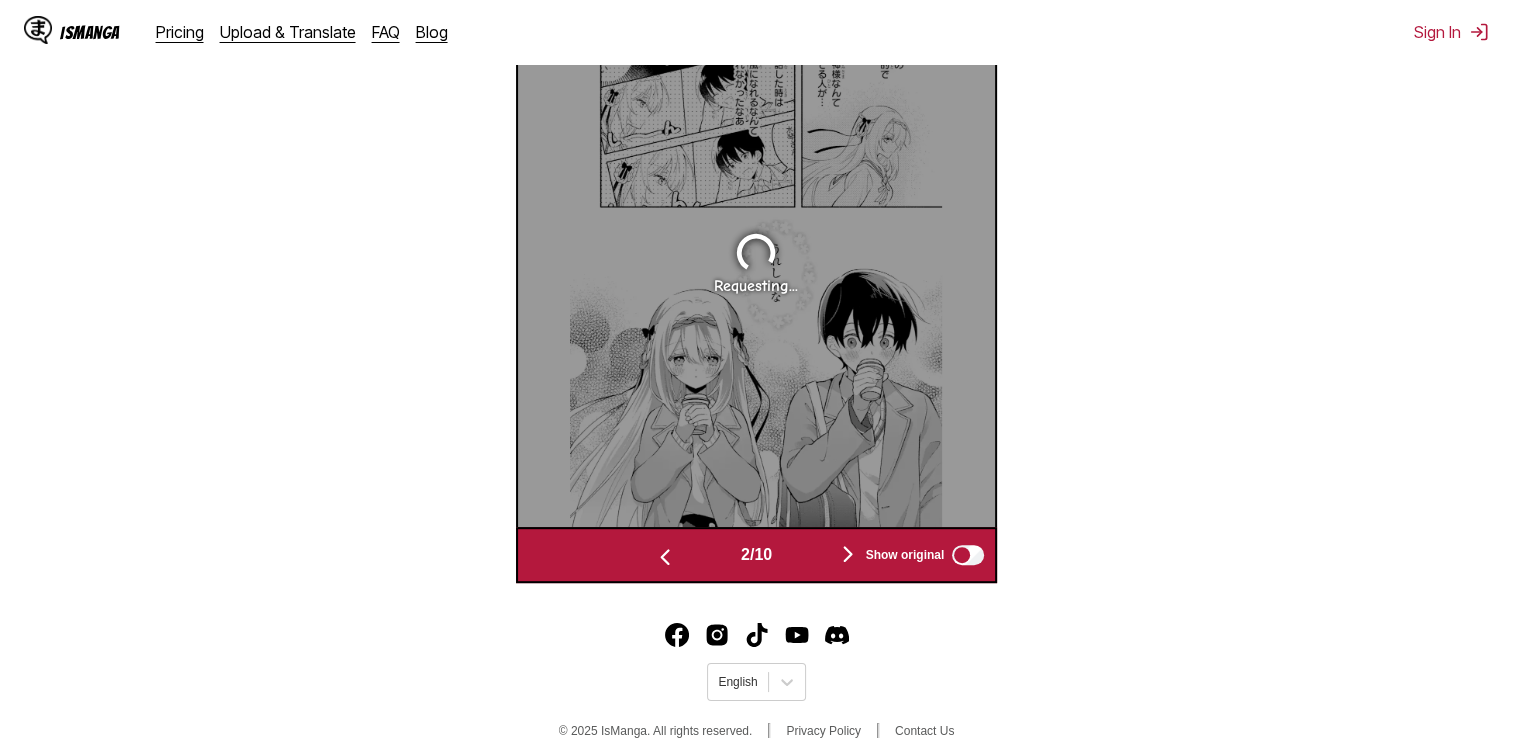 scroll, scrollTop: 0, scrollLeft: 0, axis: both 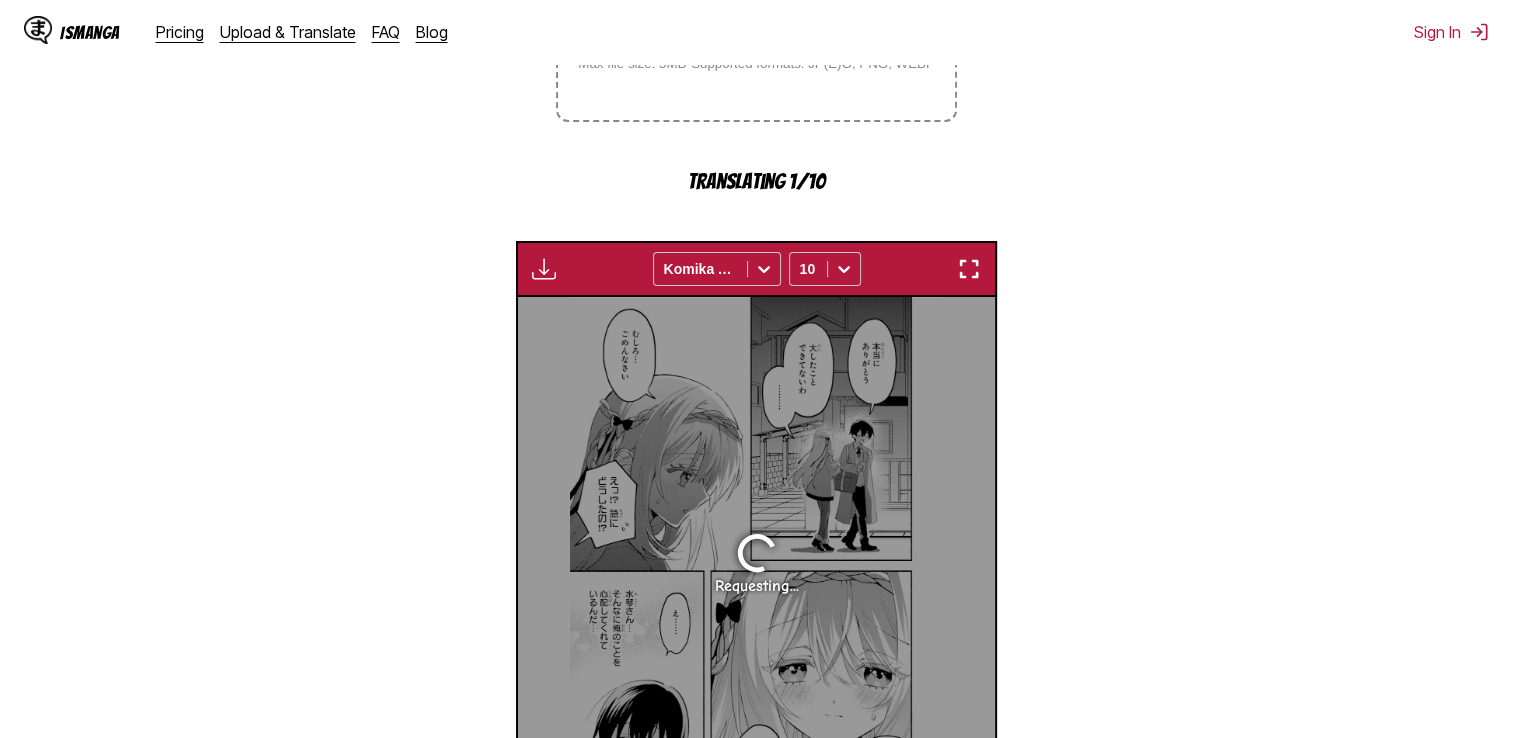 click at bounding box center [969, 269] 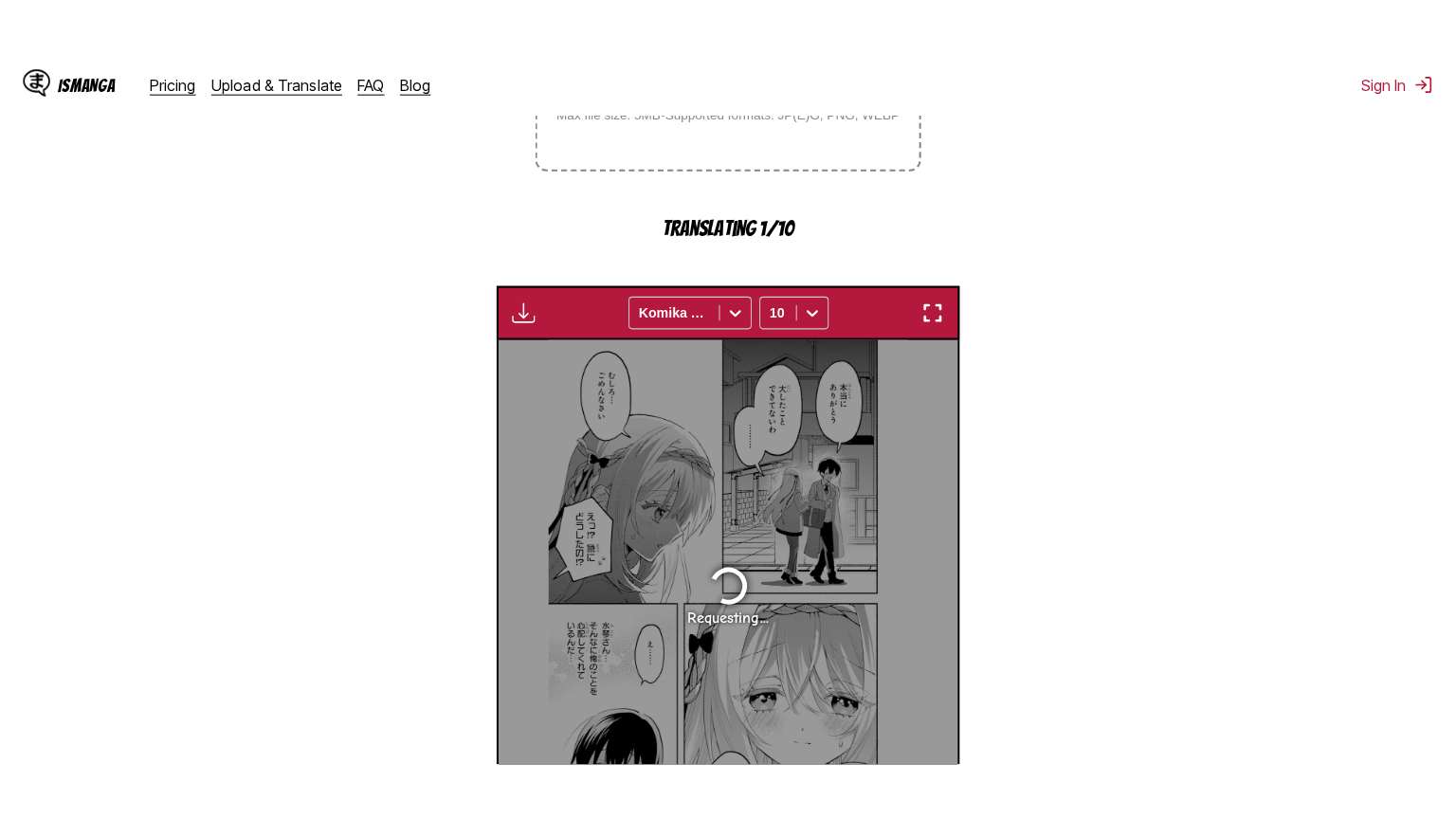 scroll, scrollTop: 220, scrollLeft: 0, axis: vertical 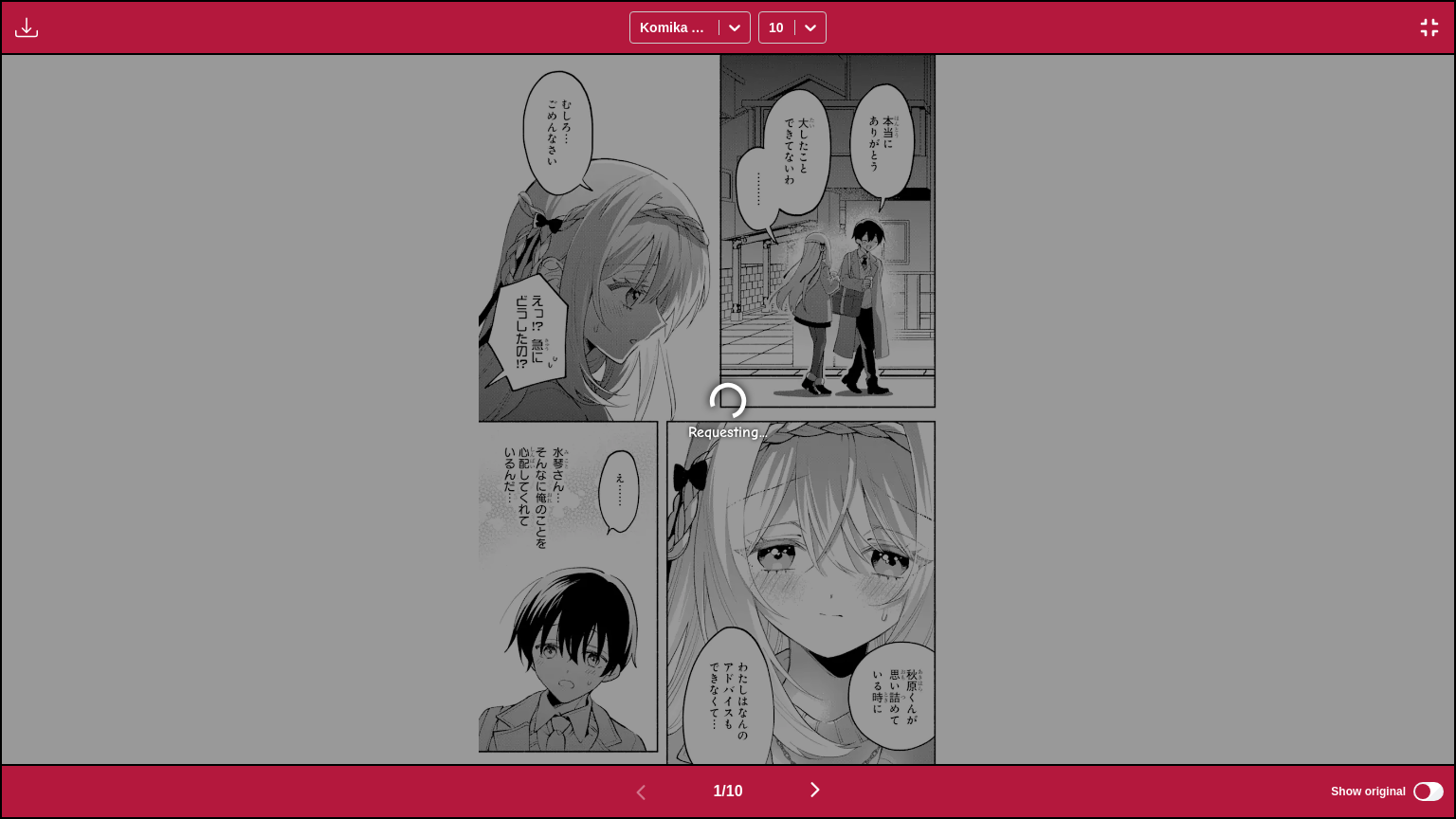 click at bounding box center (1429, 27) 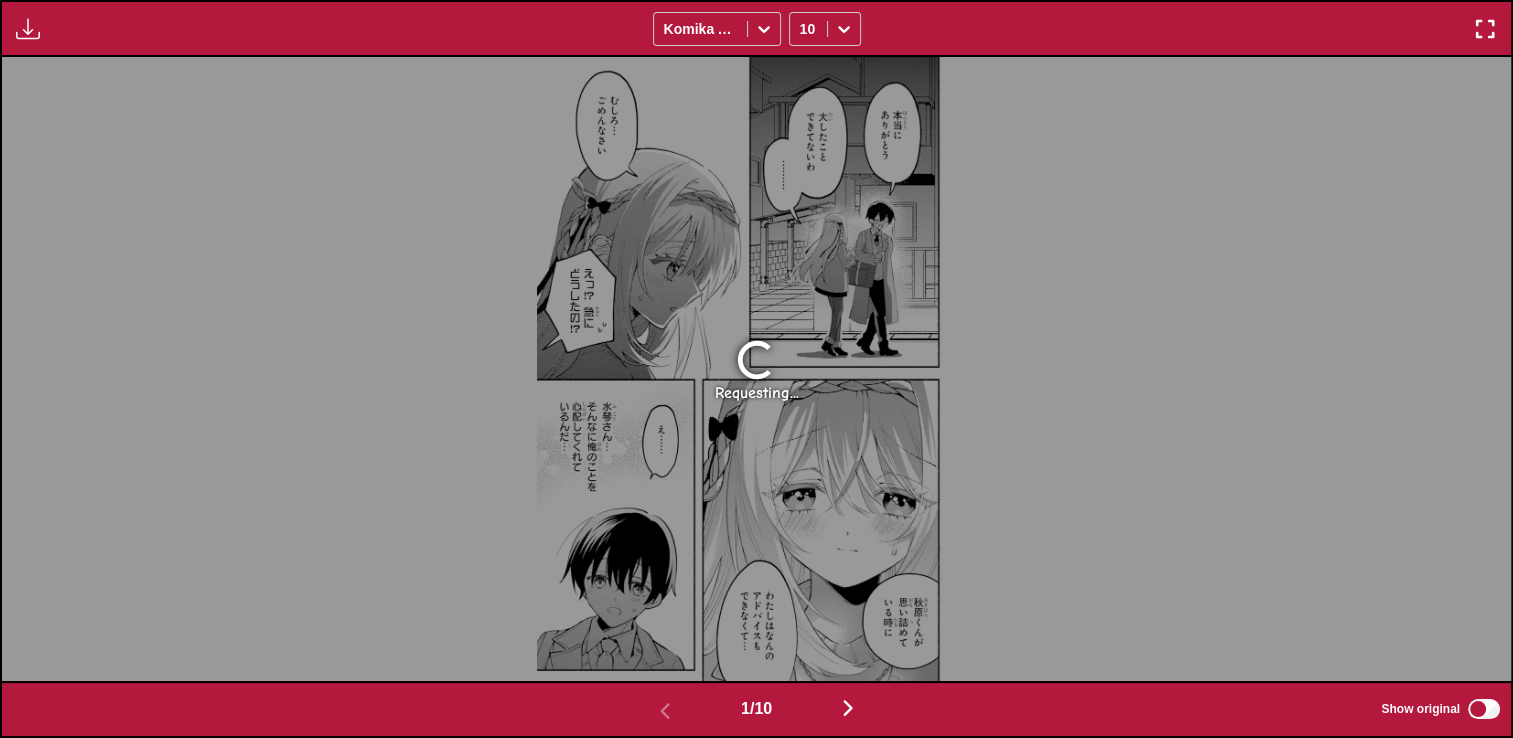 scroll, scrollTop: 792, scrollLeft: 0, axis: vertical 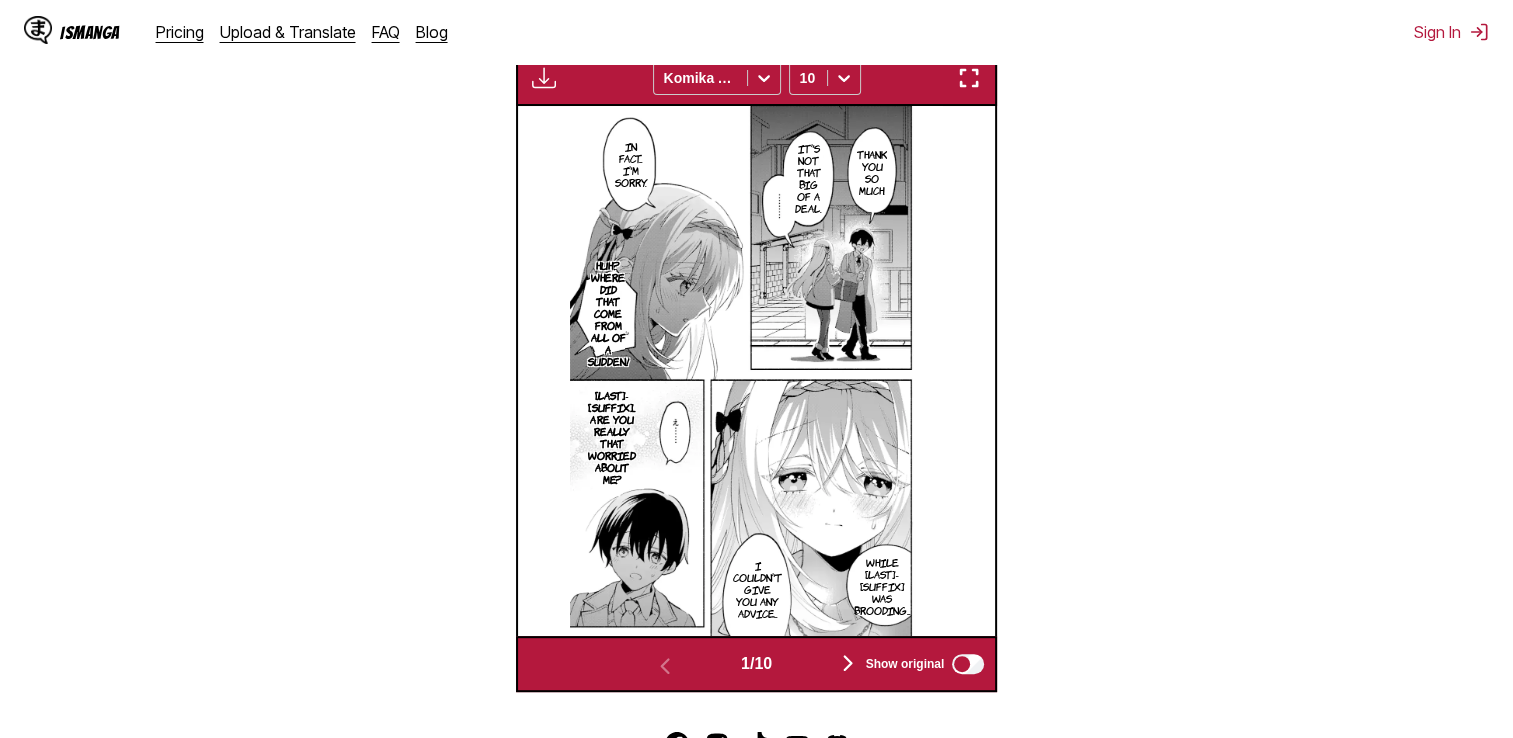 click at bounding box center (848, 663) 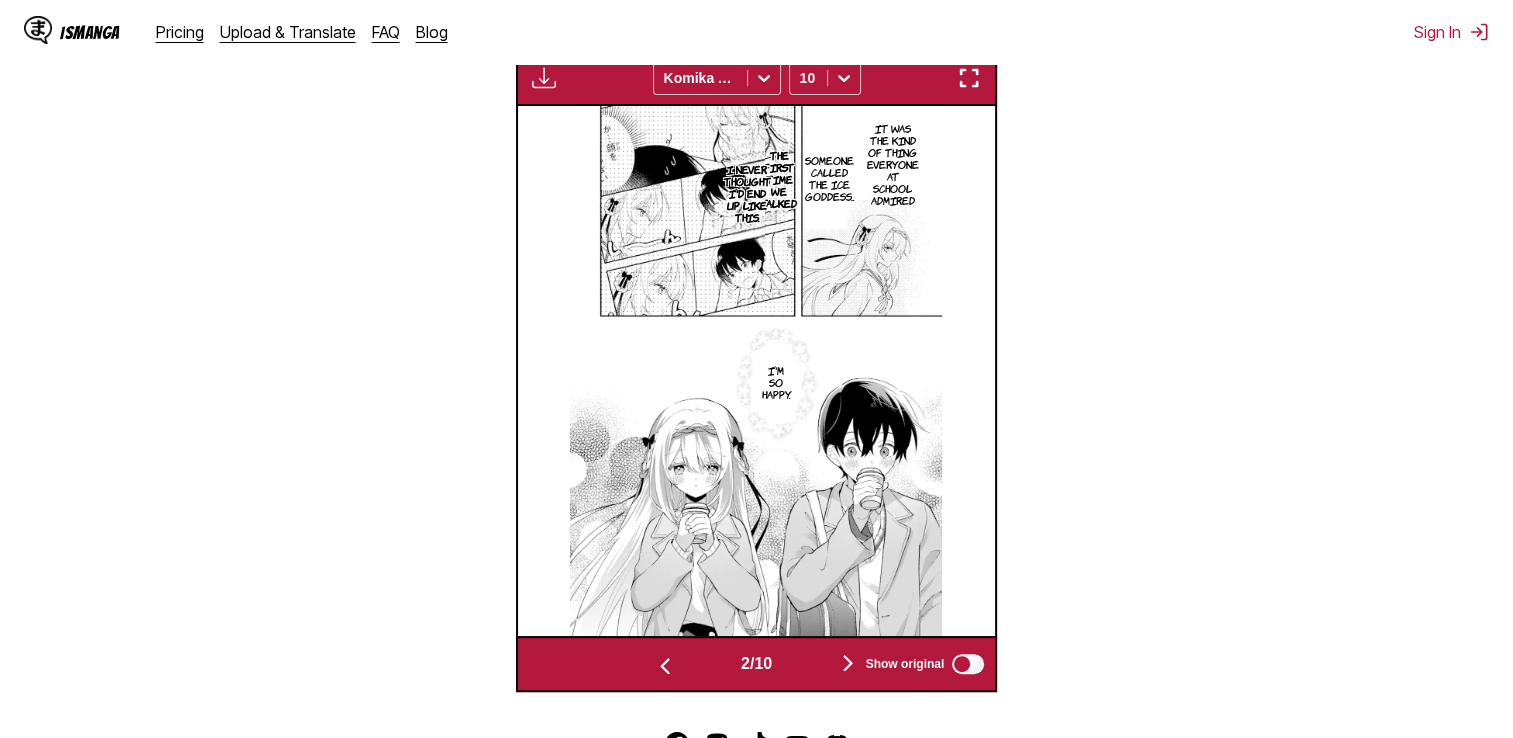 click at bounding box center [848, 663] 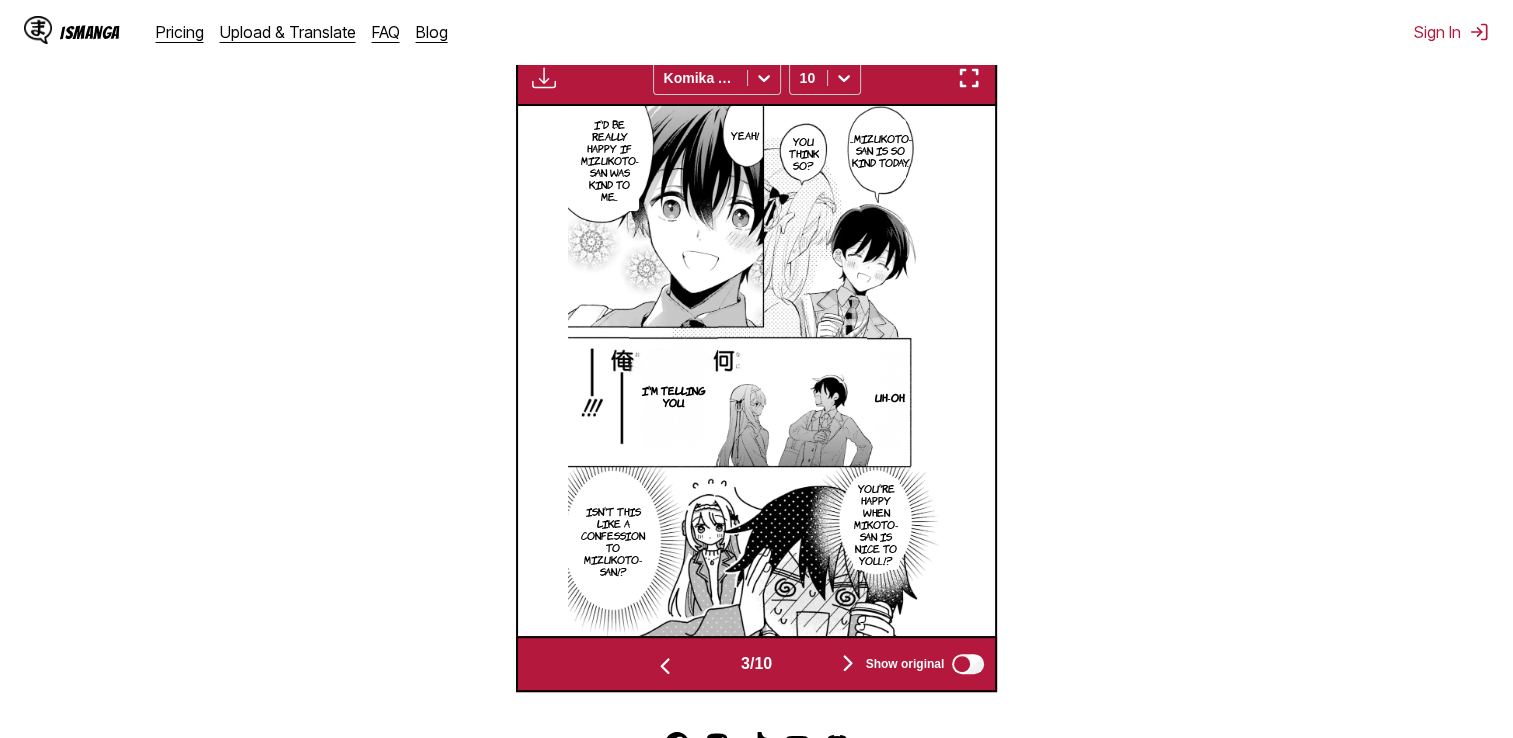 click at bounding box center [848, 663] 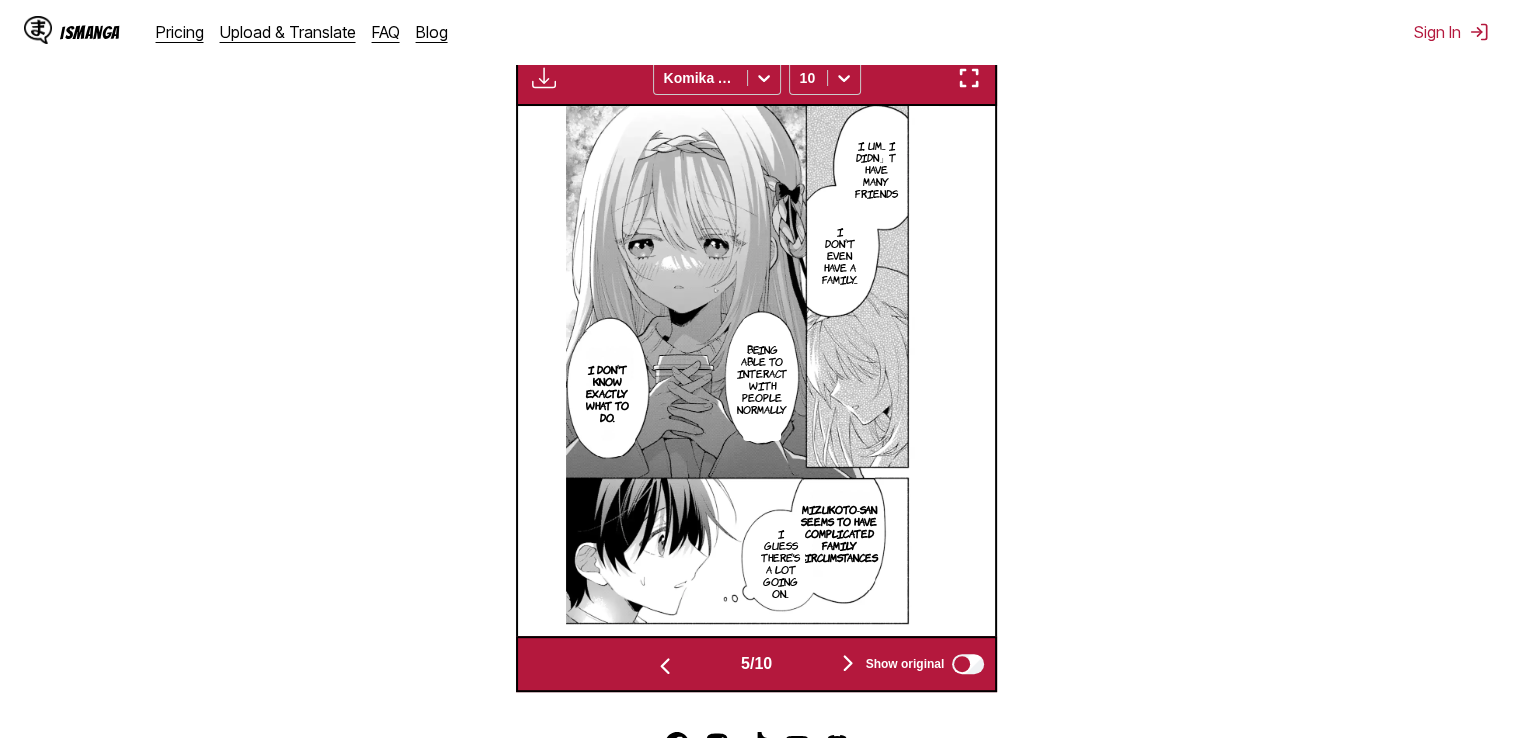 click at bounding box center (848, 663) 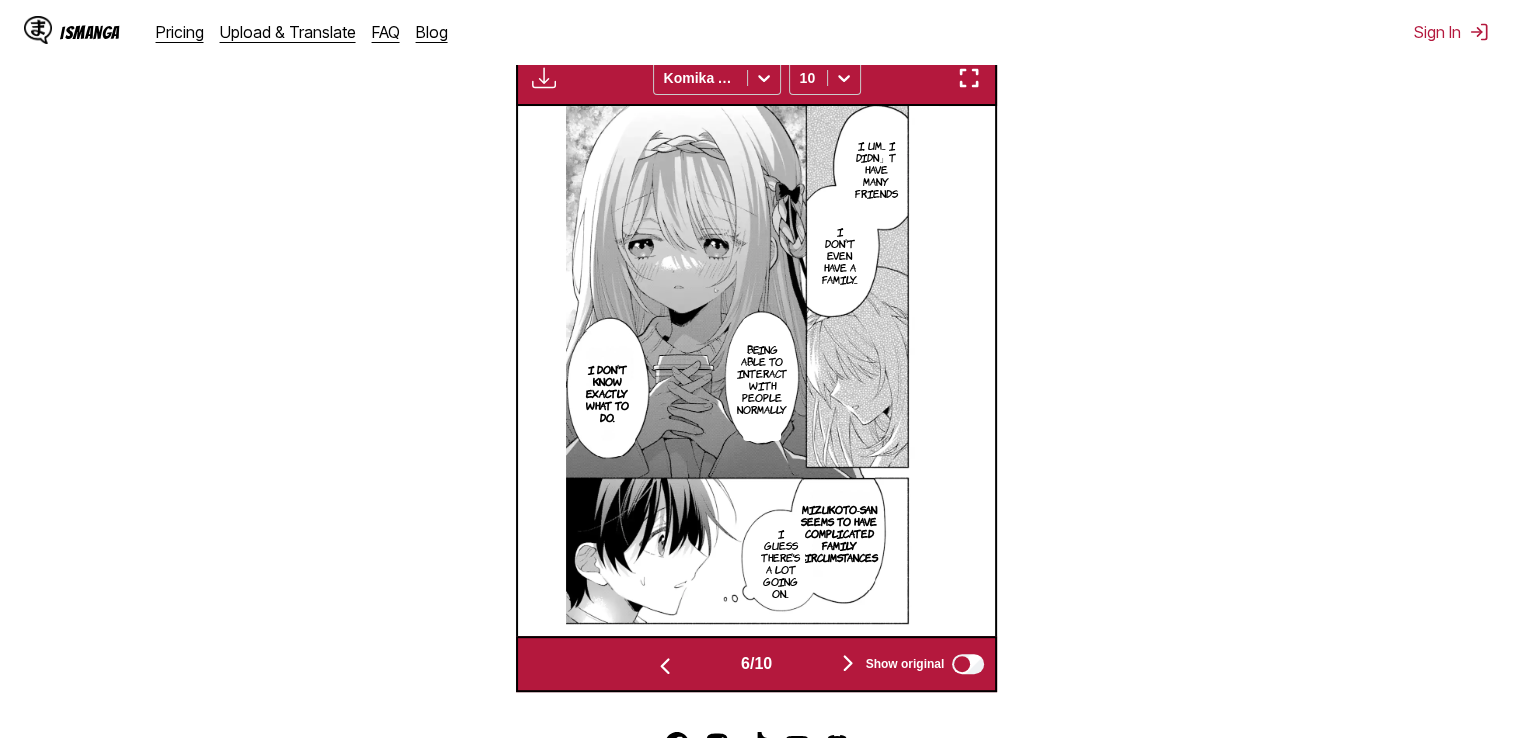 scroll, scrollTop: 0, scrollLeft: 2392, axis: horizontal 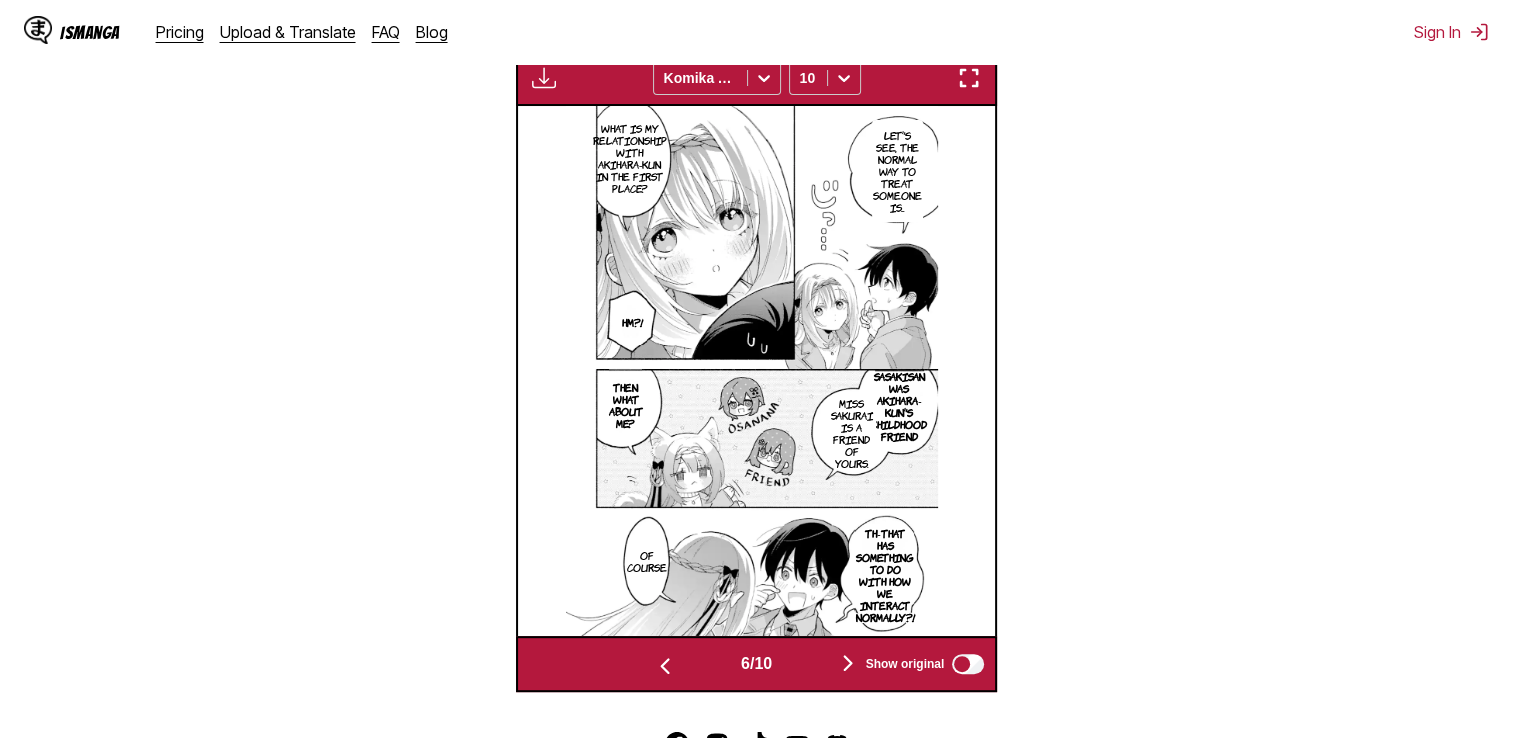 type 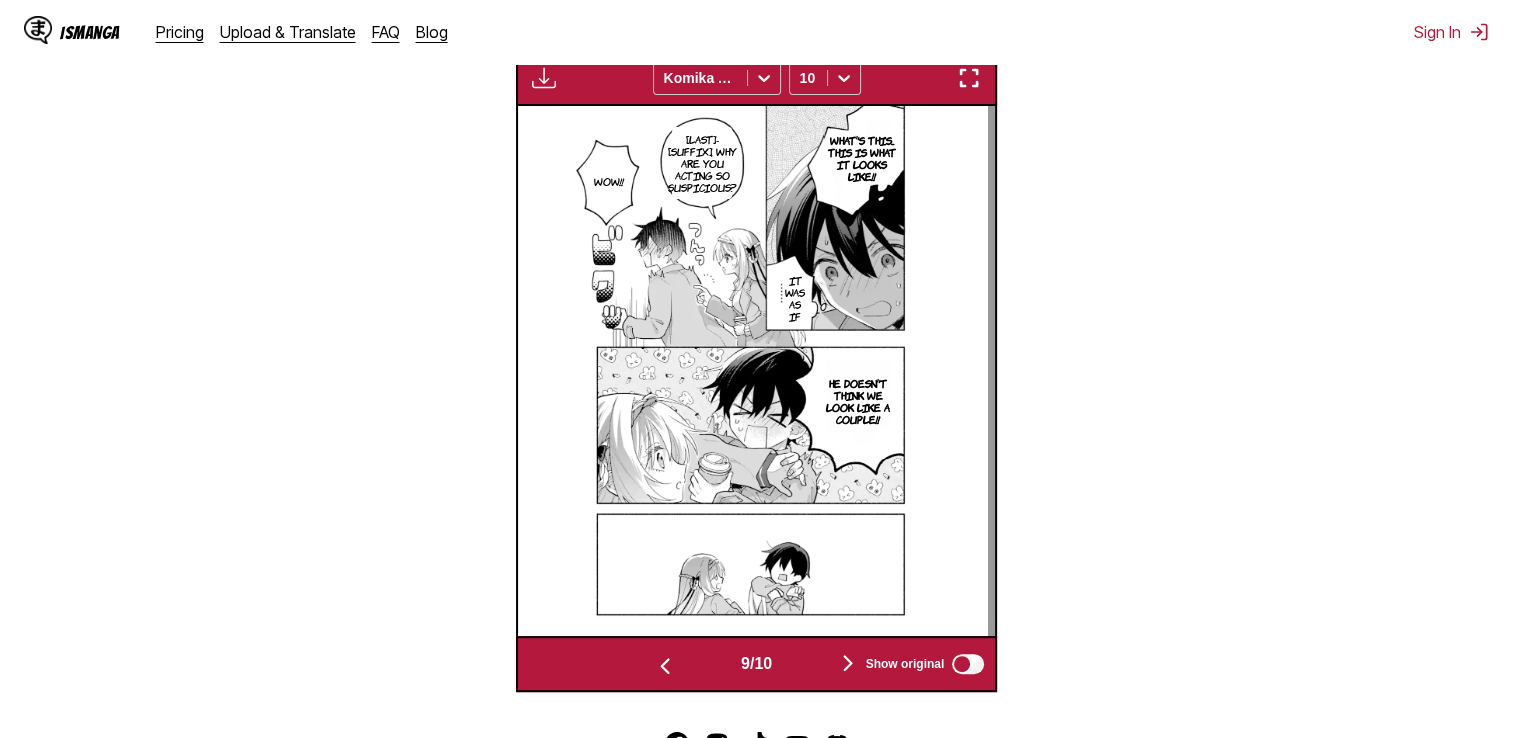 scroll, scrollTop: 0, scrollLeft: 4307, axis: horizontal 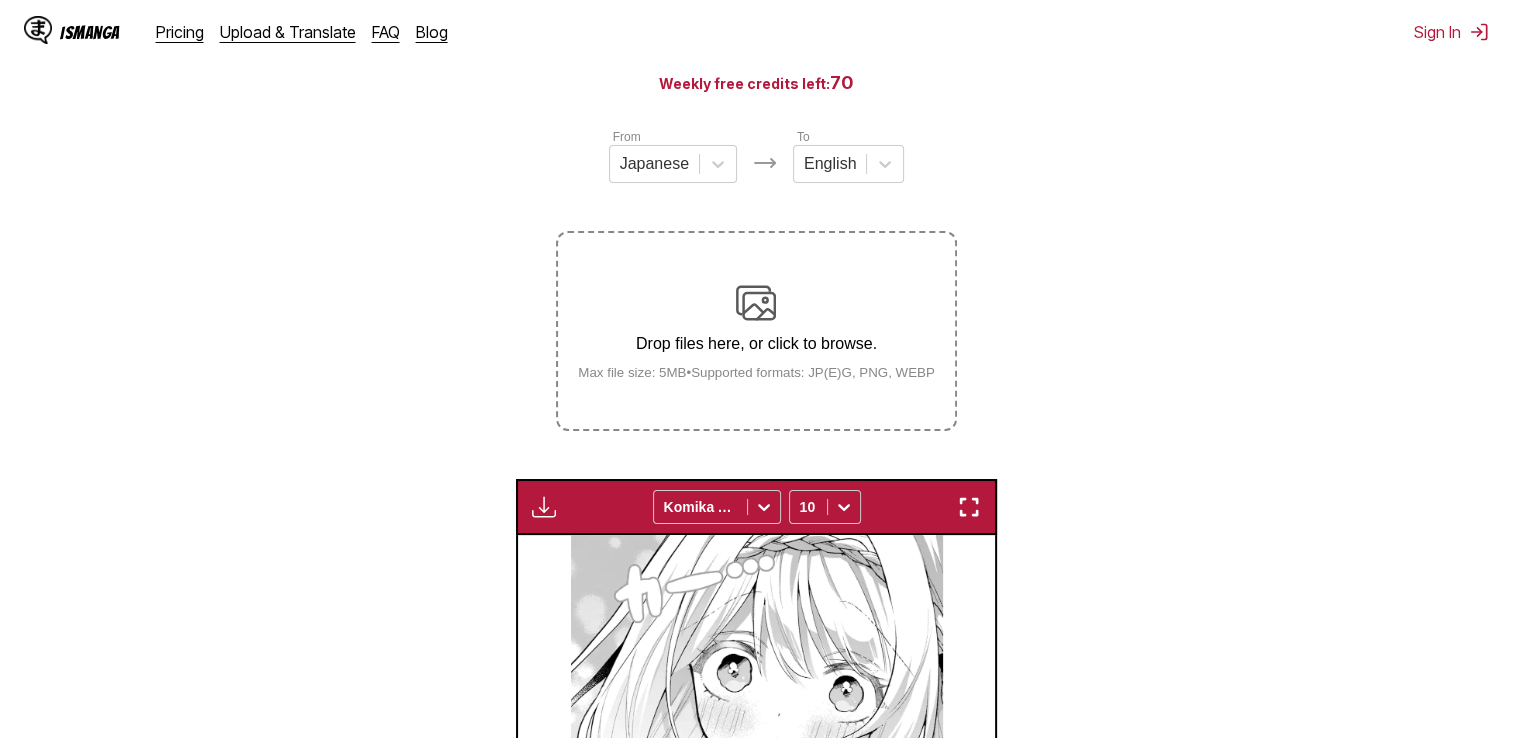 click at bounding box center [756, 303] 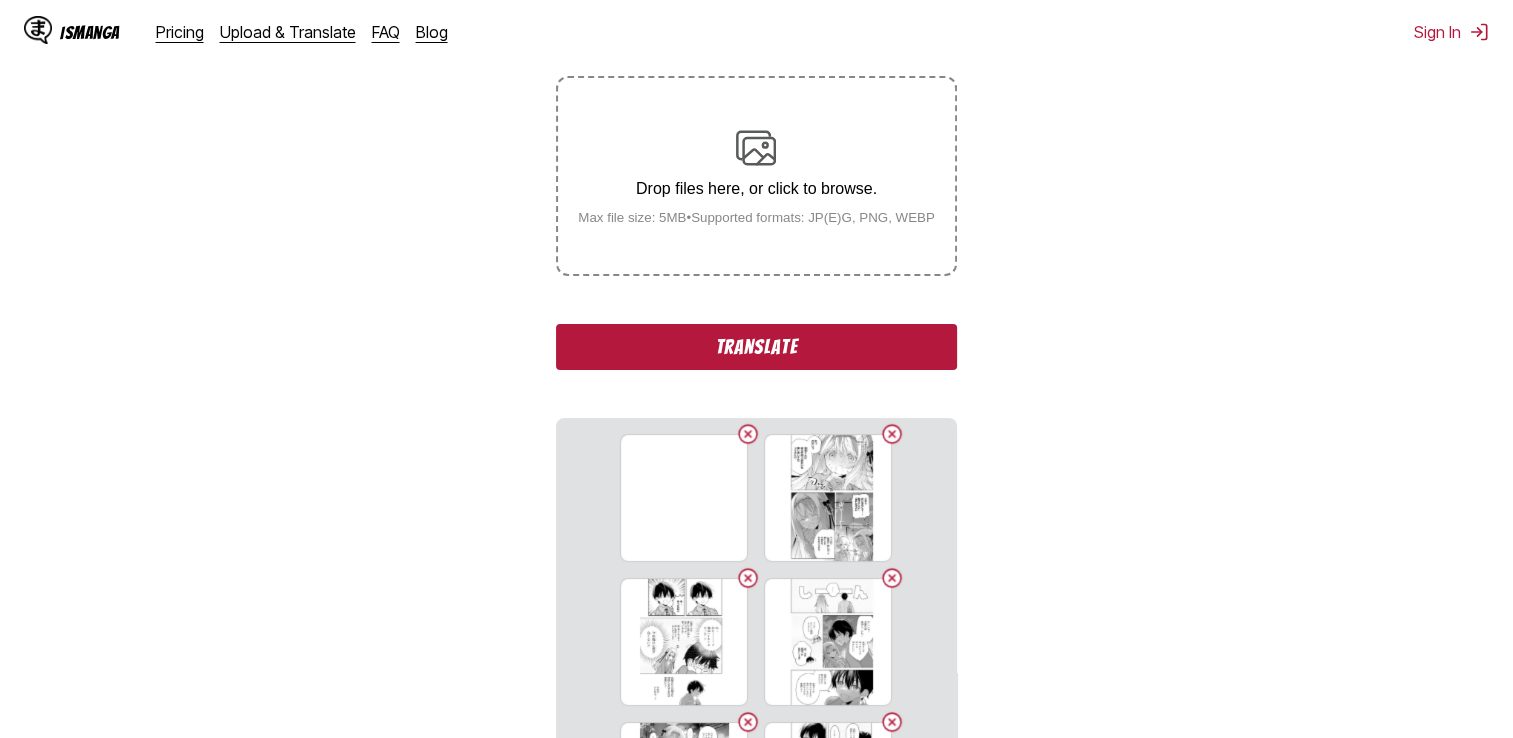 scroll, scrollTop: 392, scrollLeft: 0, axis: vertical 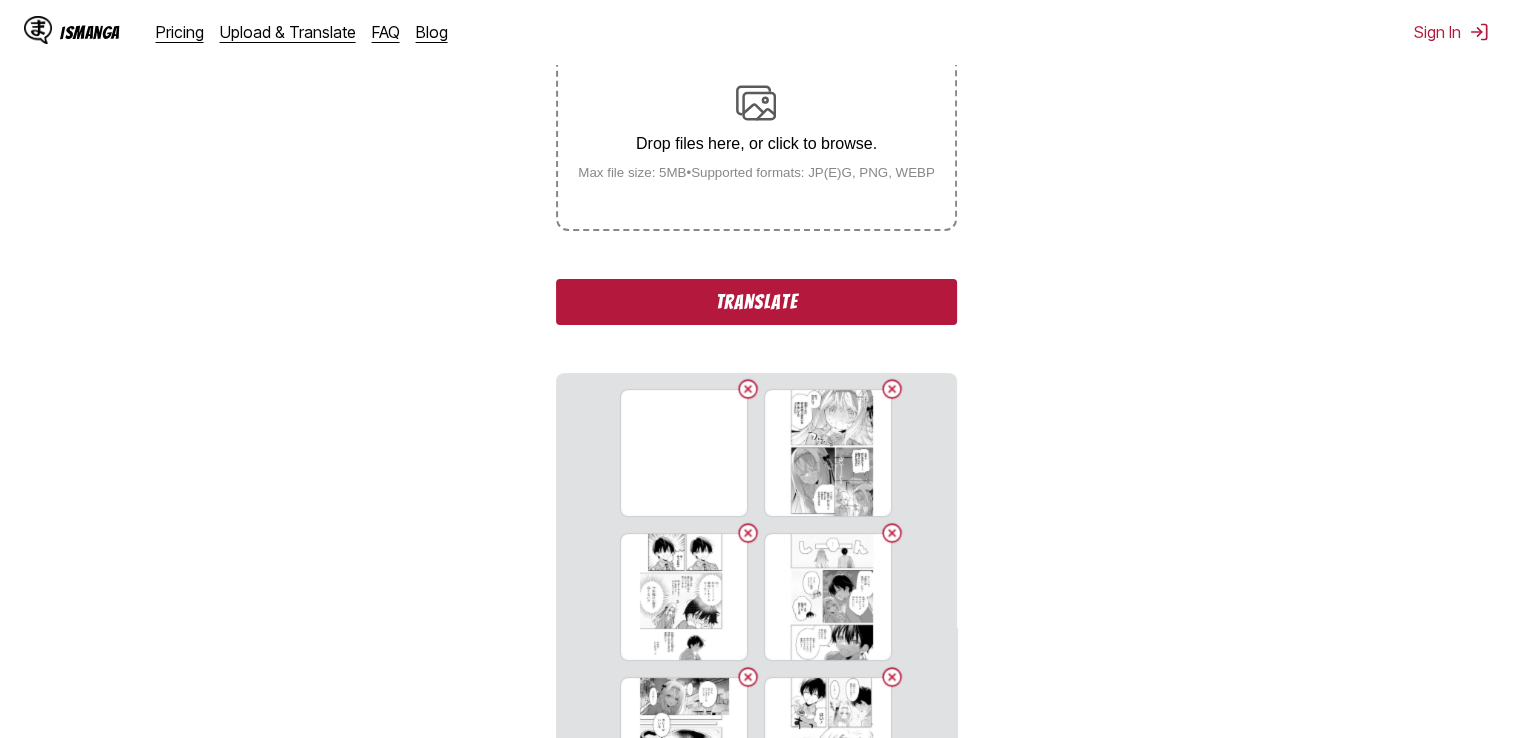 click on "Translate" at bounding box center (756, 302) 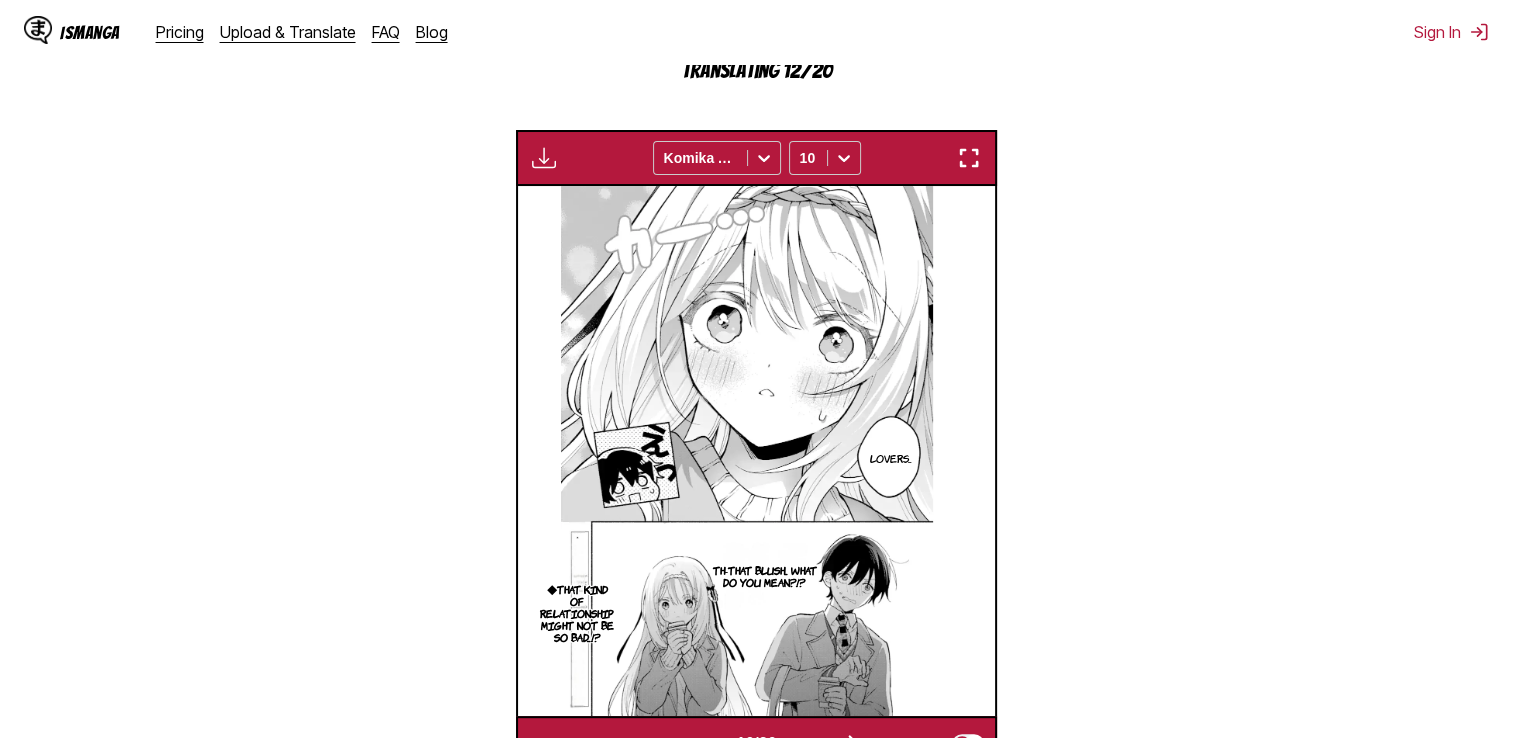 scroll, scrollTop: 692, scrollLeft: 0, axis: vertical 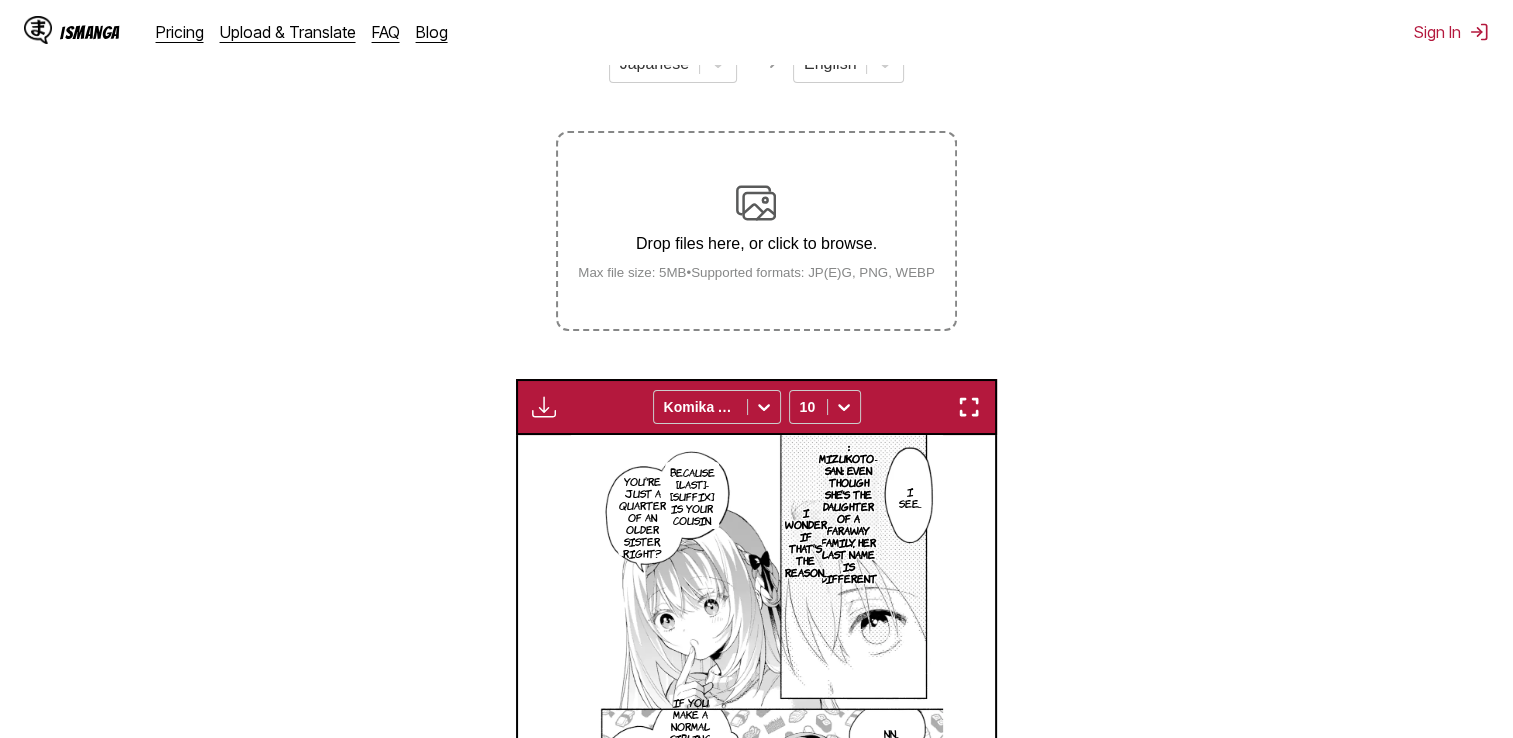 click on "Drop files here, or click to browse." at bounding box center [756, 244] 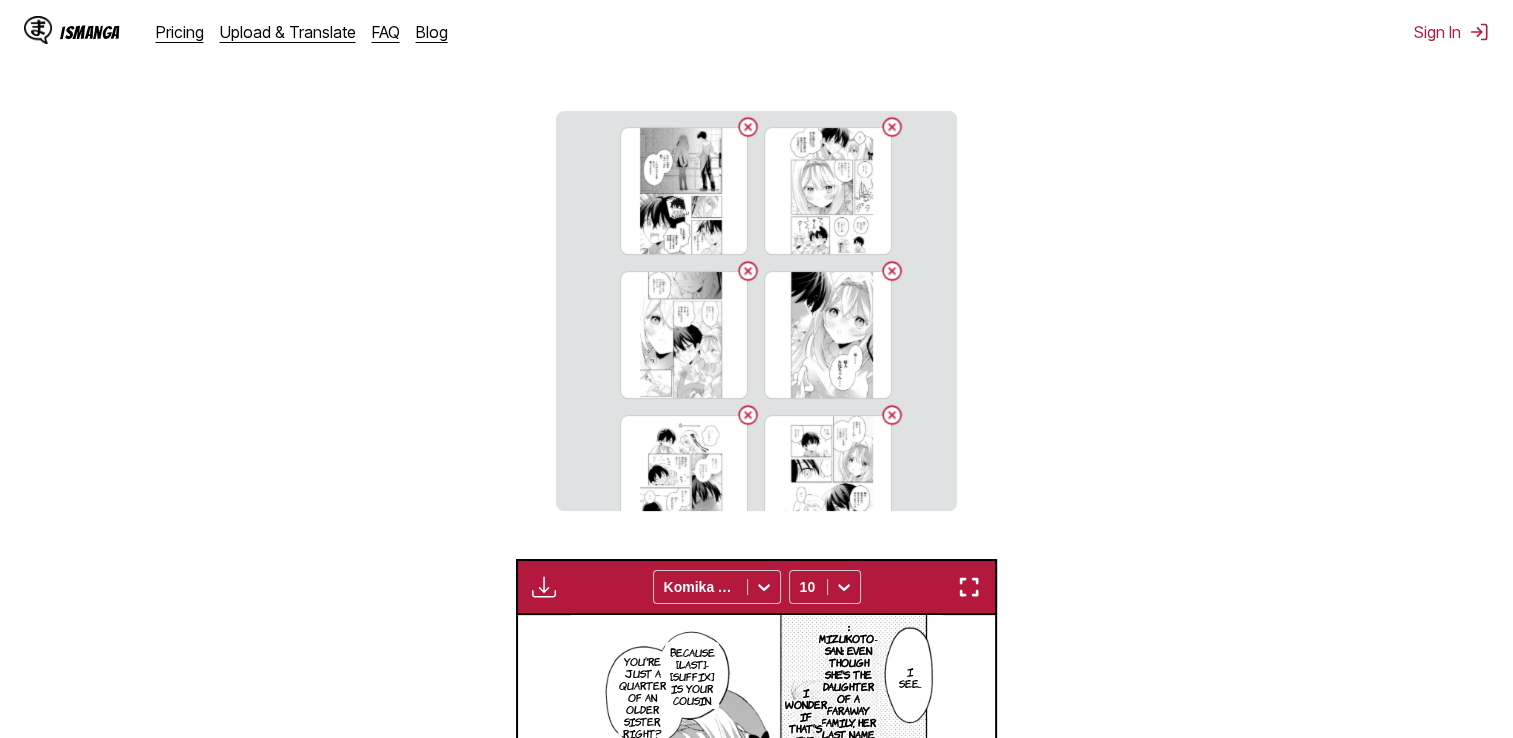 scroll, scrollTop: 700, scrollLeft: 0, axis: vertical 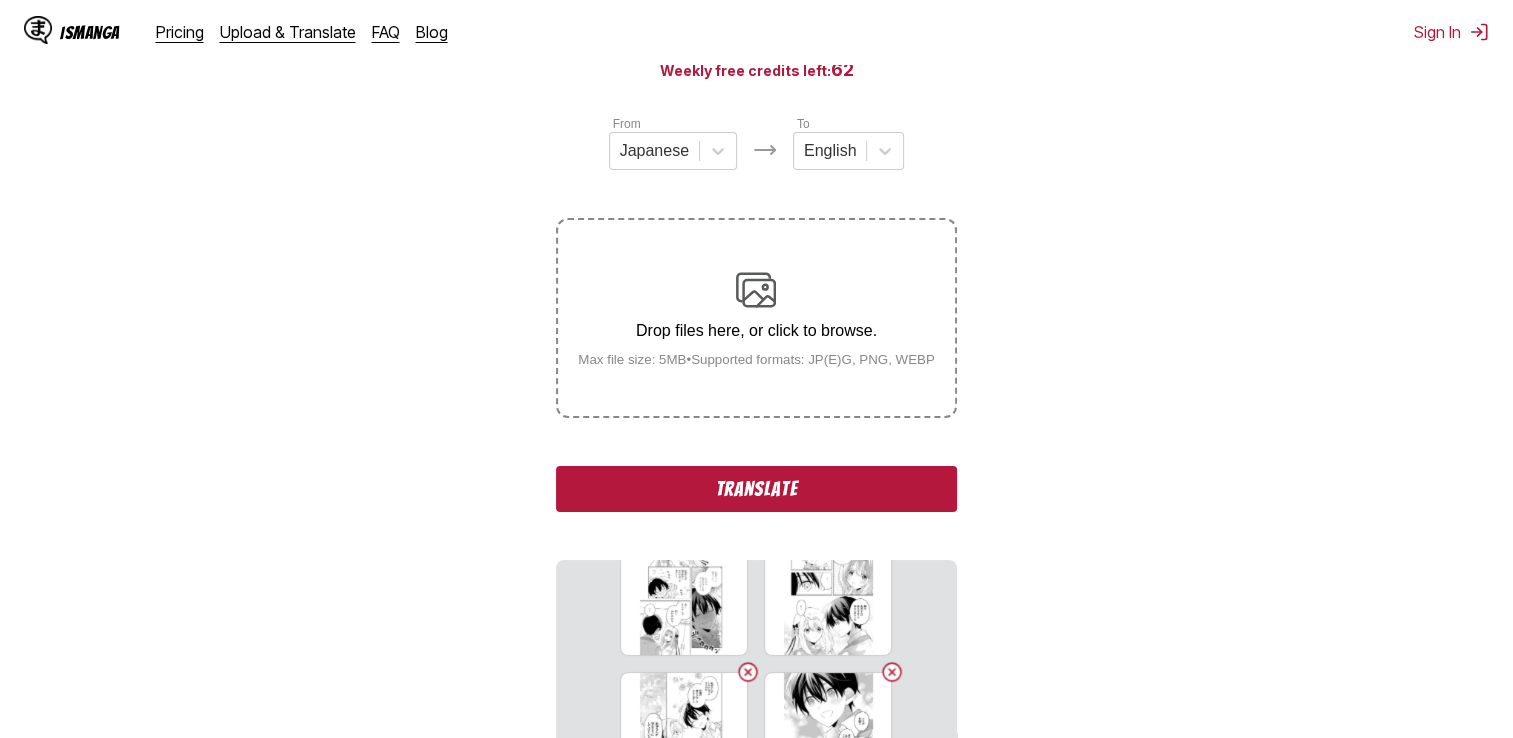 click on "Translate" at bounding box center (756, 489) 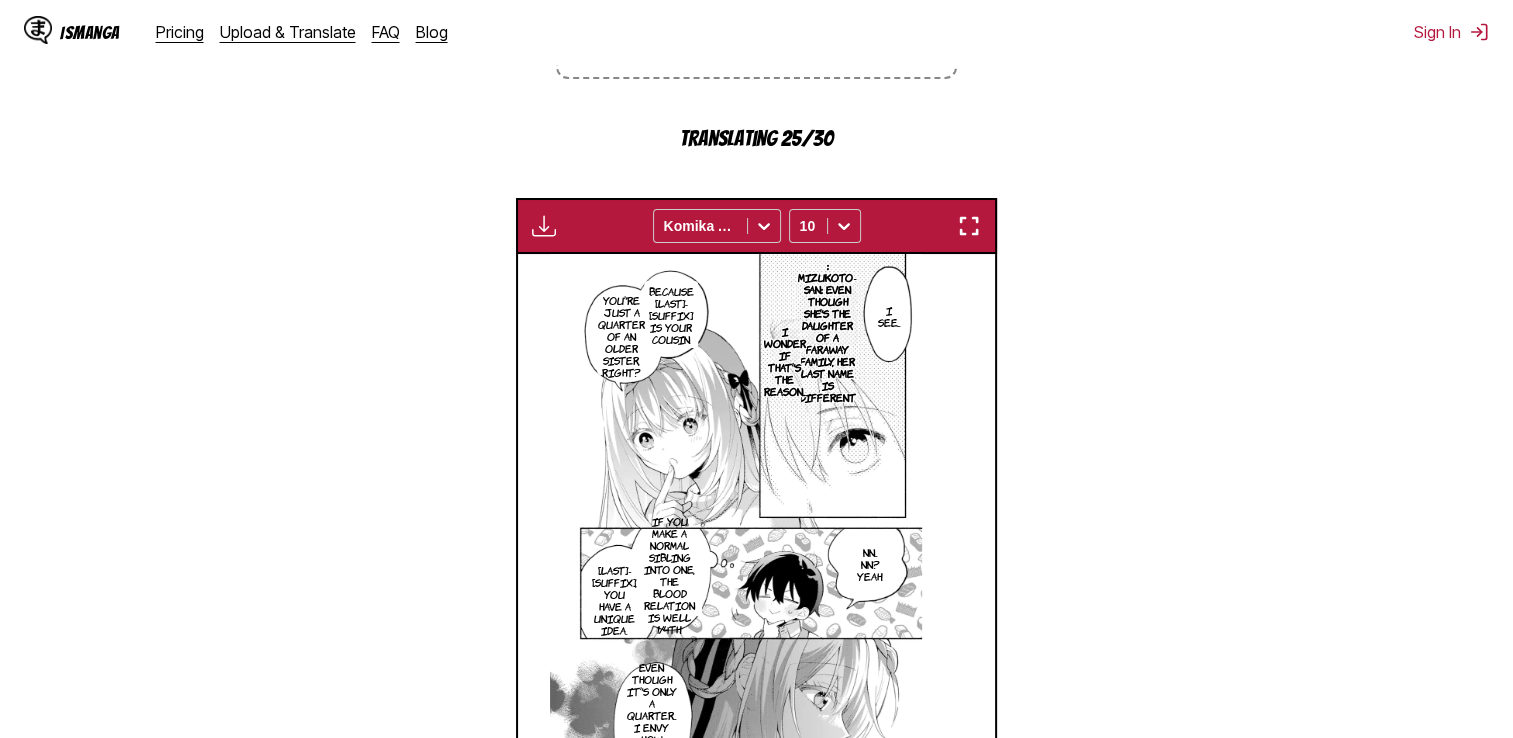 scroll, scrollTop: 705, scrollLeft: 0, axis: vertical 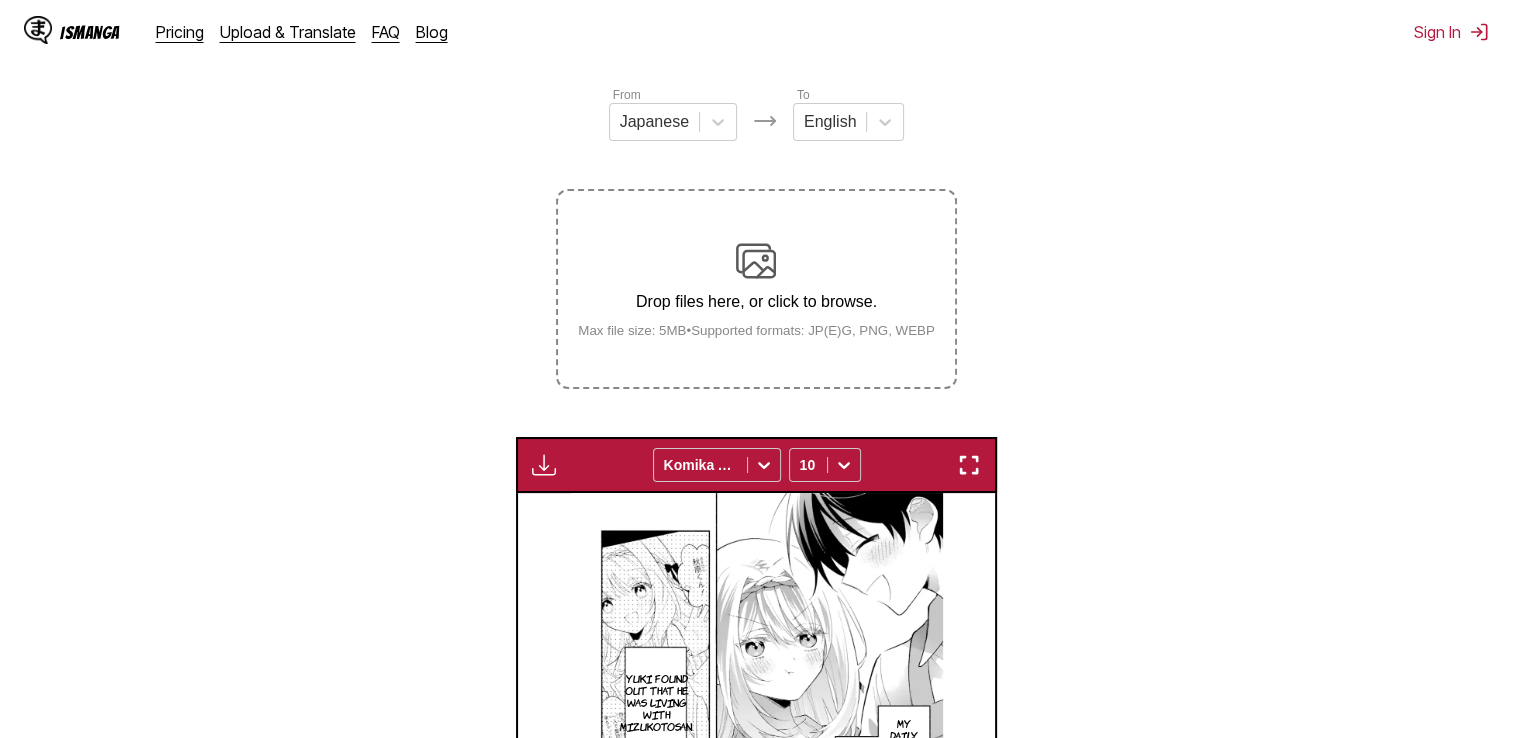 click on "Drop files here, or click to browse." at bounding box center (756, 302) 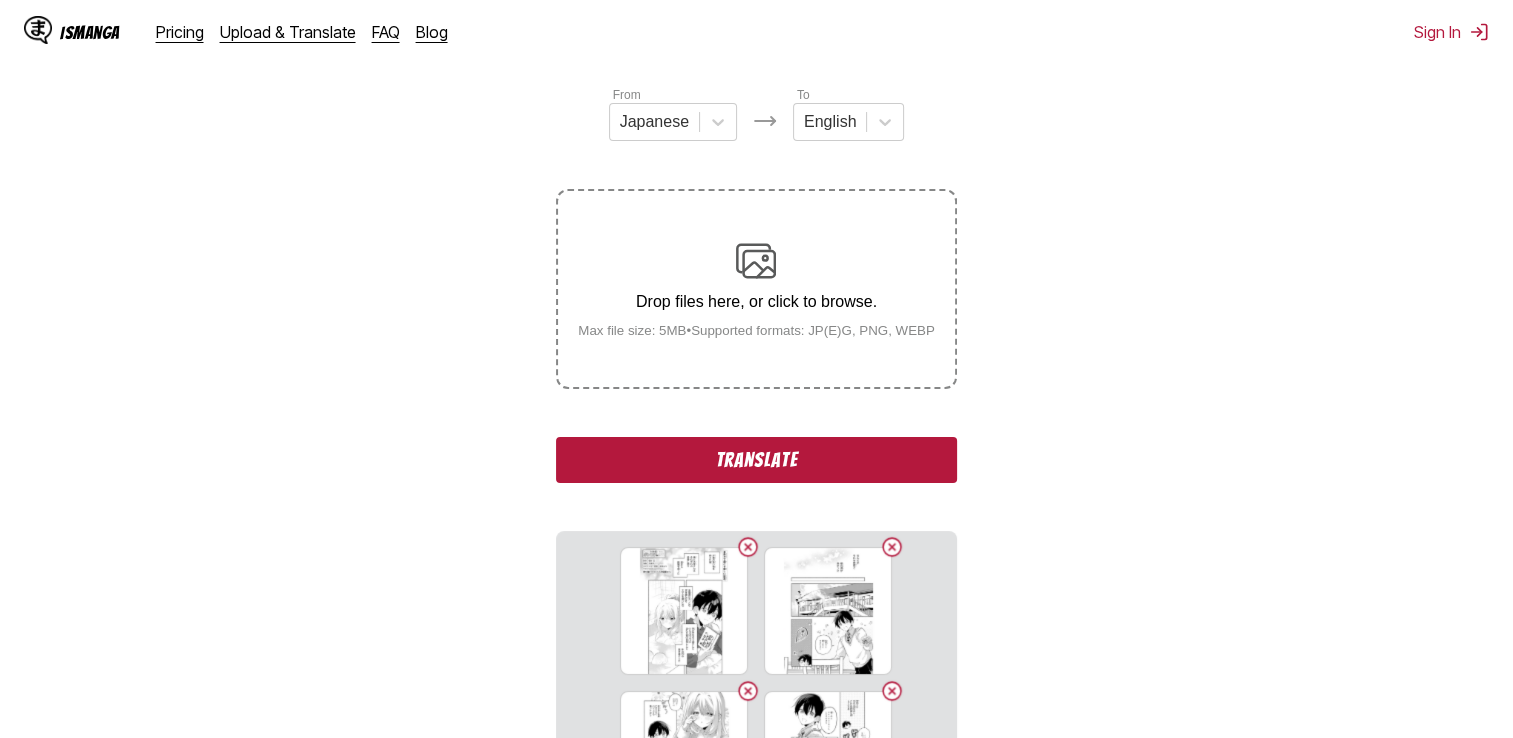 scroll, scrollTop: 734, scrollLeft: 0, axis: vertical 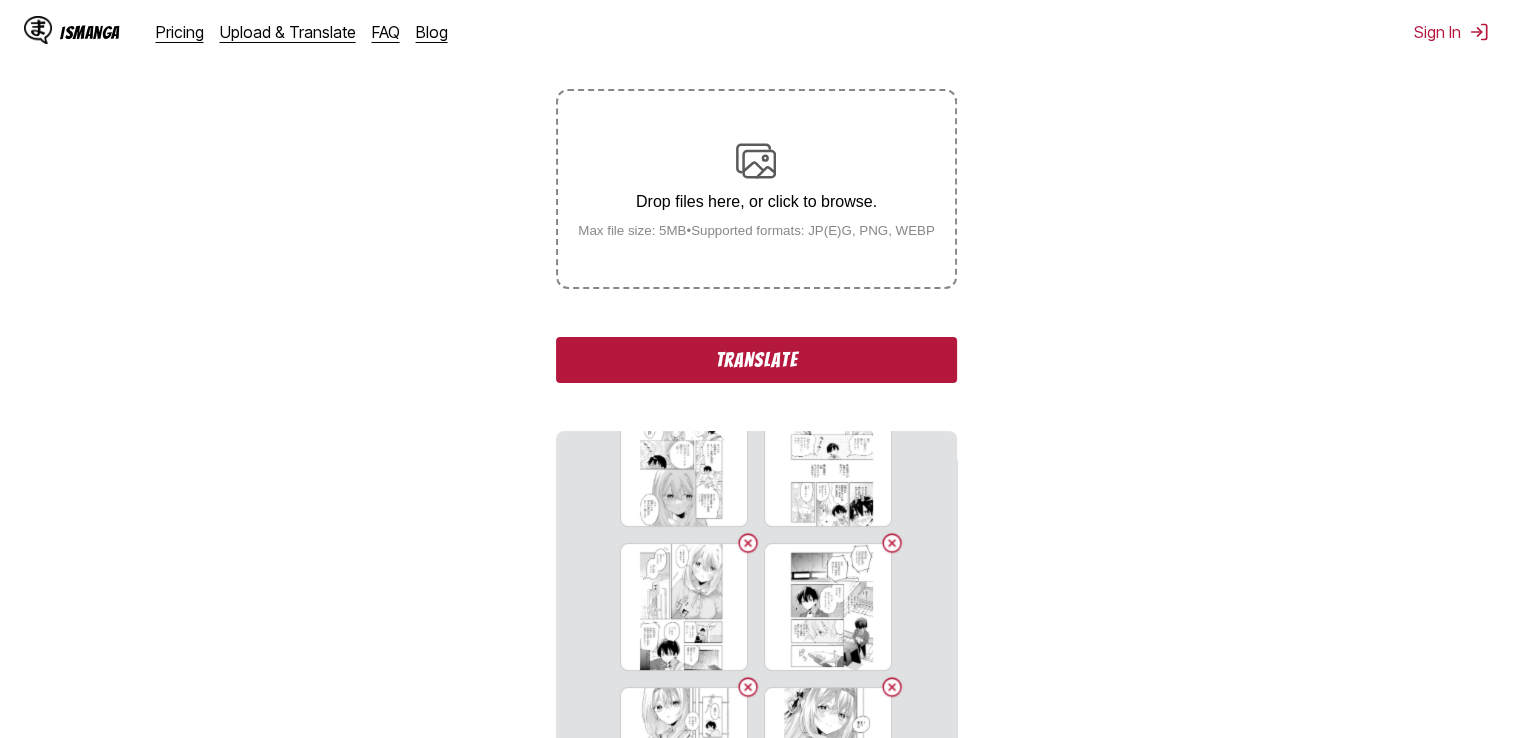 click on "Translate" at bounding box center (756, 360) 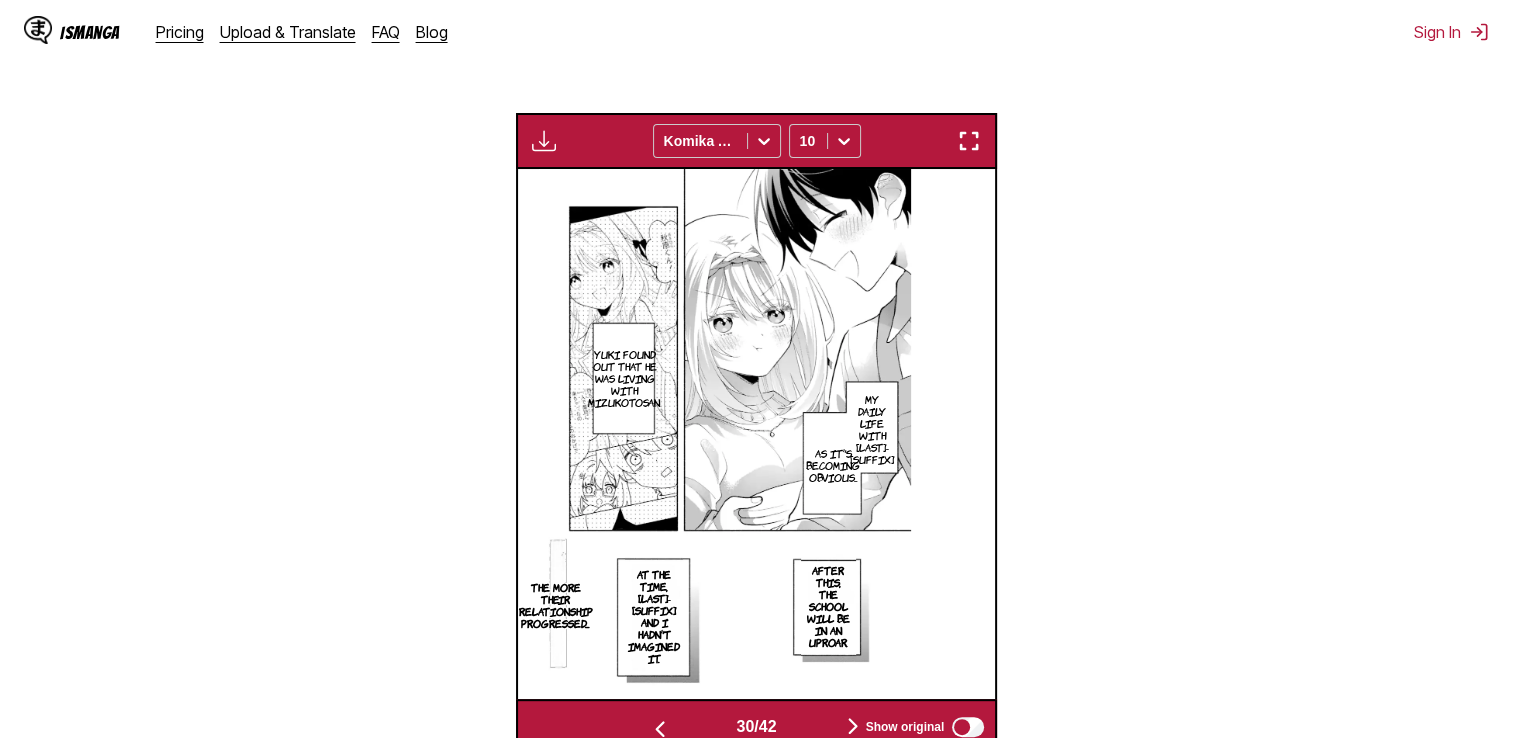 scroll, scrollTop: 634, scrollLeft: 0, axis: vertical 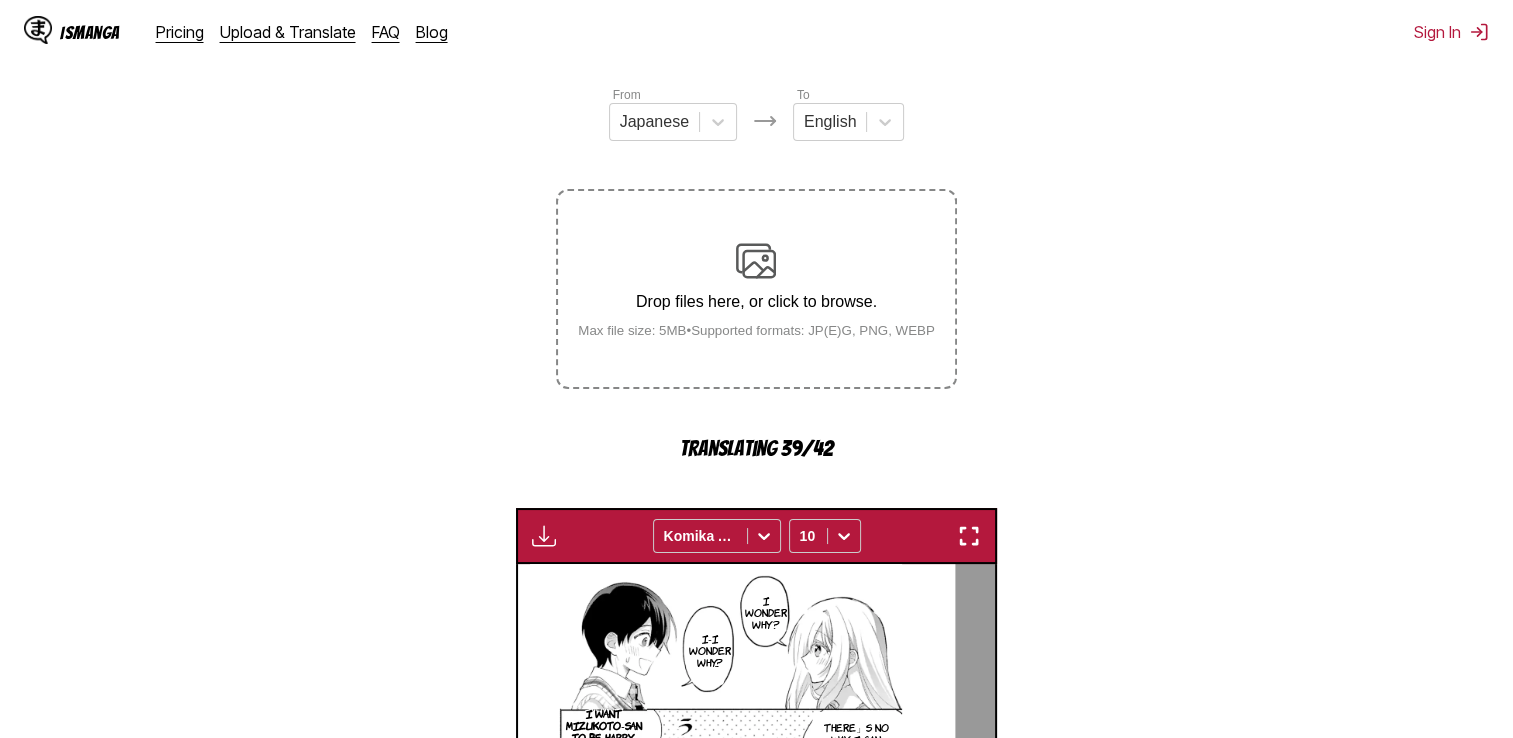 click on "Drop files here, or click to browse. Max file size: 5MB  •  Supported formats: JP(E)G, PNG, WEBP" at bounding box center (756, 289) 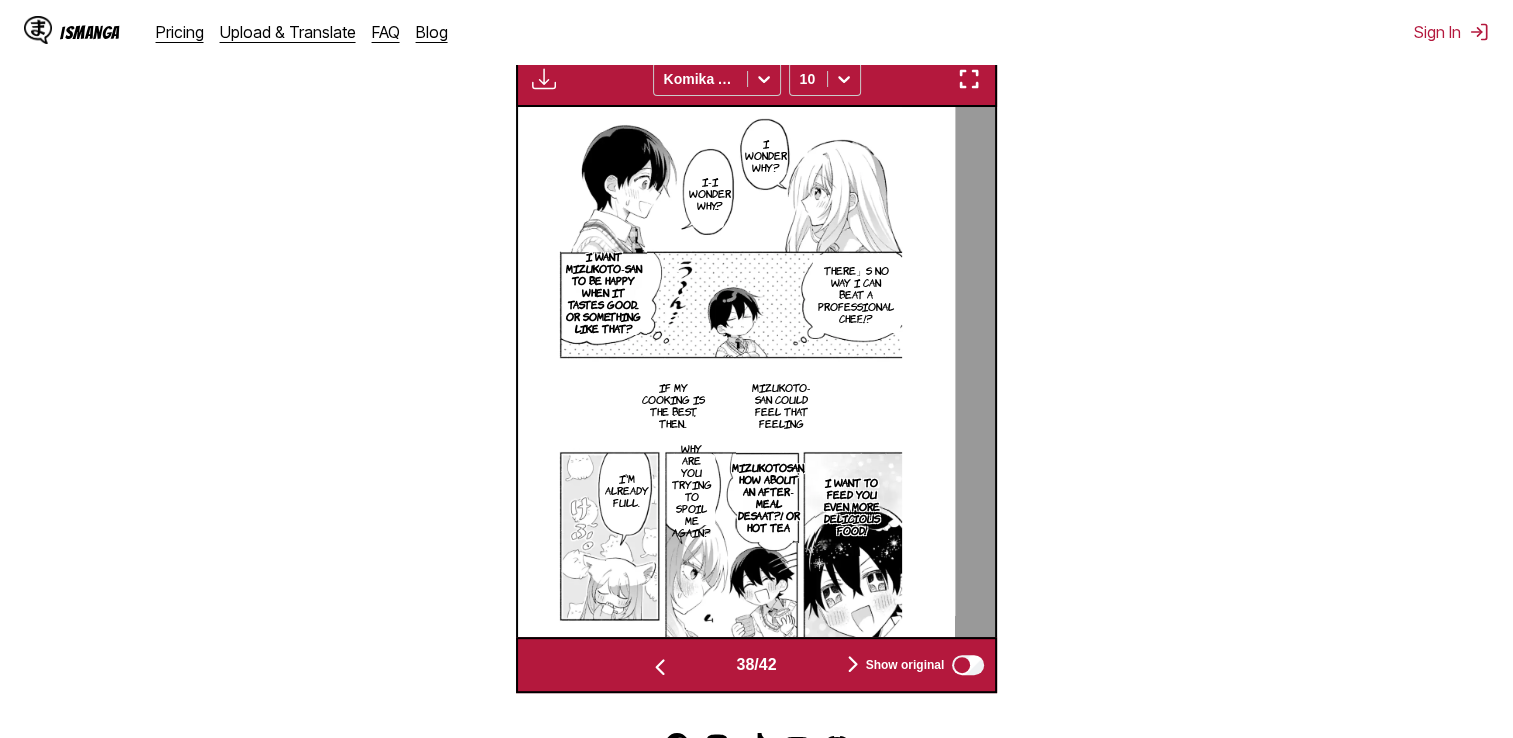 scroll, scrollTop: 700, scrollLeft: 0, axis: vertical 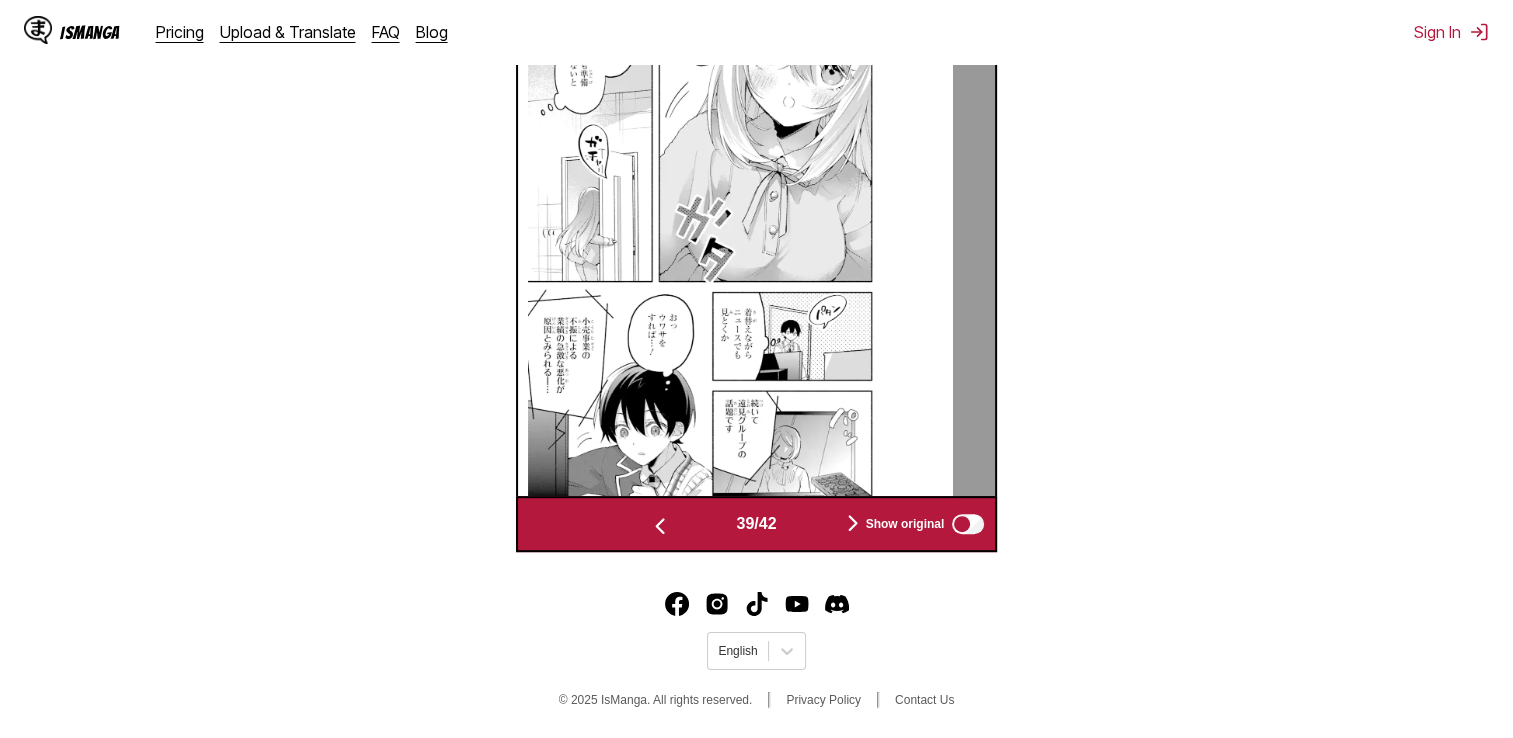 click at bounding box center (660, 526) 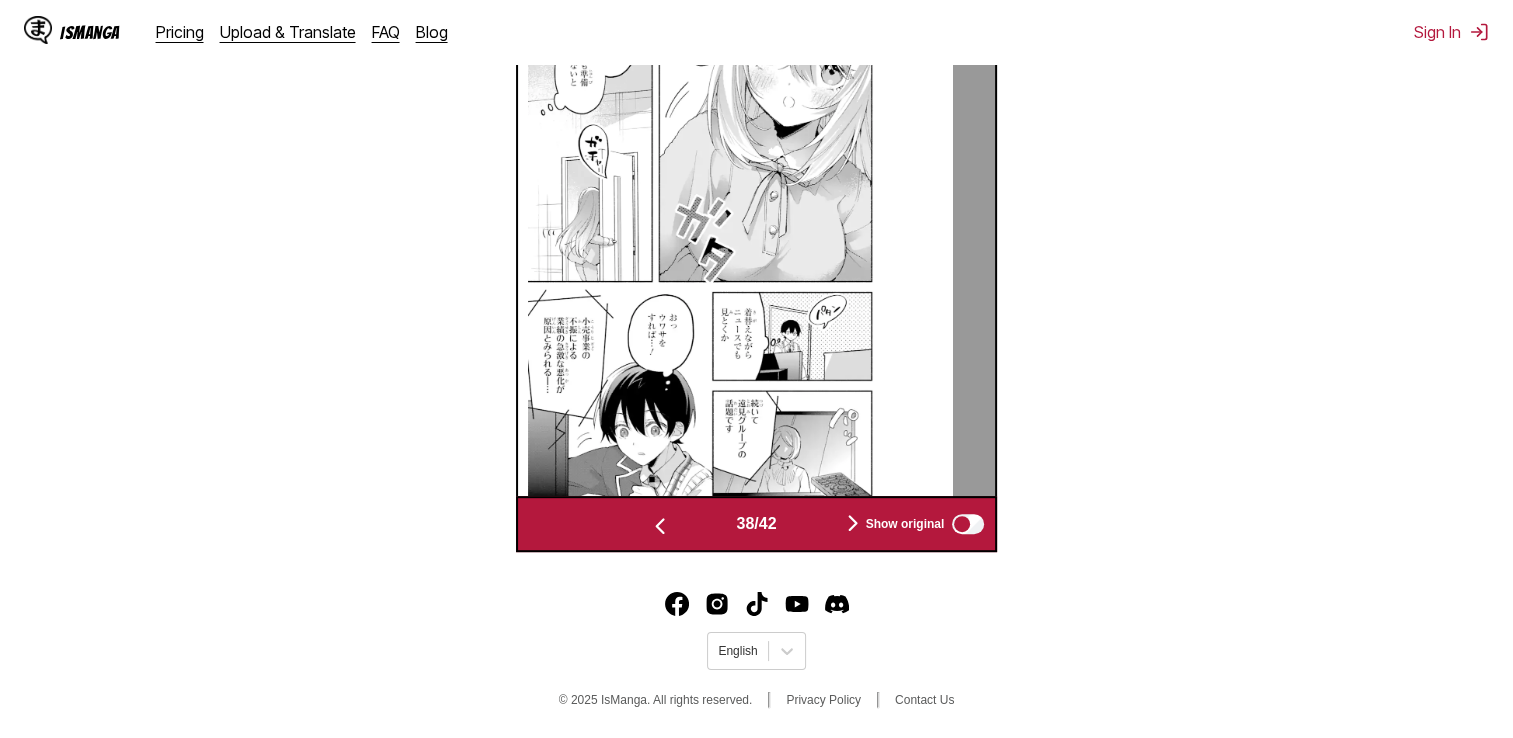 scroll, scrollTop: 801, scrollLeft: 0, axis: vertical 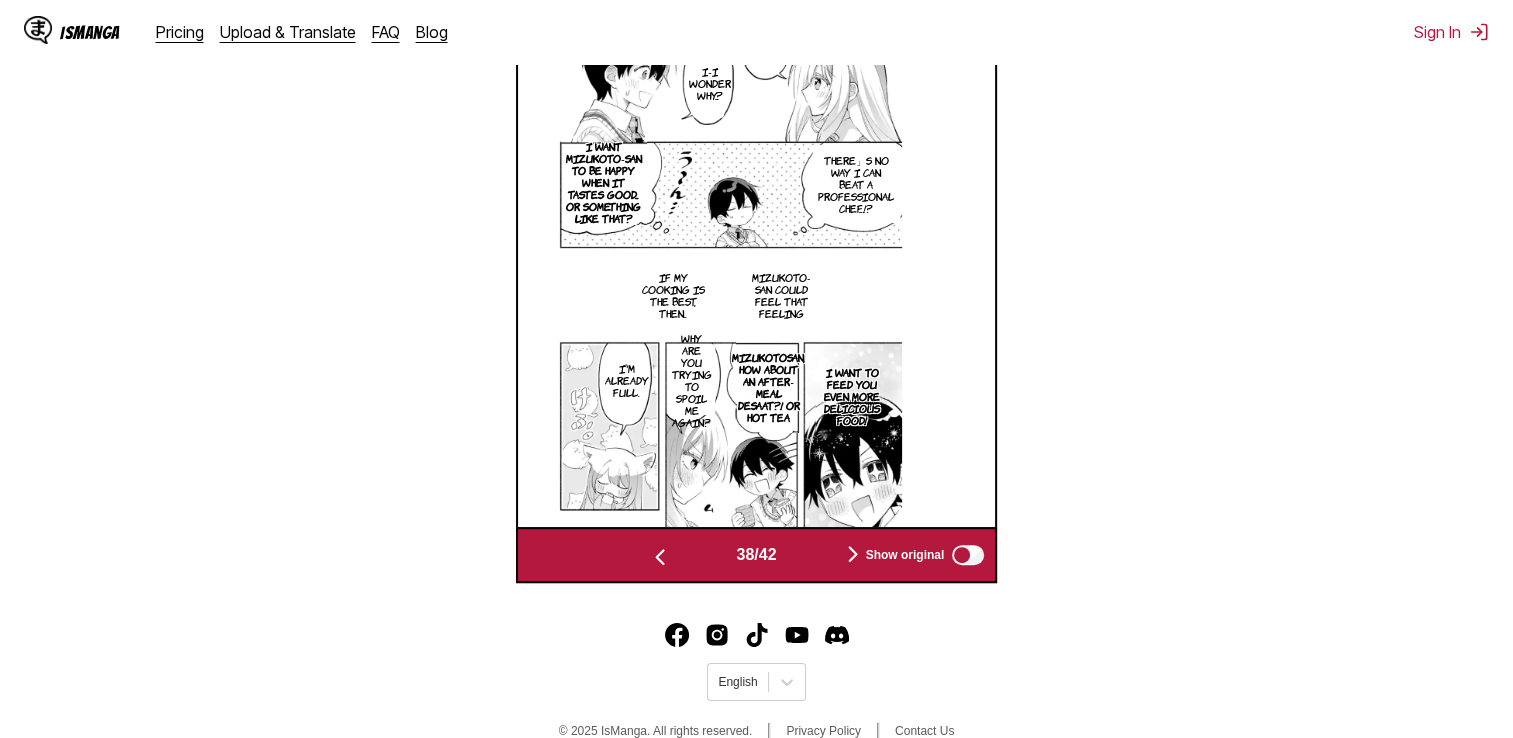 click at bounding box center [853, 554] 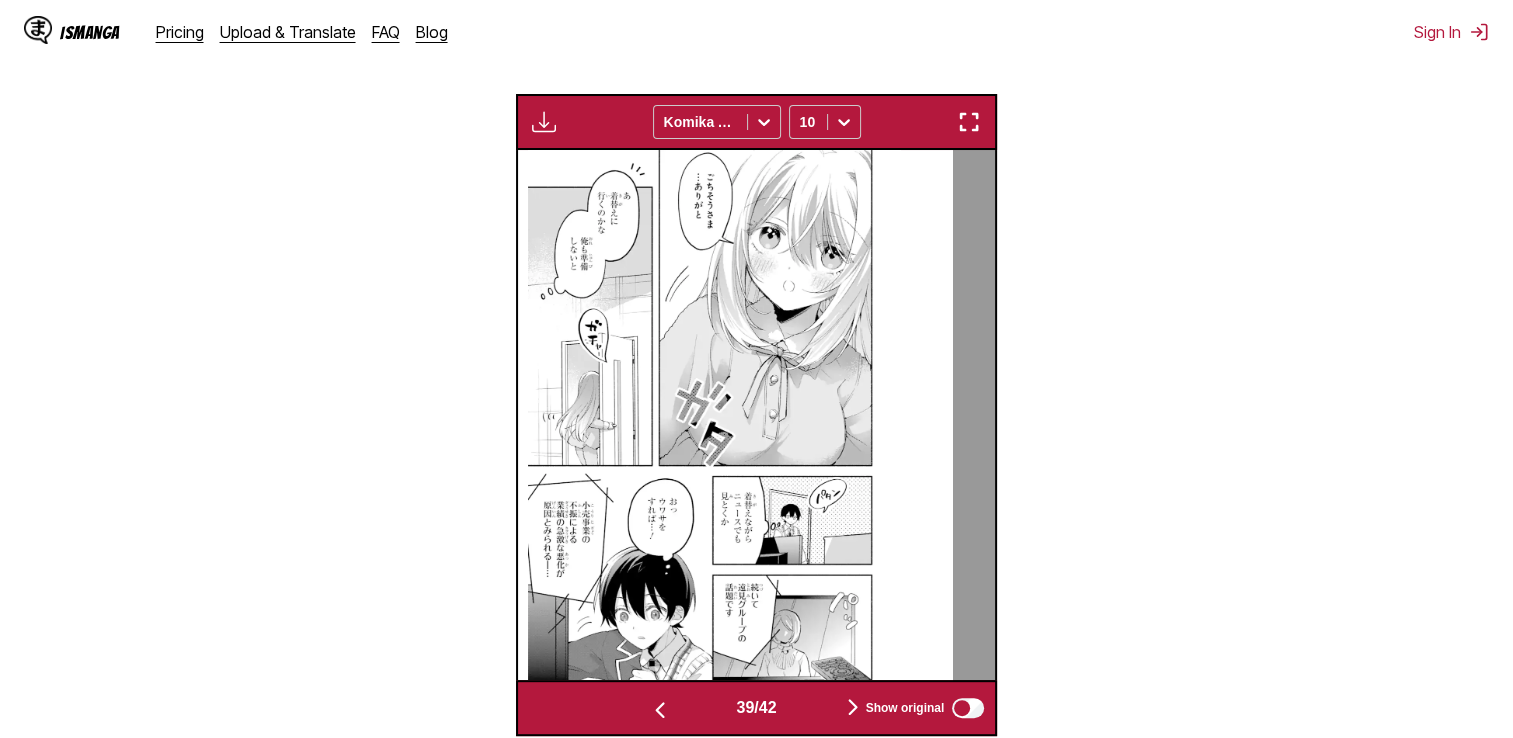 scroll, scrollTop: 301, scrollLeft: 0, axis: vertical 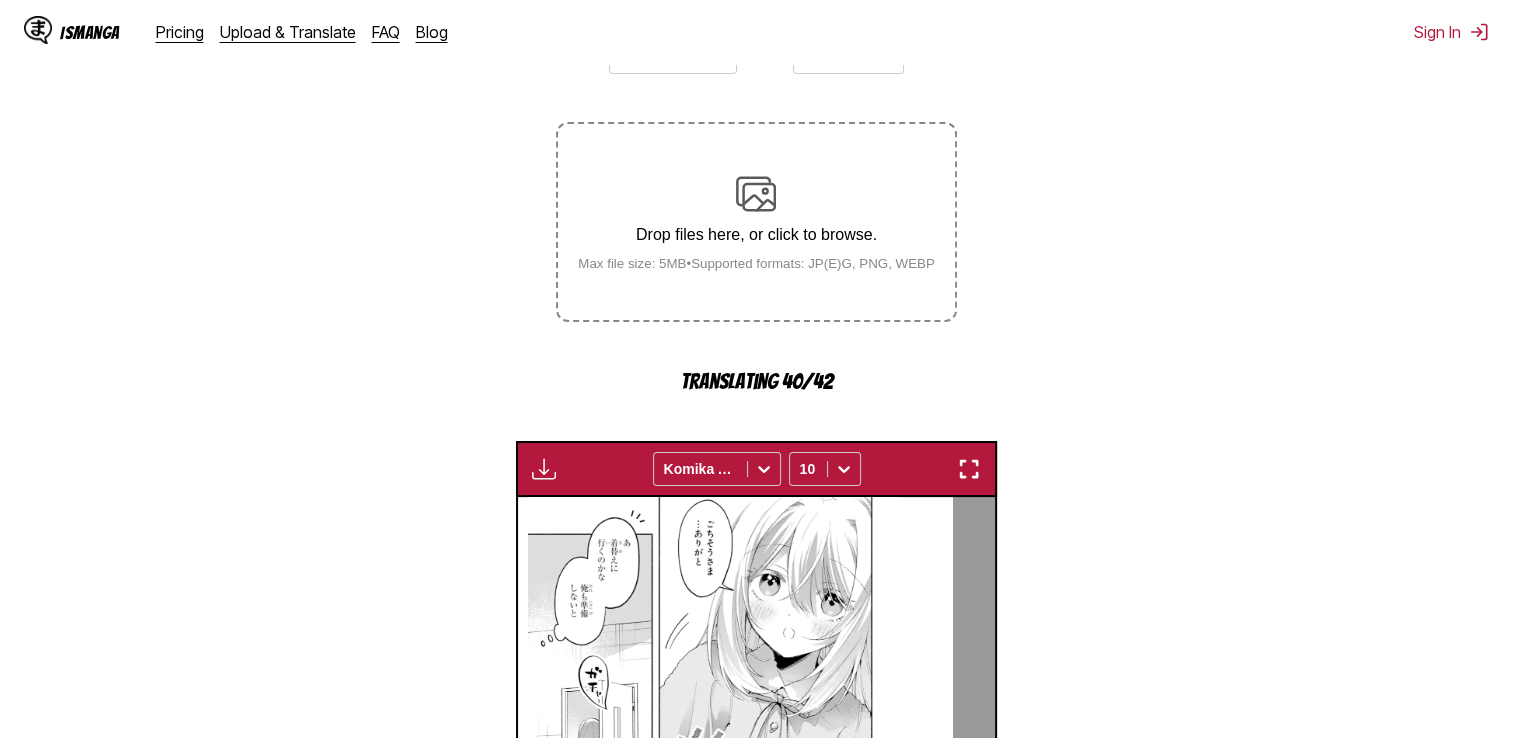 click on "Max file size: 5MB  •  Supported formats: JP(E)G, PNG, WEBP" at bounding box center [756, 263] 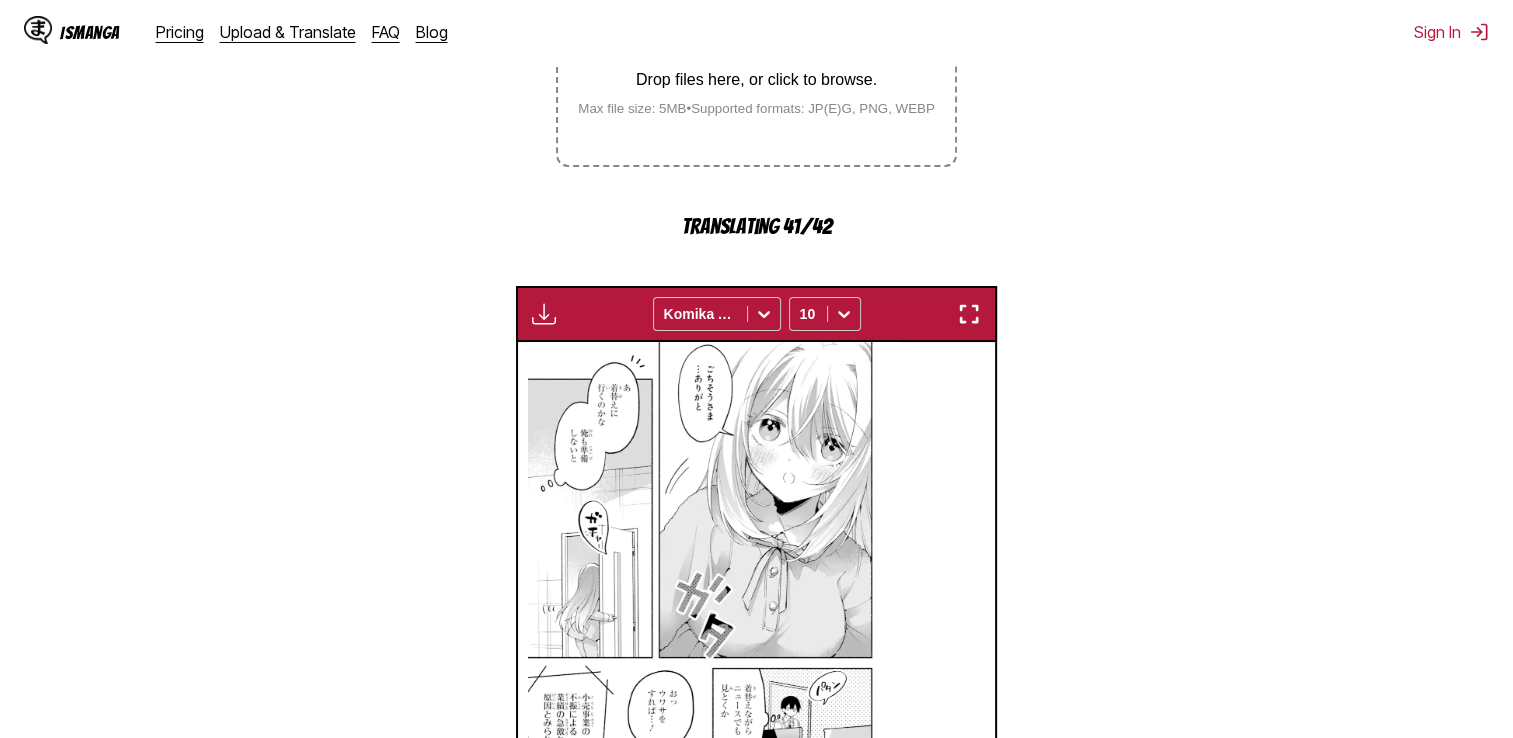 scroll, scrollTop: 801, scrollLeft: 0, axis: vertical 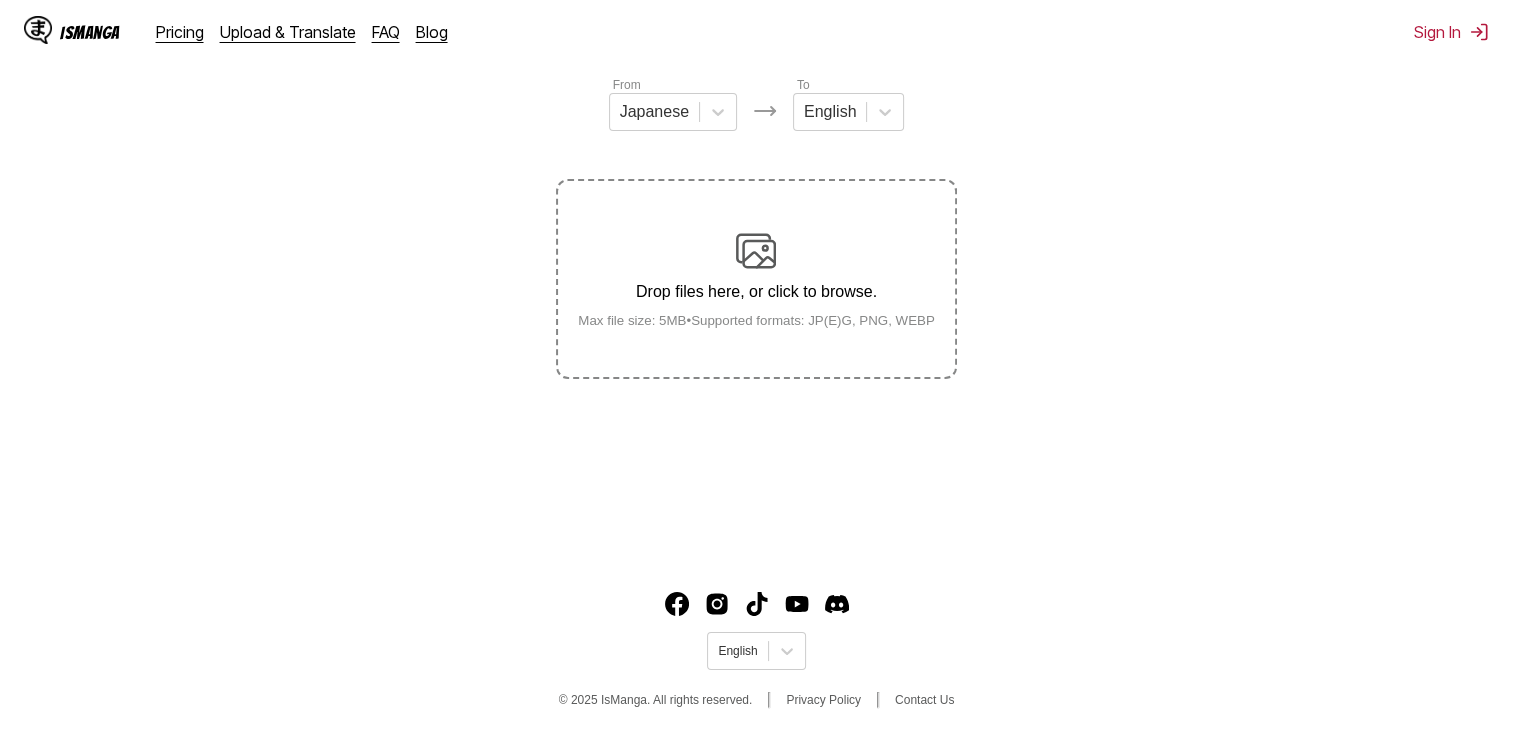click on "Drop files here, or click to browse." at bounding box center (756, 292) 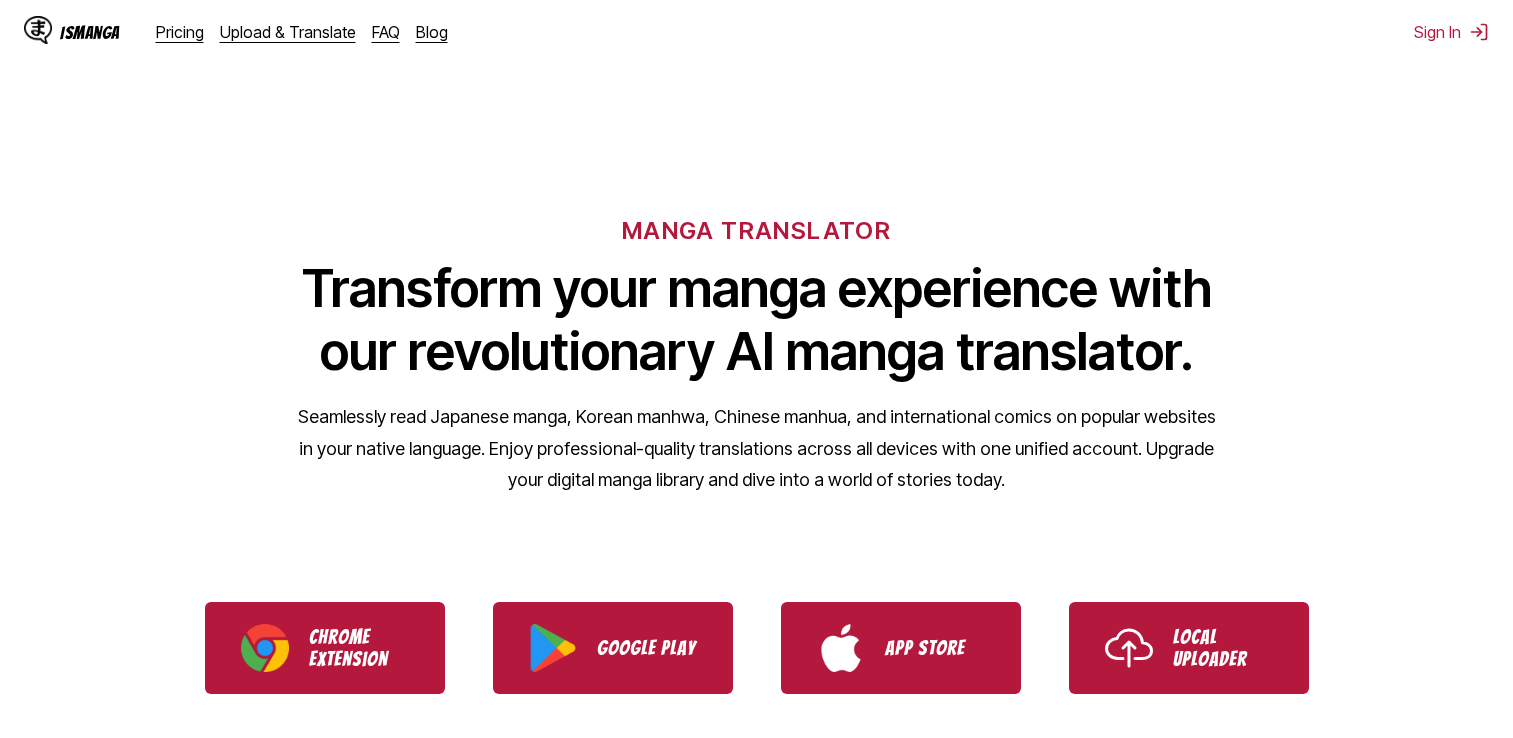 scroll, scrollTop: 200, scrollLeft: 0, axis: vertical 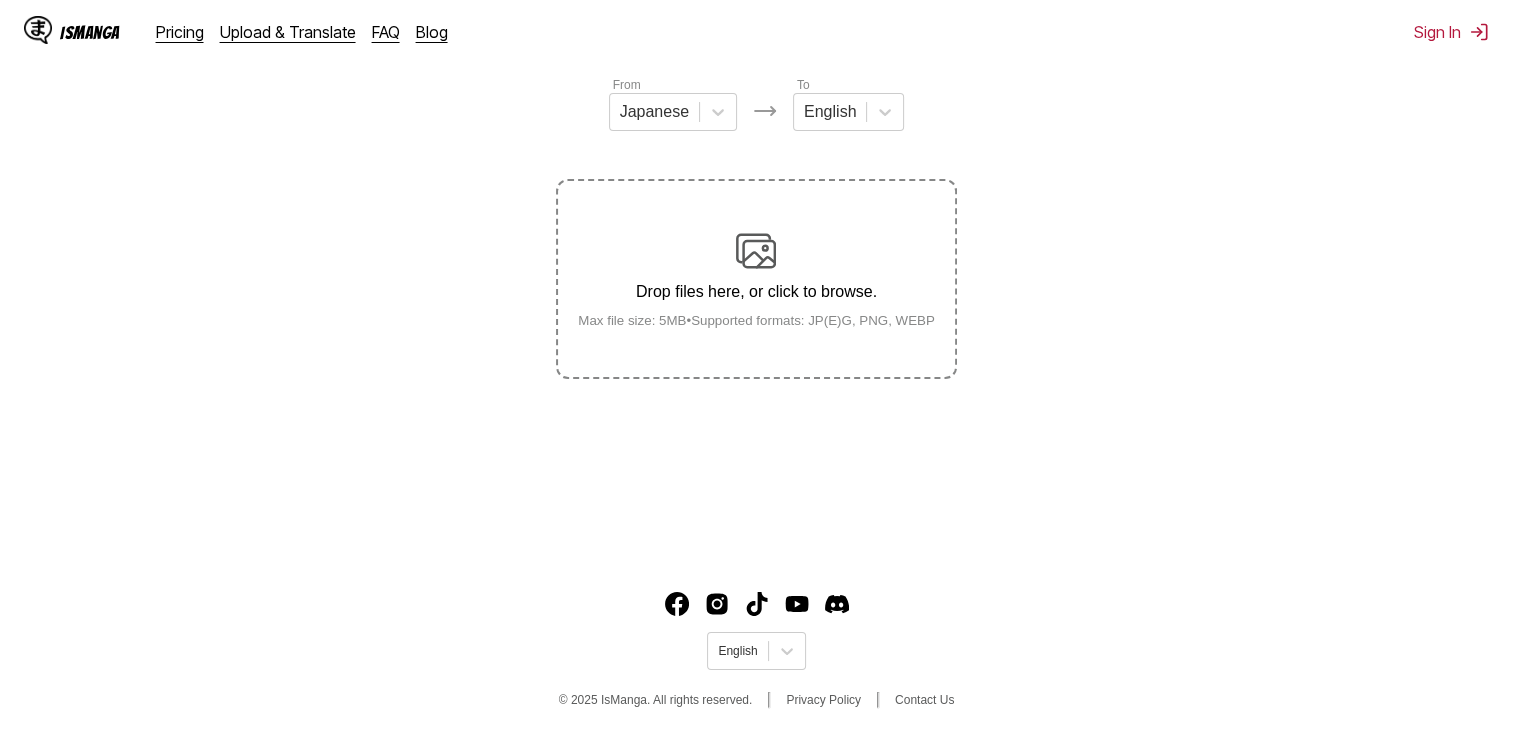 click on "Drop files here, or click to browse." at bounding box center [756, 292] 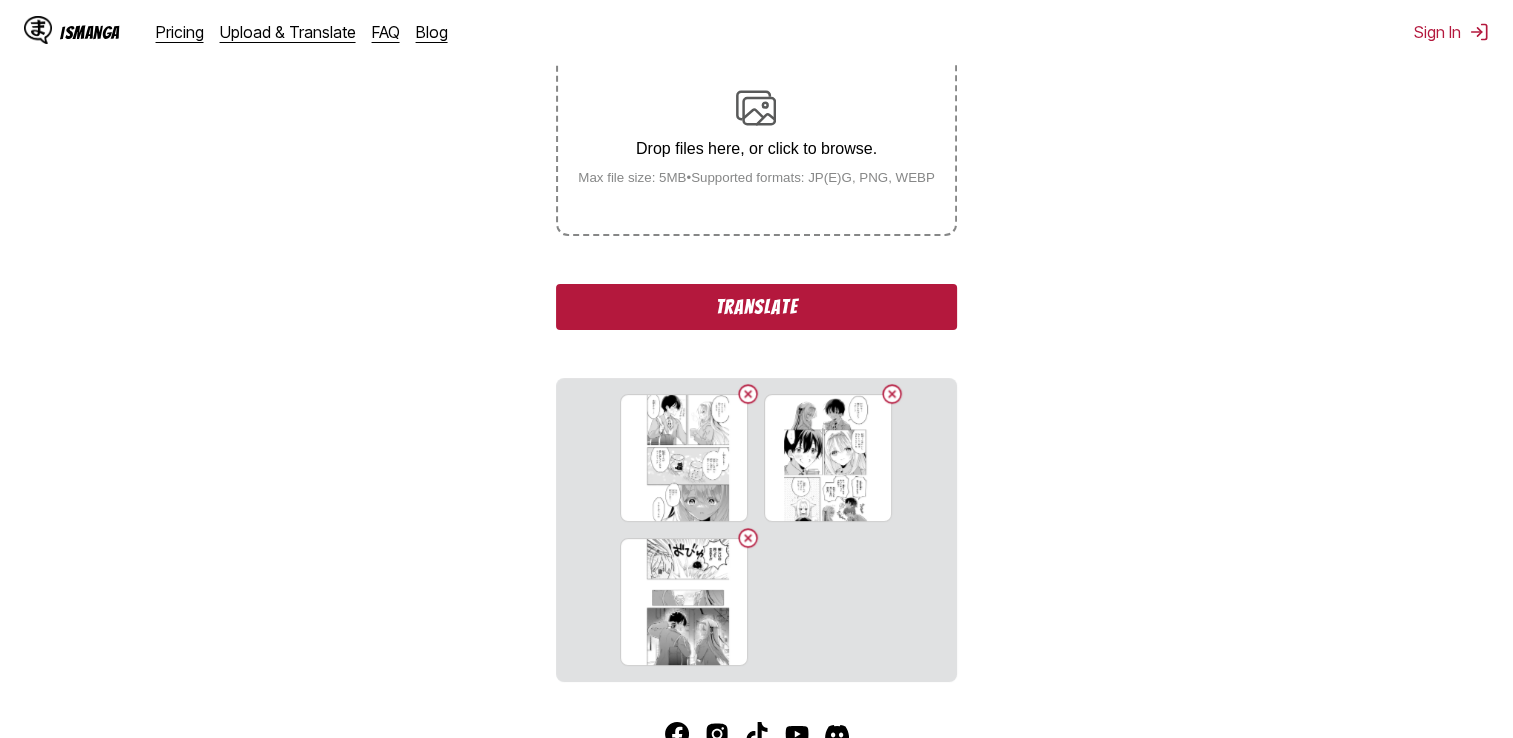scroll, scrollTop: 444, scrollLeft: 0, axis: vertical 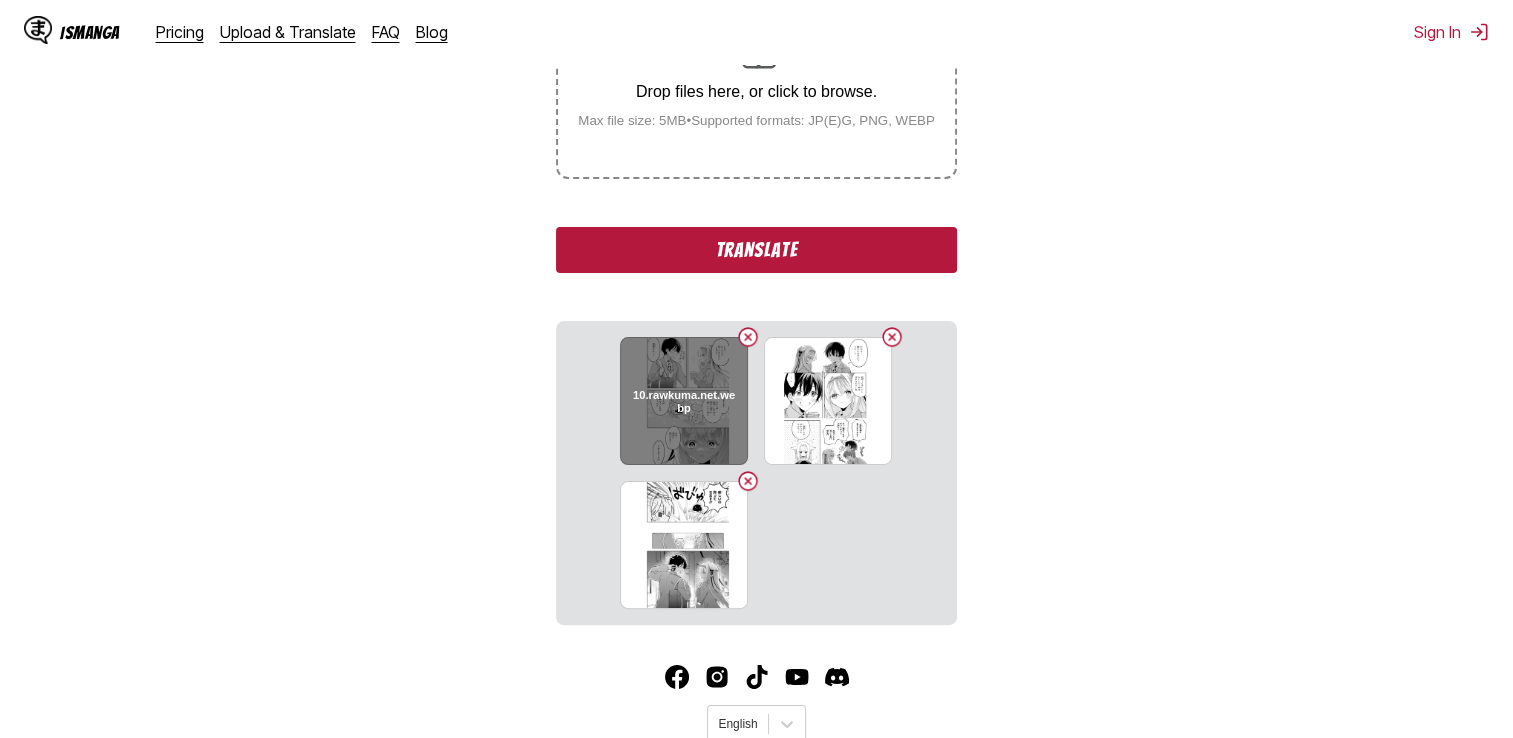 click at bounding box center (748, 337) 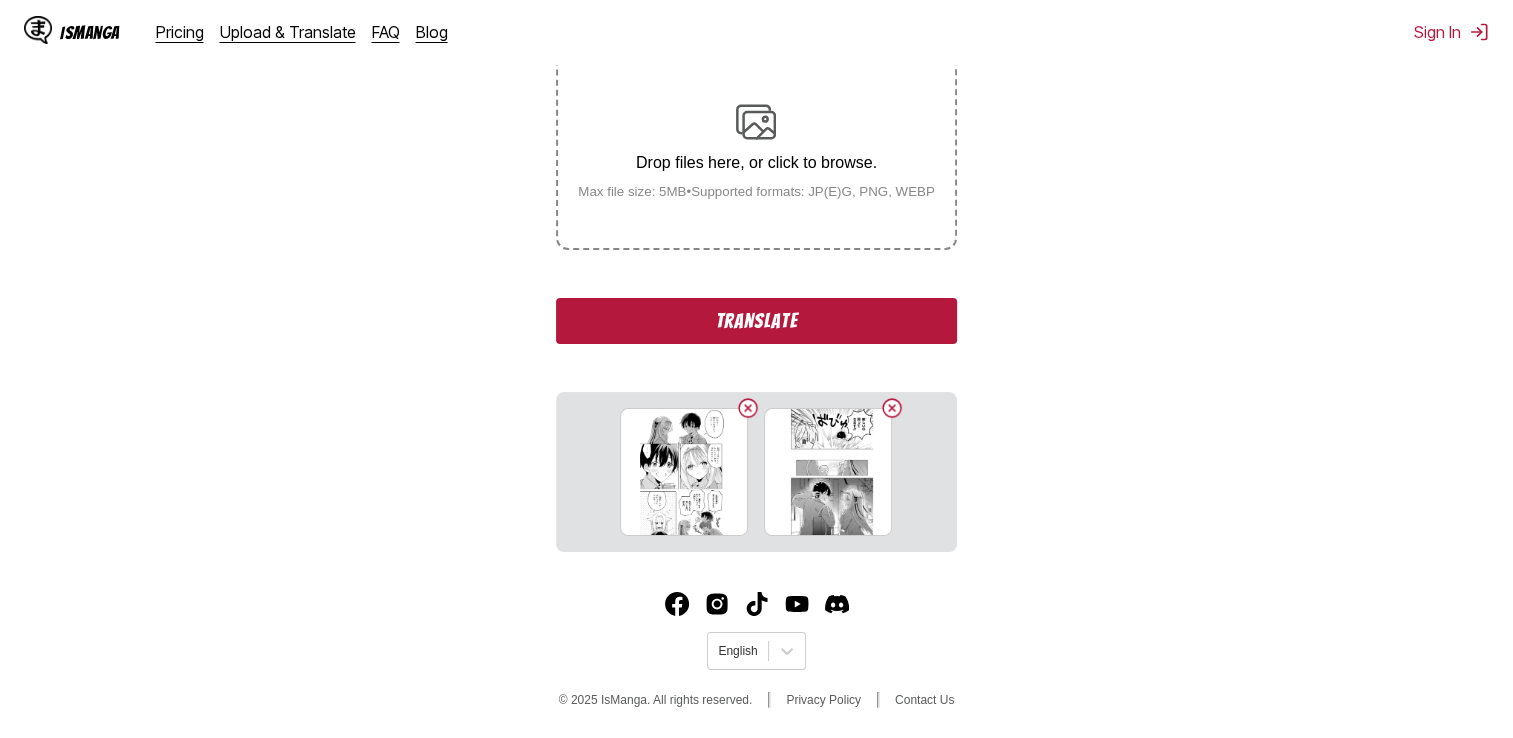 scroll, scrollTop: 375, scrollLeft: 0, axis: vertical 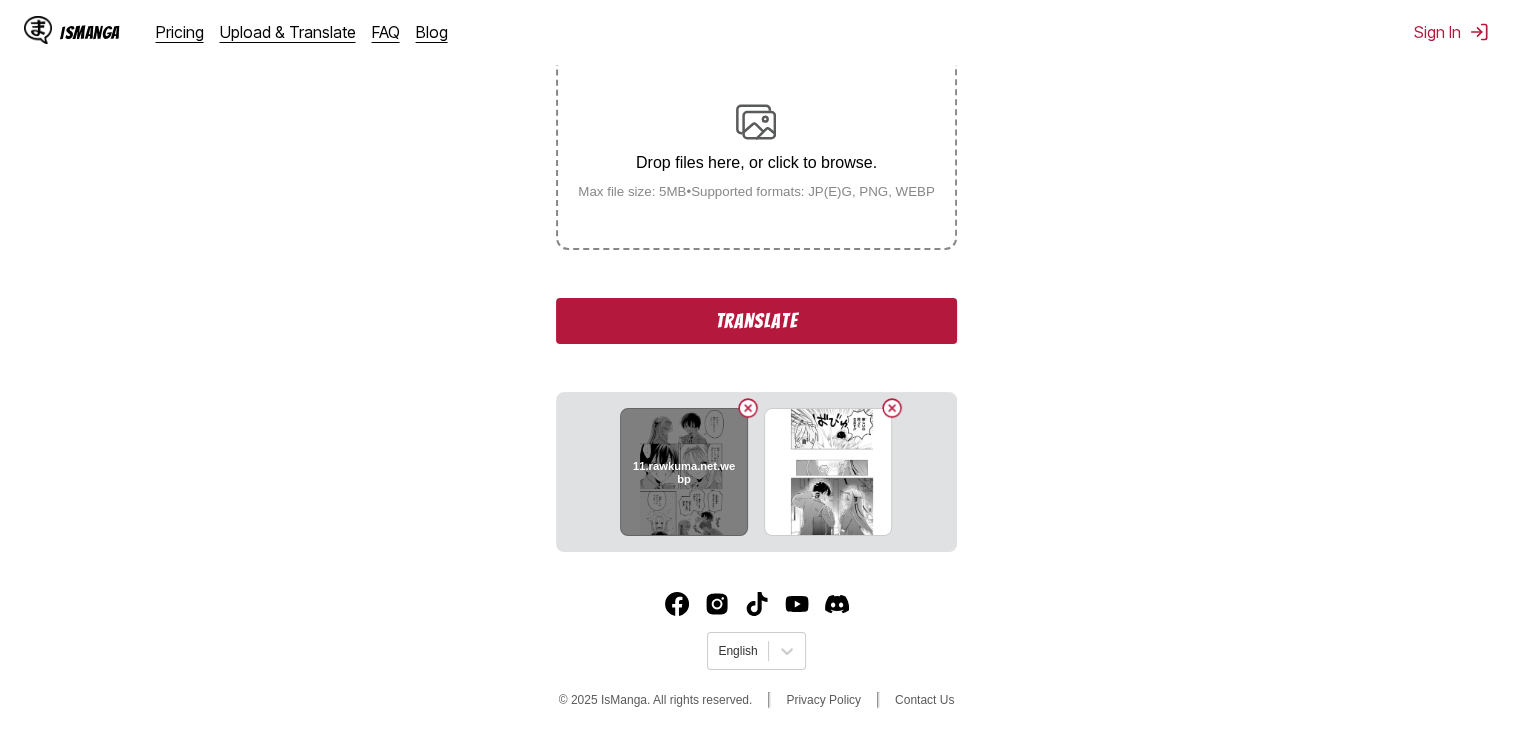 click at bounding box center [748, 408] 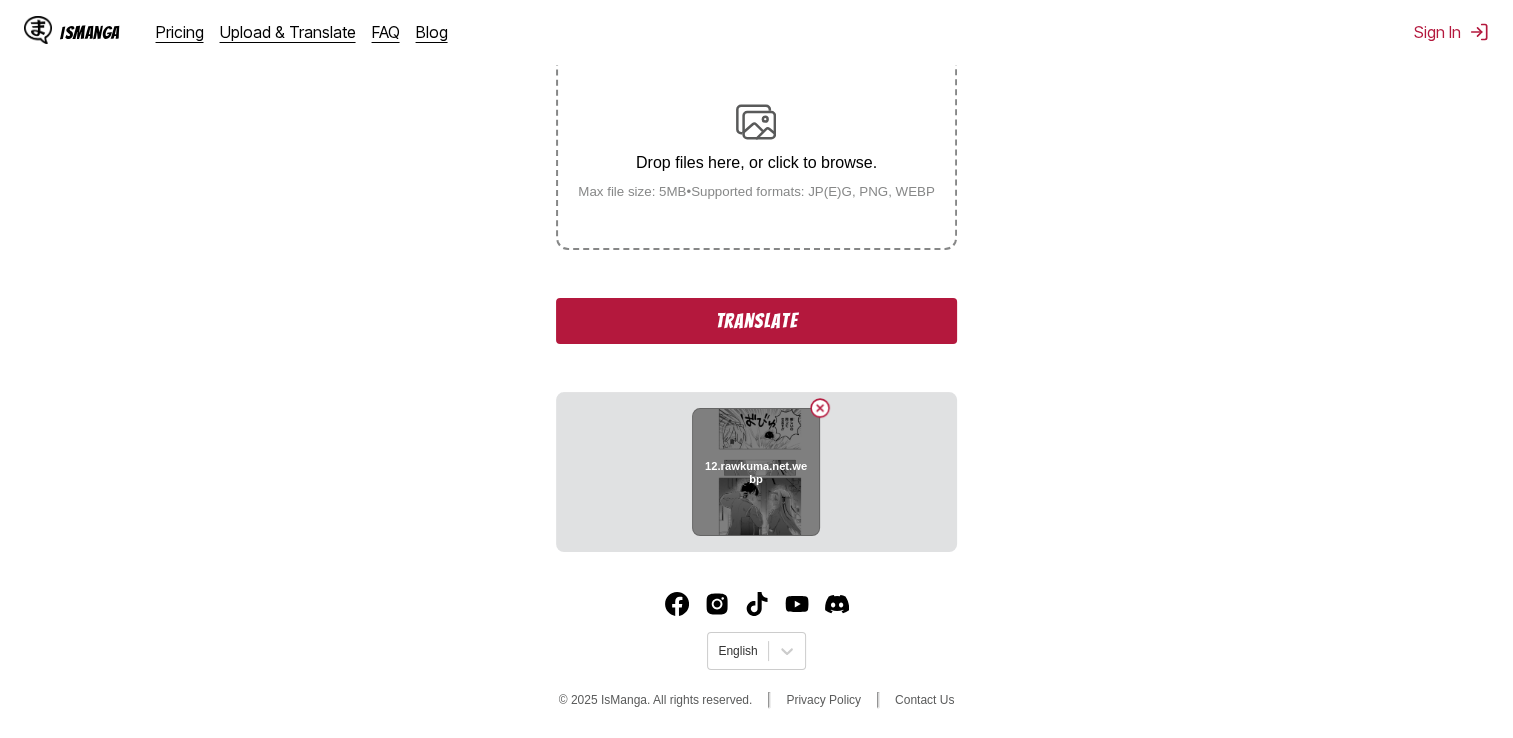 click at bounding box center [820, 408] 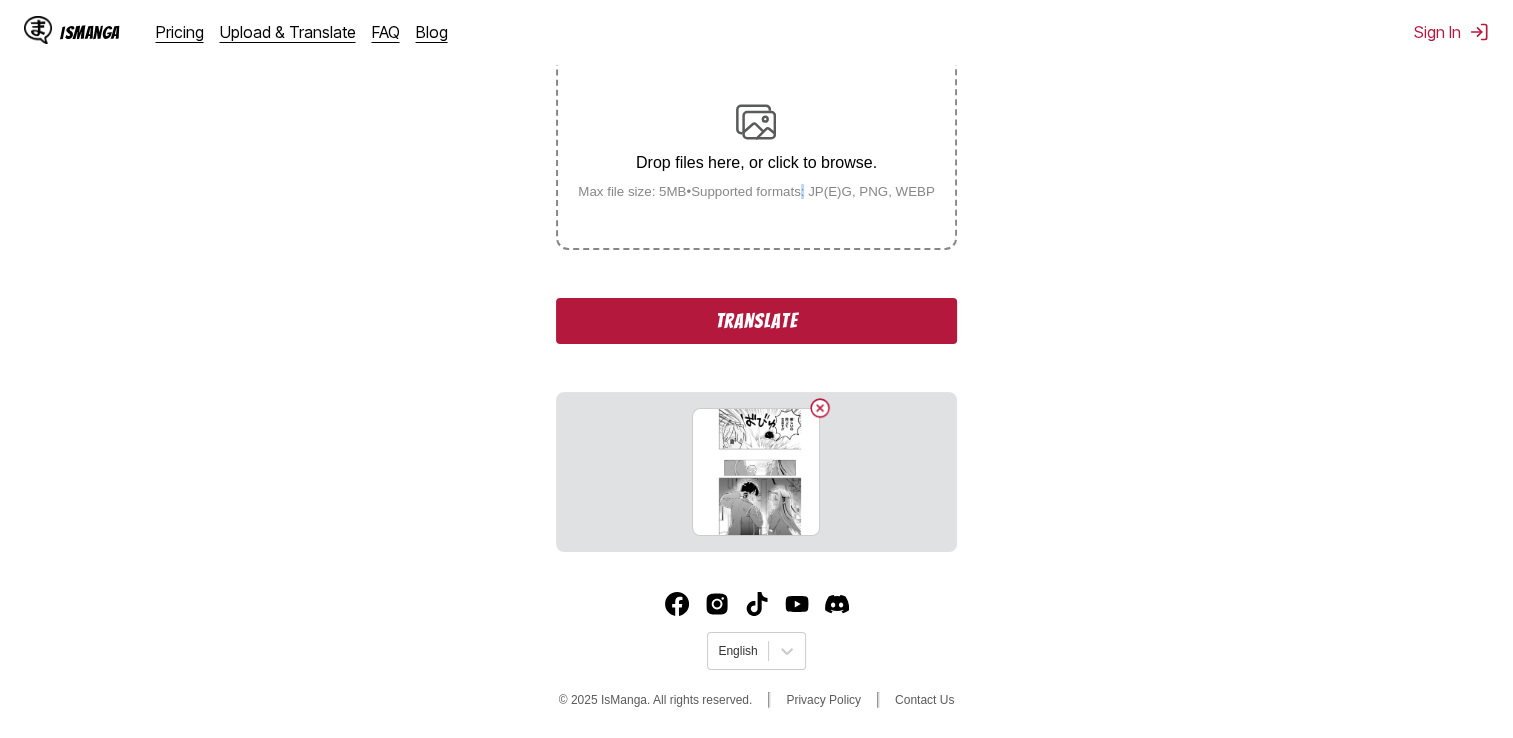 scroll, scrollTop: 244, scrollLeft: 0, axis: vertical 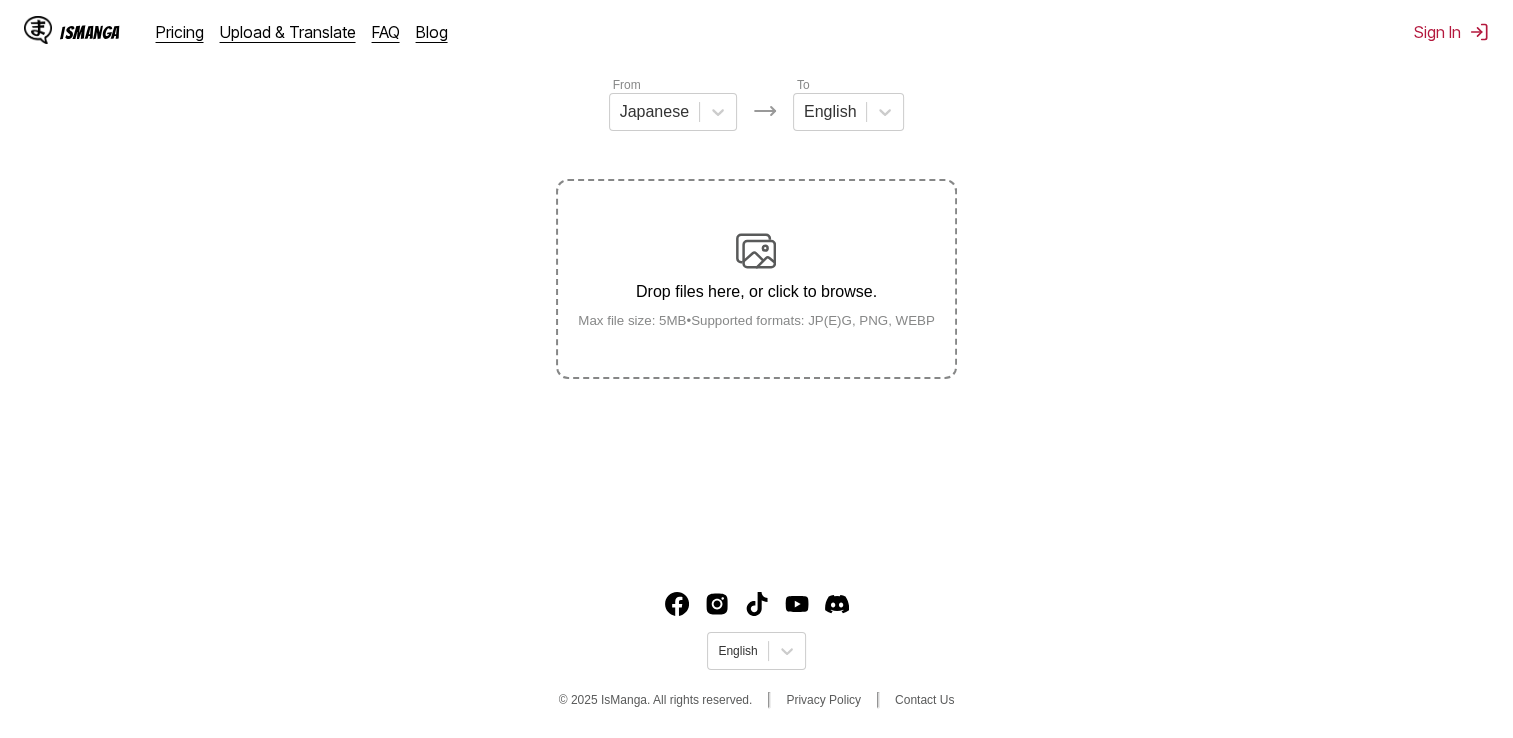 drag, startPoint x: 812, startPoint y: 410, endPoint x: 724, endPoint y: 240, distance: 191.42622 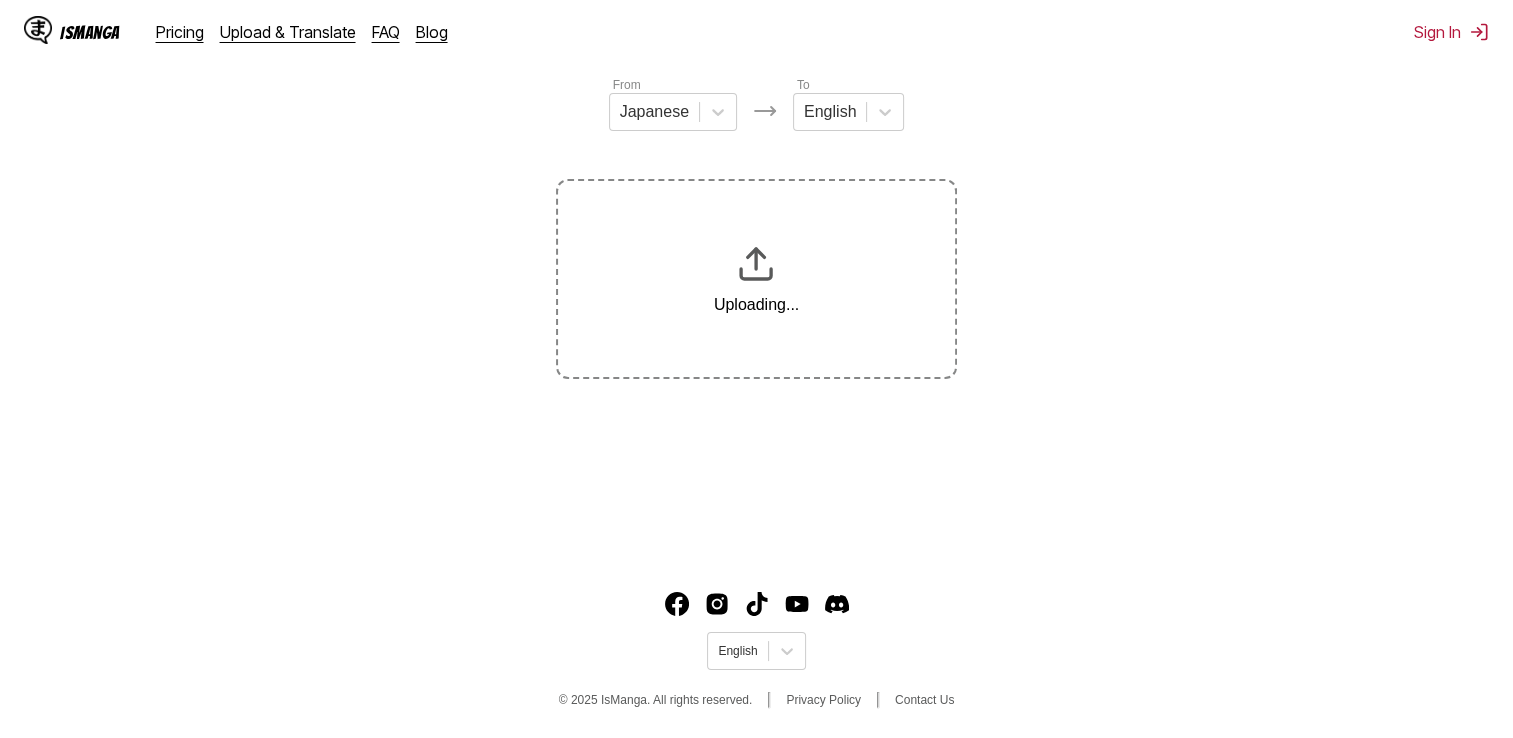 scroll, scrollTop: 375, scrollLeft: 0, axis: vertical 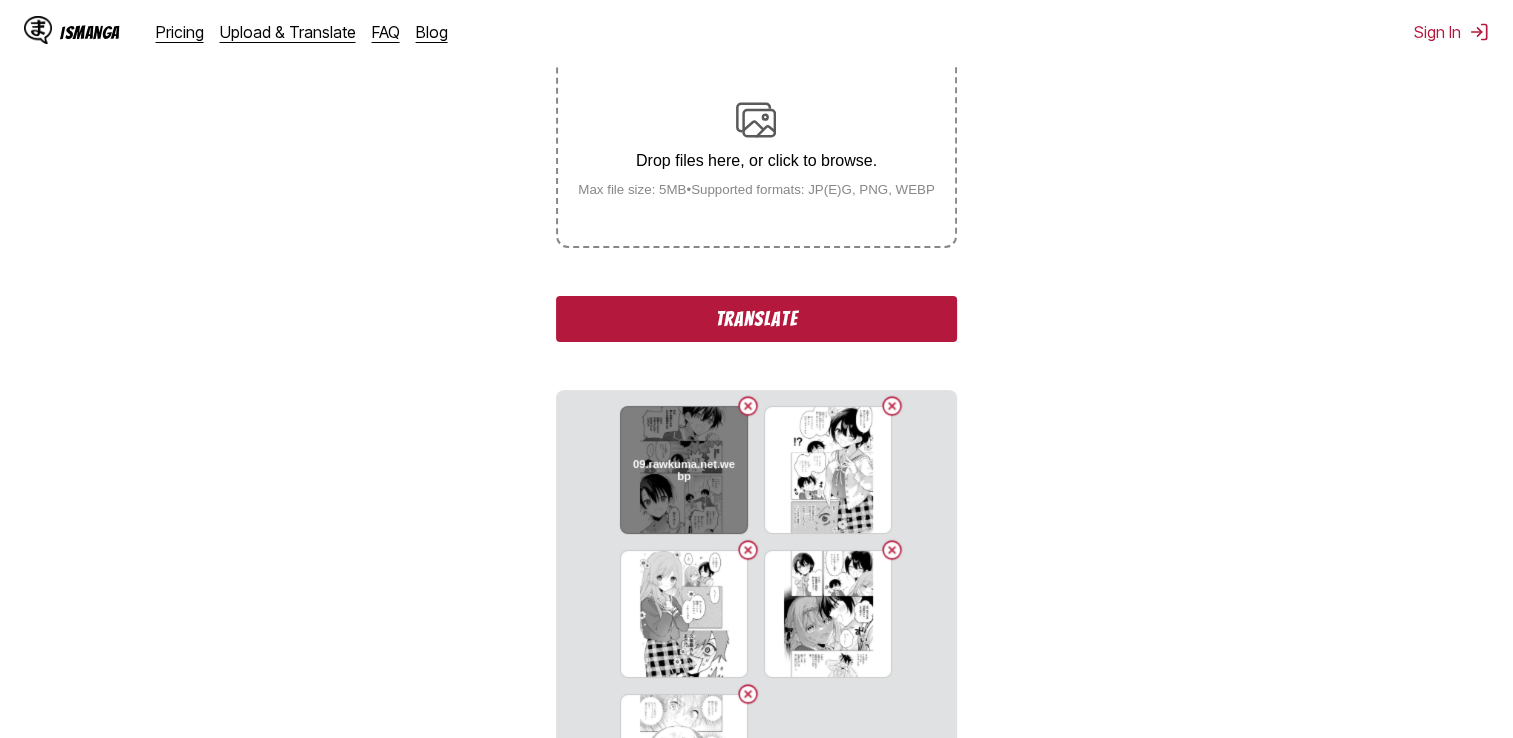 click at bounding box center (748, 406) 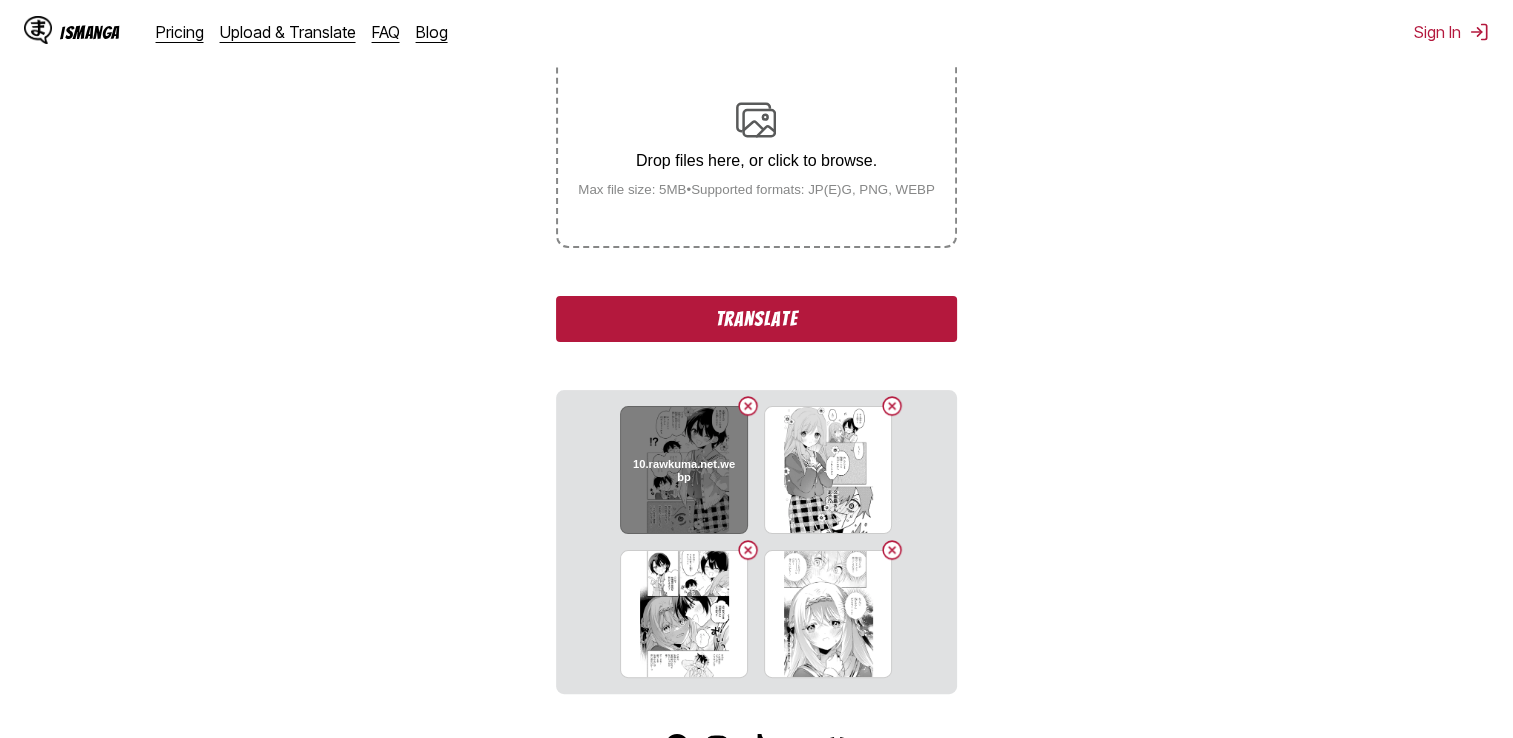 click at bounding box center (748, 406) 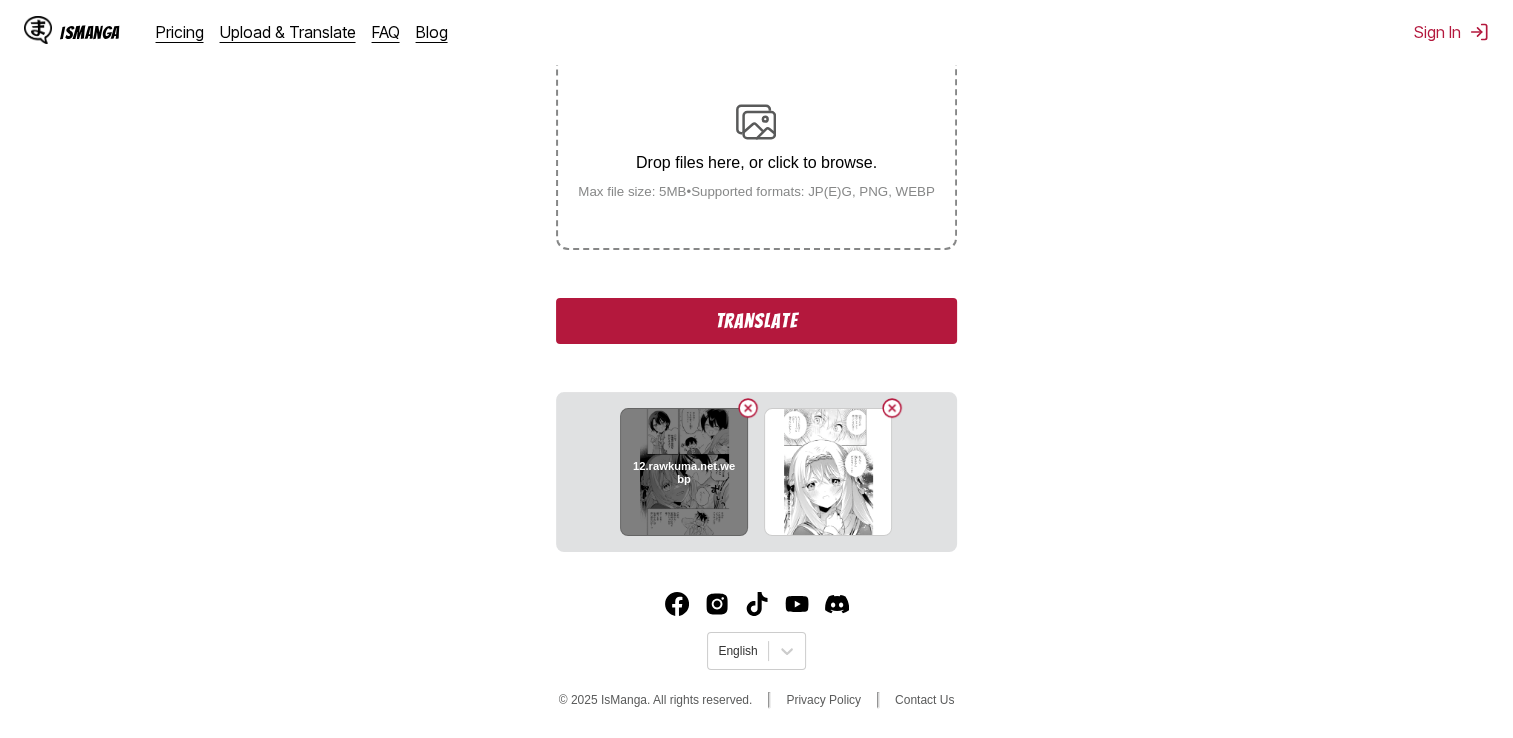 click at bounding box center [748, 408] 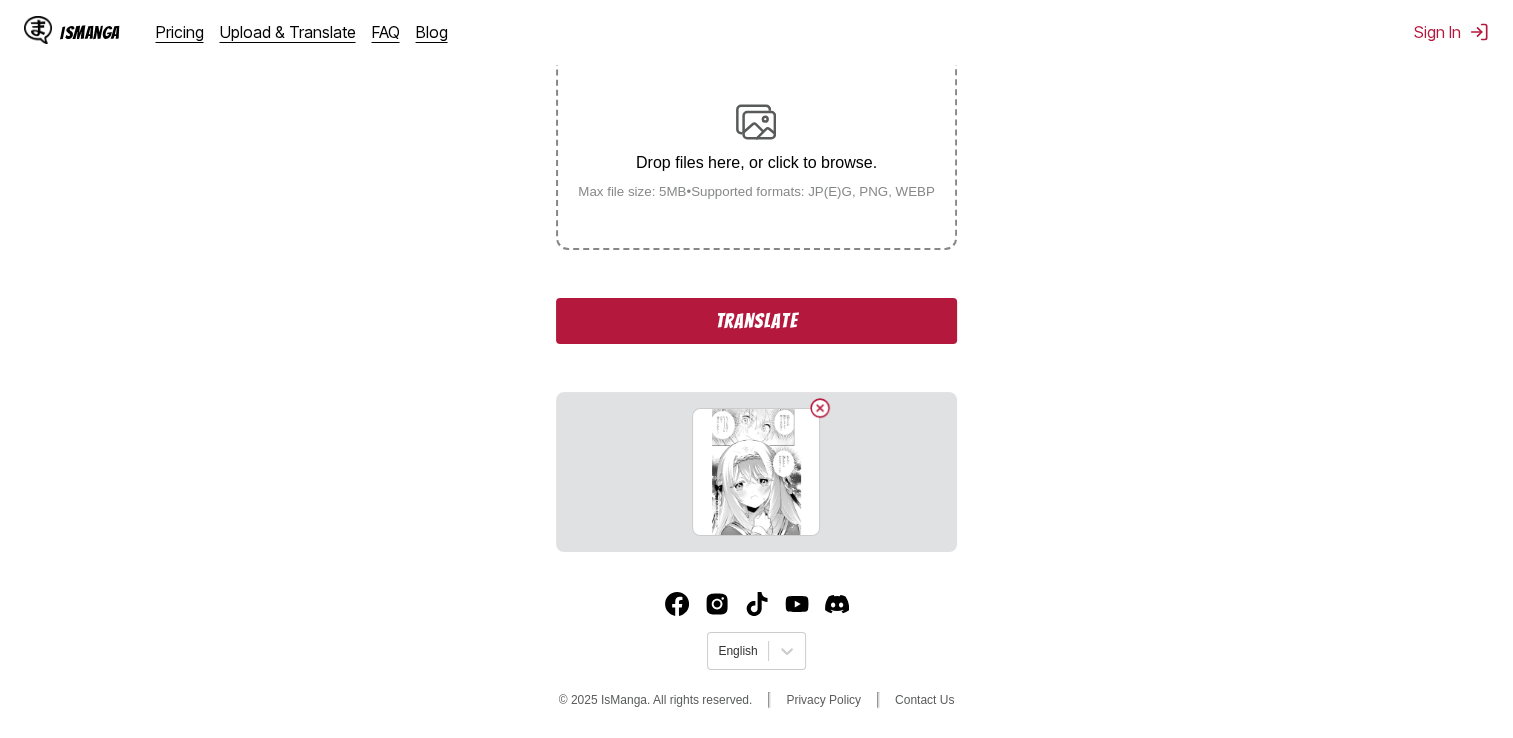 drag, startPoint x: 748, startPoint y: 413, endPoint x: 819, endPoint y: 410, distance: 71.063354 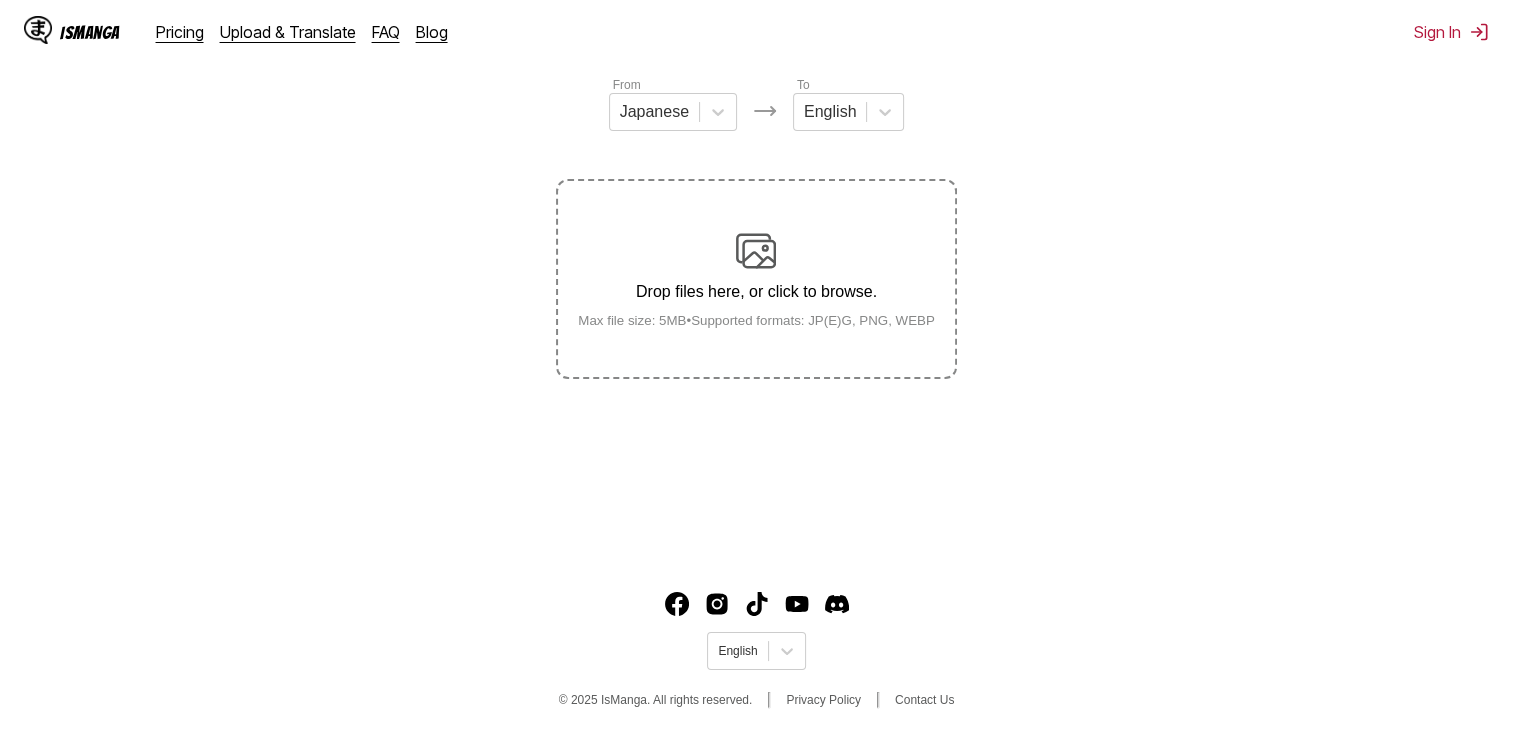 scroll, scrollTop: 244, scrollLeft: 0, axis: vertical 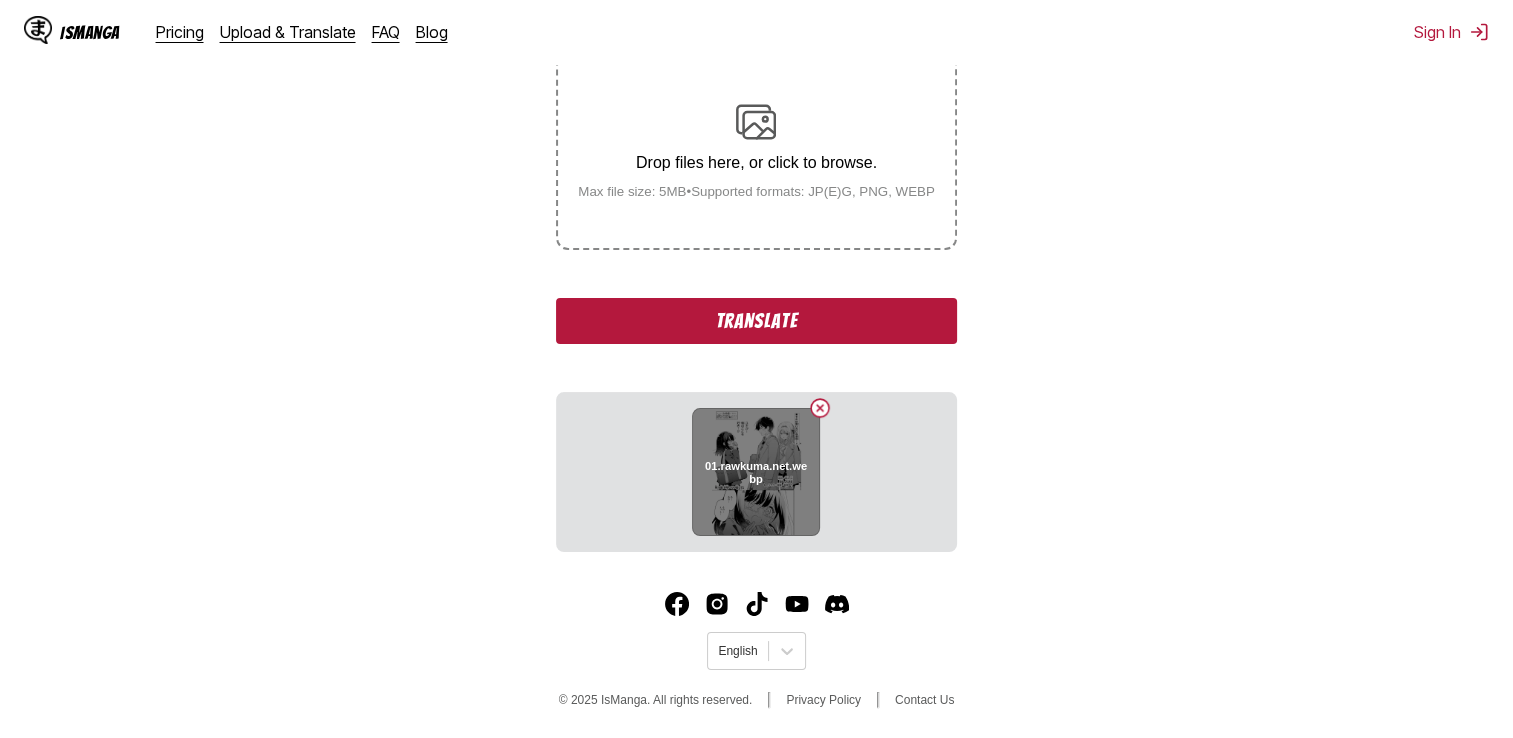 click at bounding box center (820, 408) 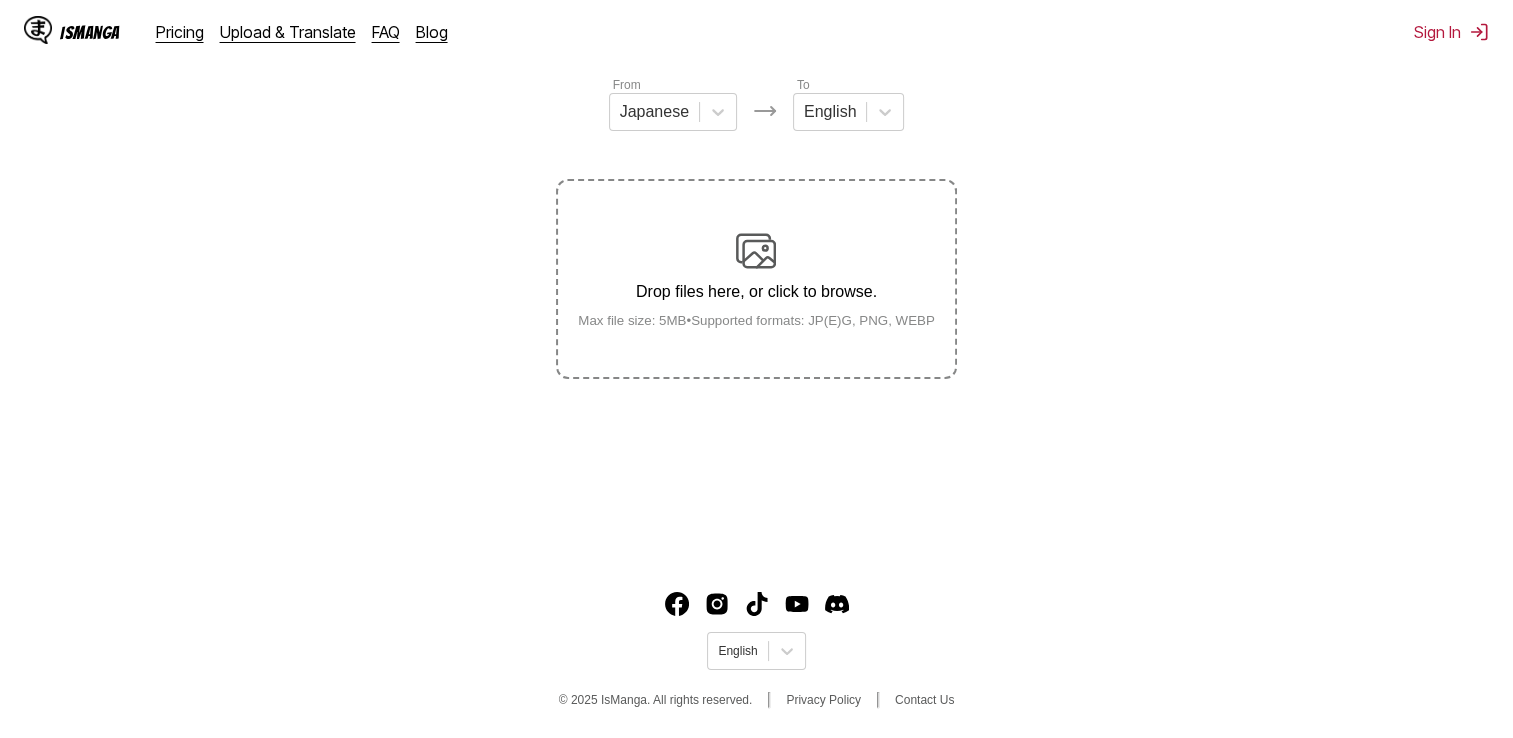 scroll, scrollTop: 244, scrollLeft: 0, axis: vertical 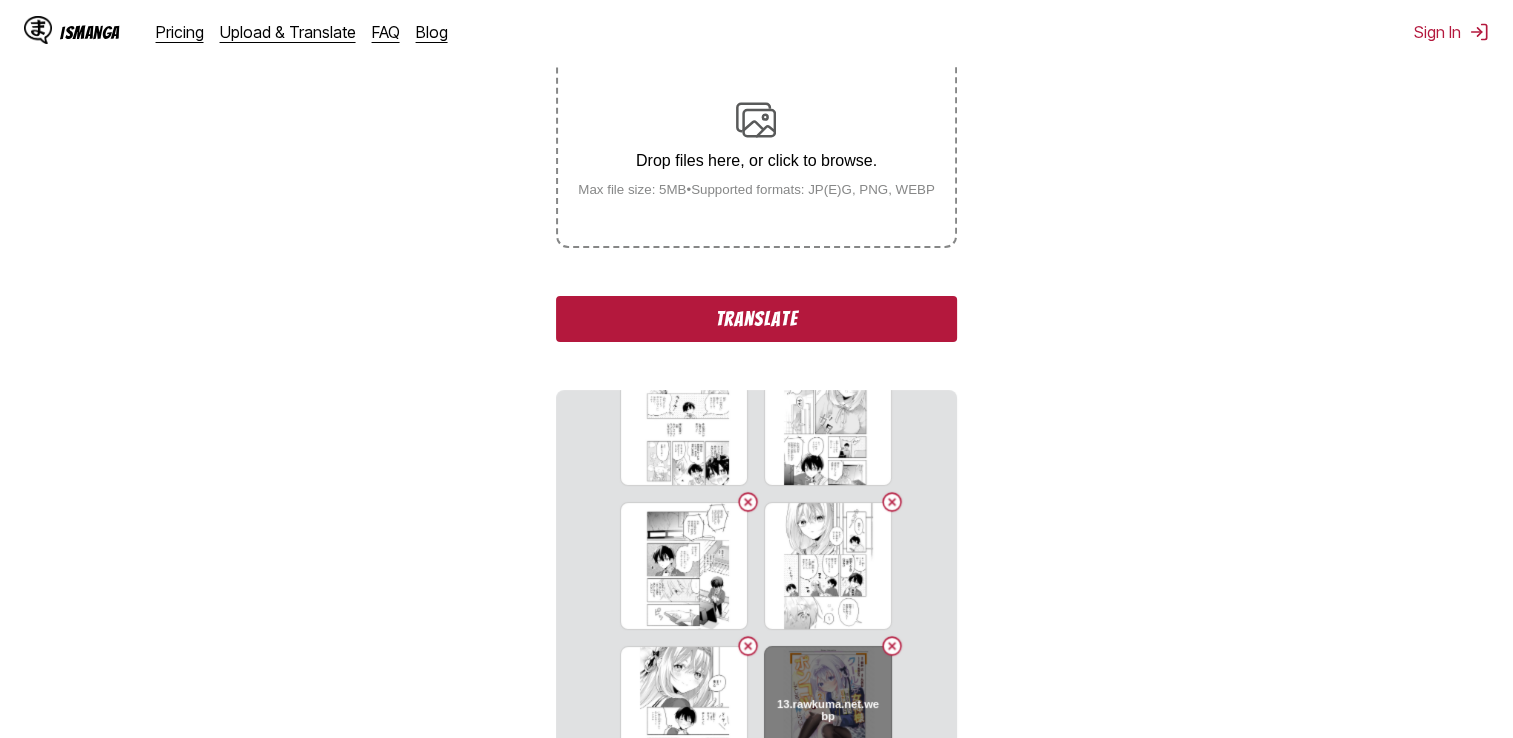 click at bounding box center (892, 646) 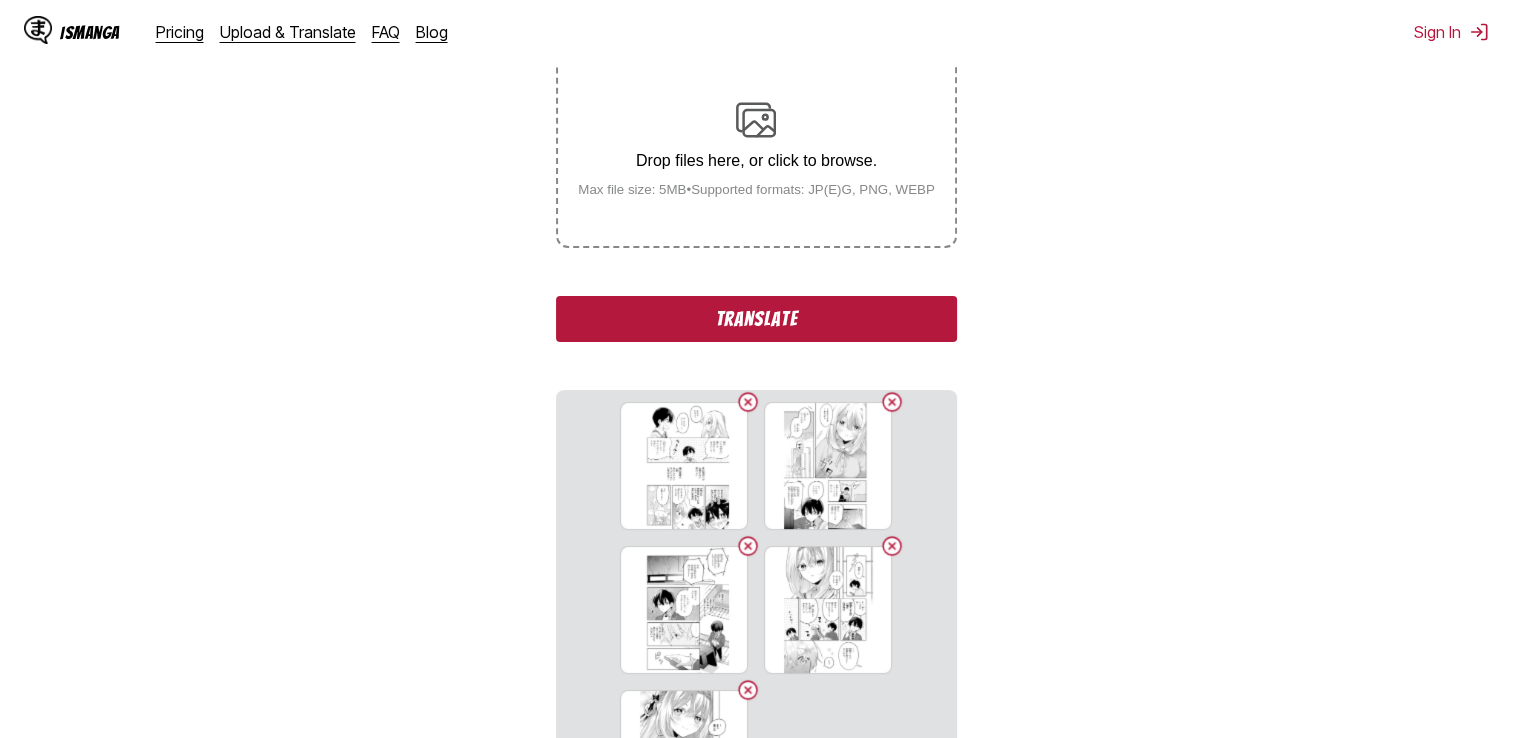 scroll, scrollTop: 0, scrollLeft: 0, axis: both 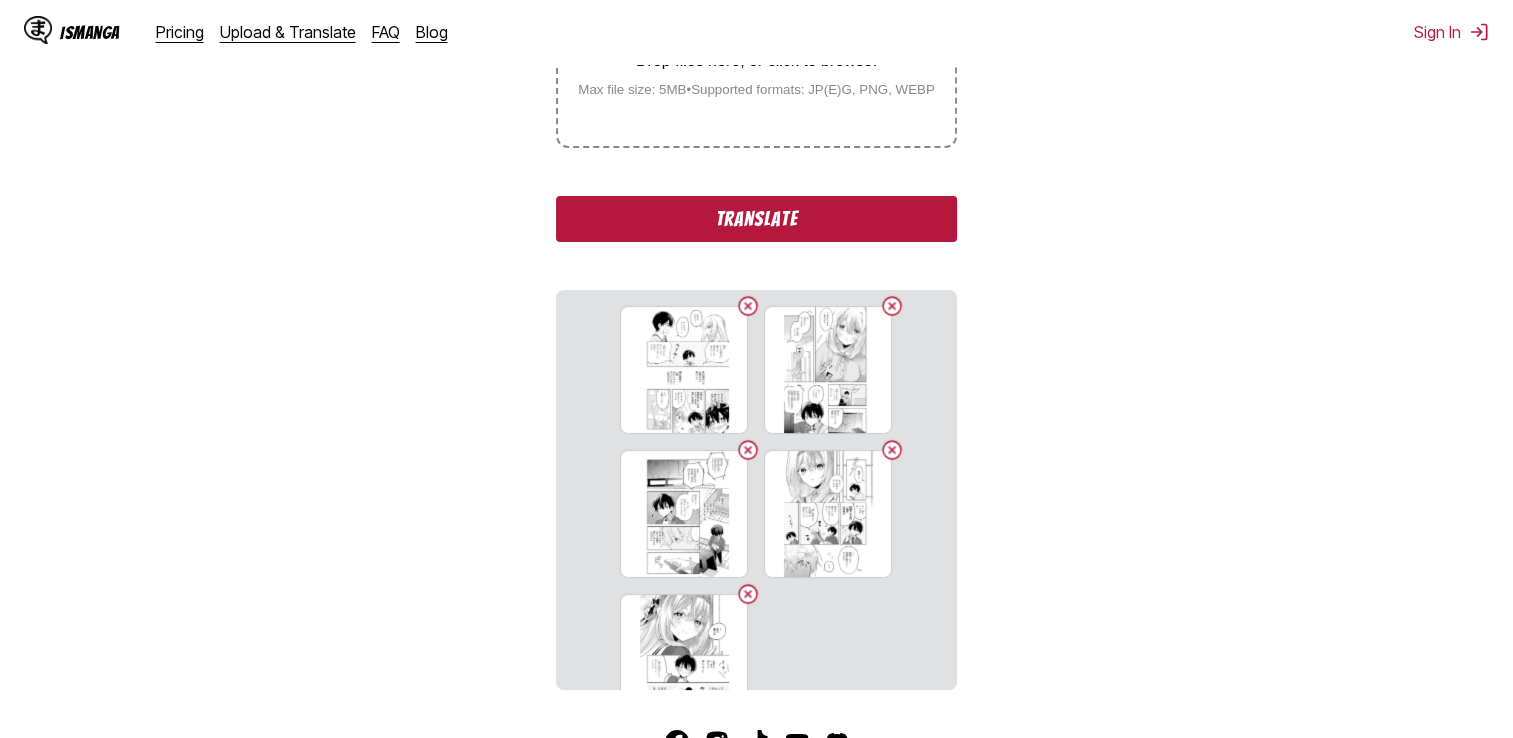 click on "Translate" at bounding box center (756, 219) 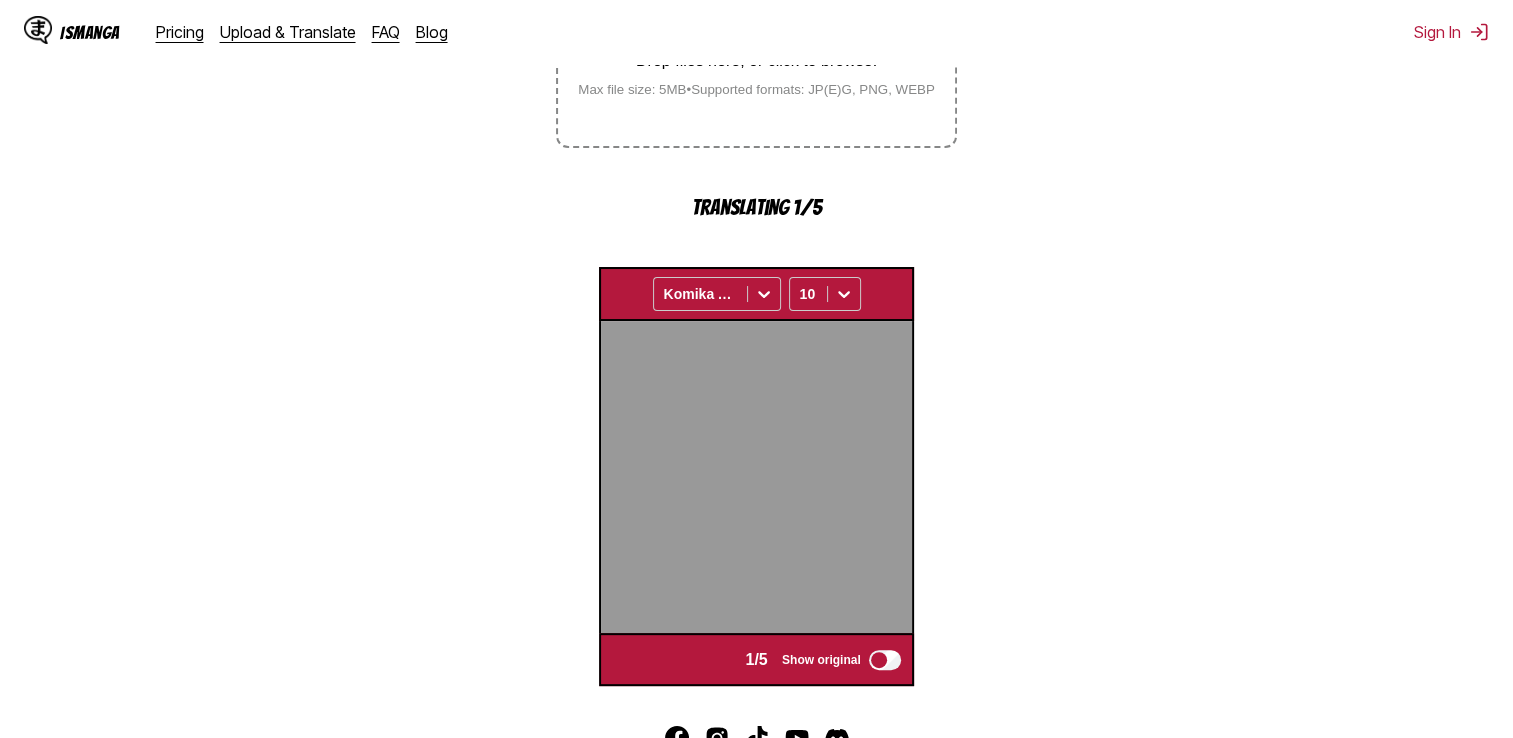 scroll, scrollTop: 592, scrollLeft: 0, axis: vertical 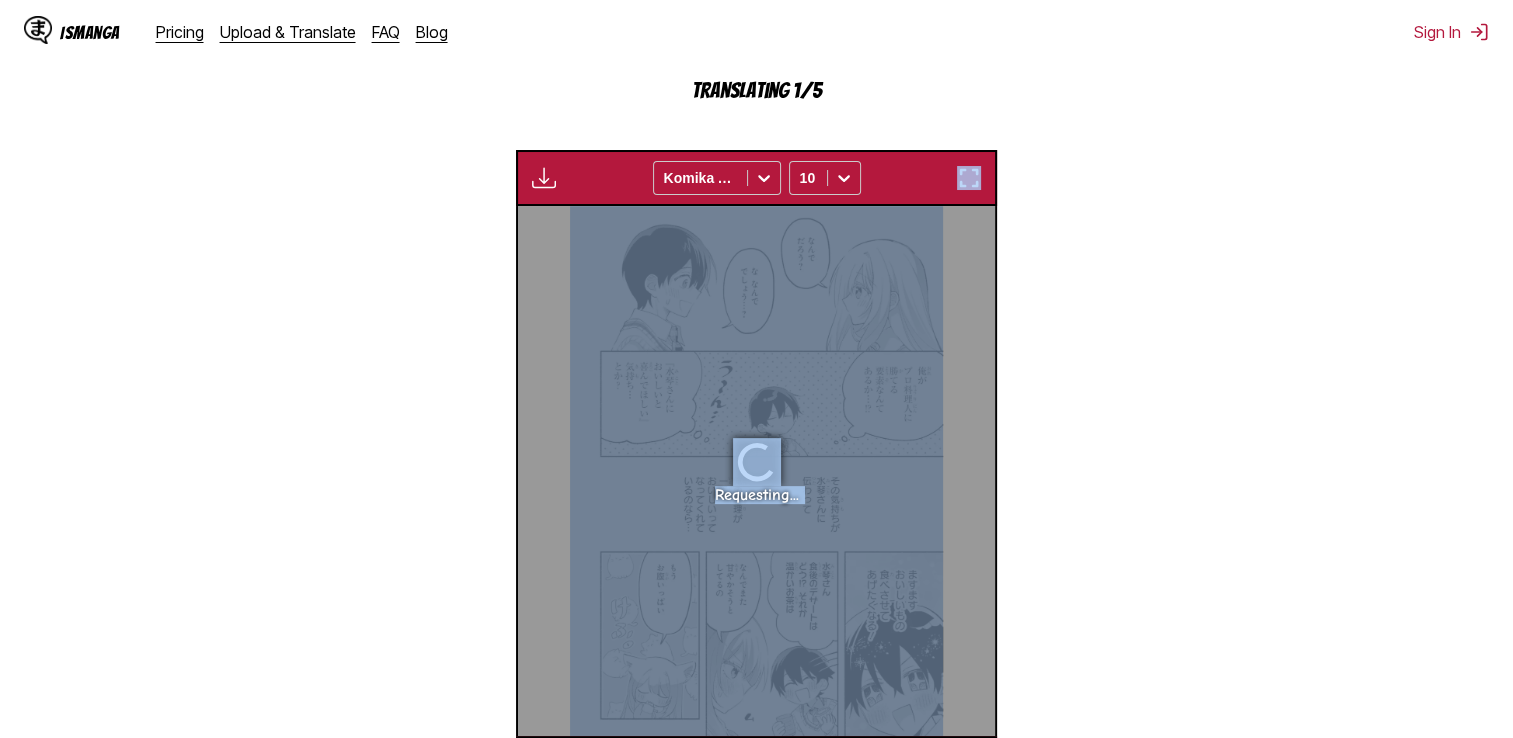 click on "From Japanese To English Drop files here, or click to browse. Max file size: 5MB  •  Supported formats: JP(E)G, PNG, WEBP Translating 1/5 Available for premium users only Komika Axis 10 Requesting... Requesting... Requesting... Requesting... Requesting... 1  /  5 Show original" at bounding box center (756, 259) 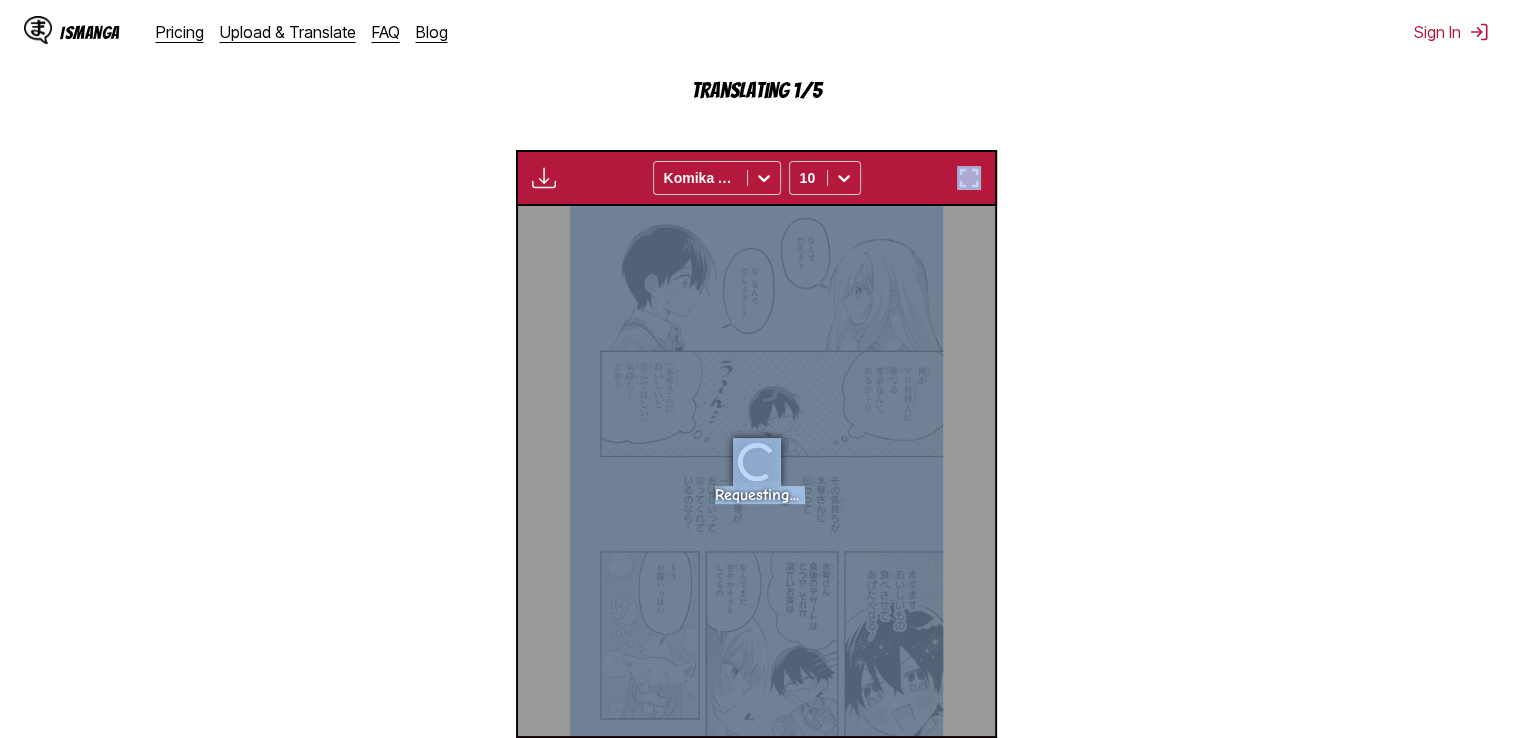 click on "From Japanese To English Drop files here, or click to browse. Max file size: 5MB  •  Supported formats: JP(E)G, PNG, WEBP Translating 1/5 Available for premium users only Komika Axis 10 Requesting... Requesting... Requesting... Requesting... Requesting... 1  /  5 Show original" at bounding box center [756, 259] 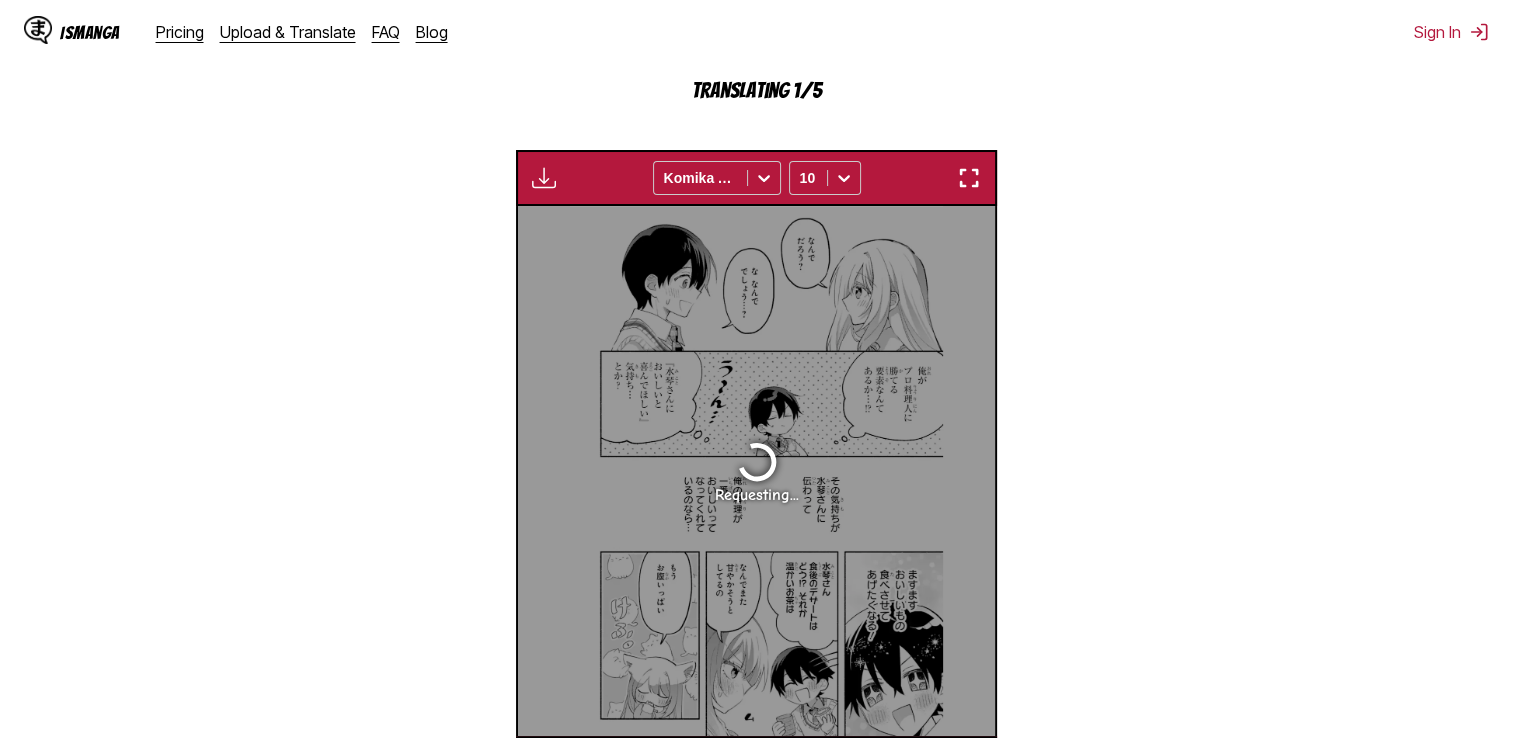 drag, startPoint x: 1314, startPoint y: 358, endPoint x: 1176, endPoint y: 434, distance: 157.54364 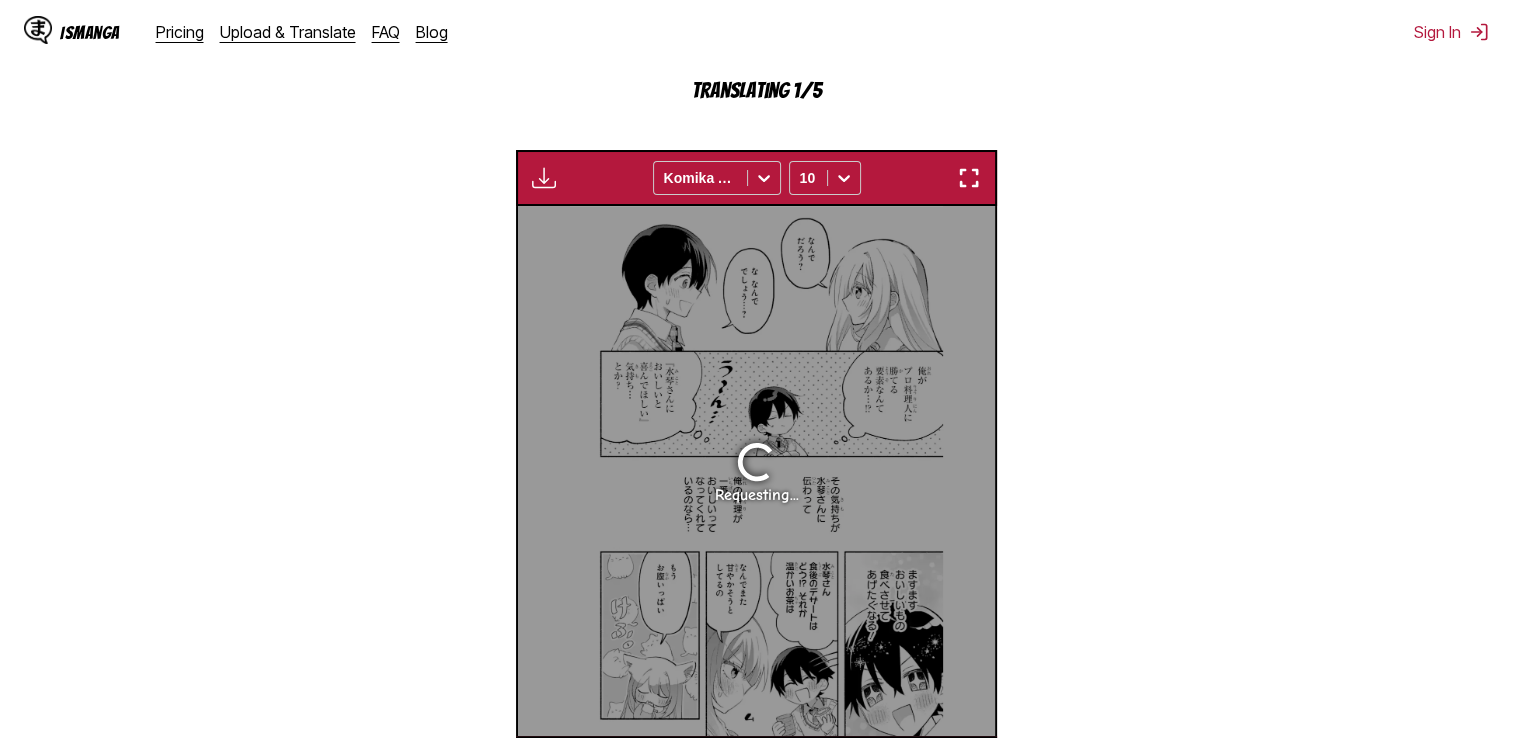 click on "From Japanese To English Drop files here, or click to browse. Max file size: 5MB  •  Supported formats: JP(E)G, PNG, WEBP Translating 1/5 Available for premium users only Komika Axis 10 Requesting... Requesting... Requesting... Requesting... Requesting... 1  /  5 Show original" at bounding box center [756, 259] 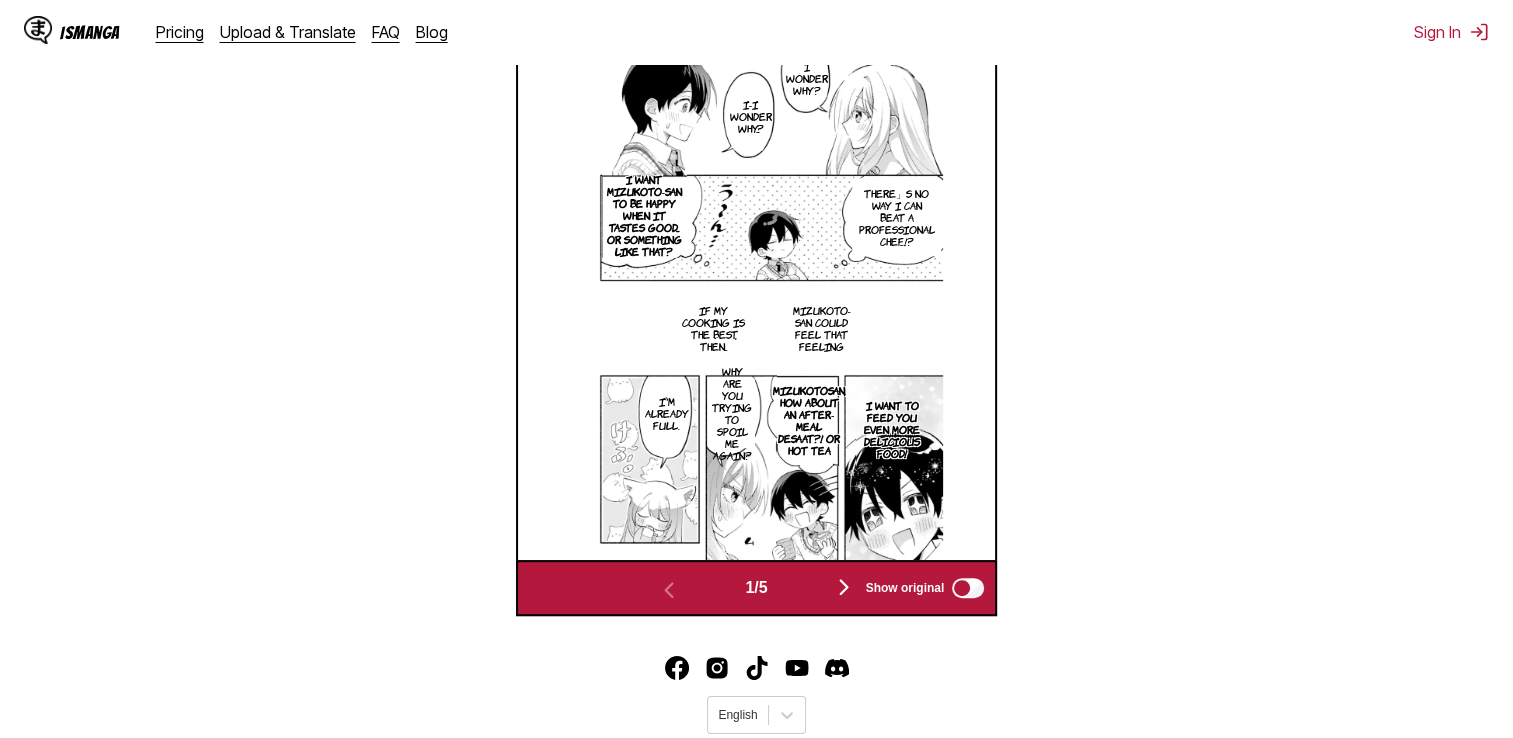 scroll, scrollTop: 792, scrollLeft: 0, axis: vertical 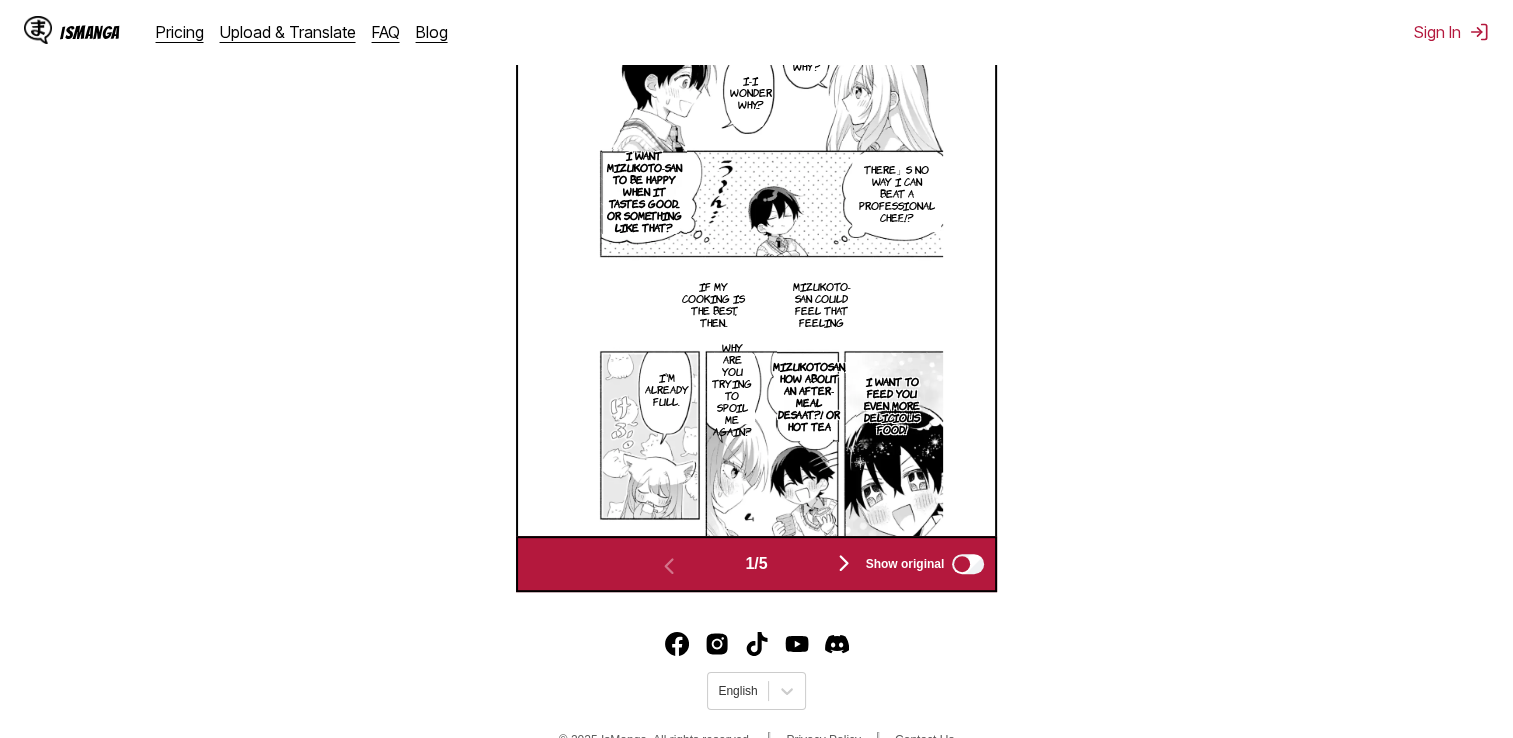 click on "I want [NAME] to be happy when it tastes good... or something like that? [NAME] could feel that feeling If my cooking is the best, then... I want to feed you even more delicious food! [NAME], how about an after-meal desaat?! Or hot tea Why are you trying to spoil me again? I'm already full. Translating... Translating... Translating... Translating... 1  /  5 Show original" at bounding box center [756, 59] 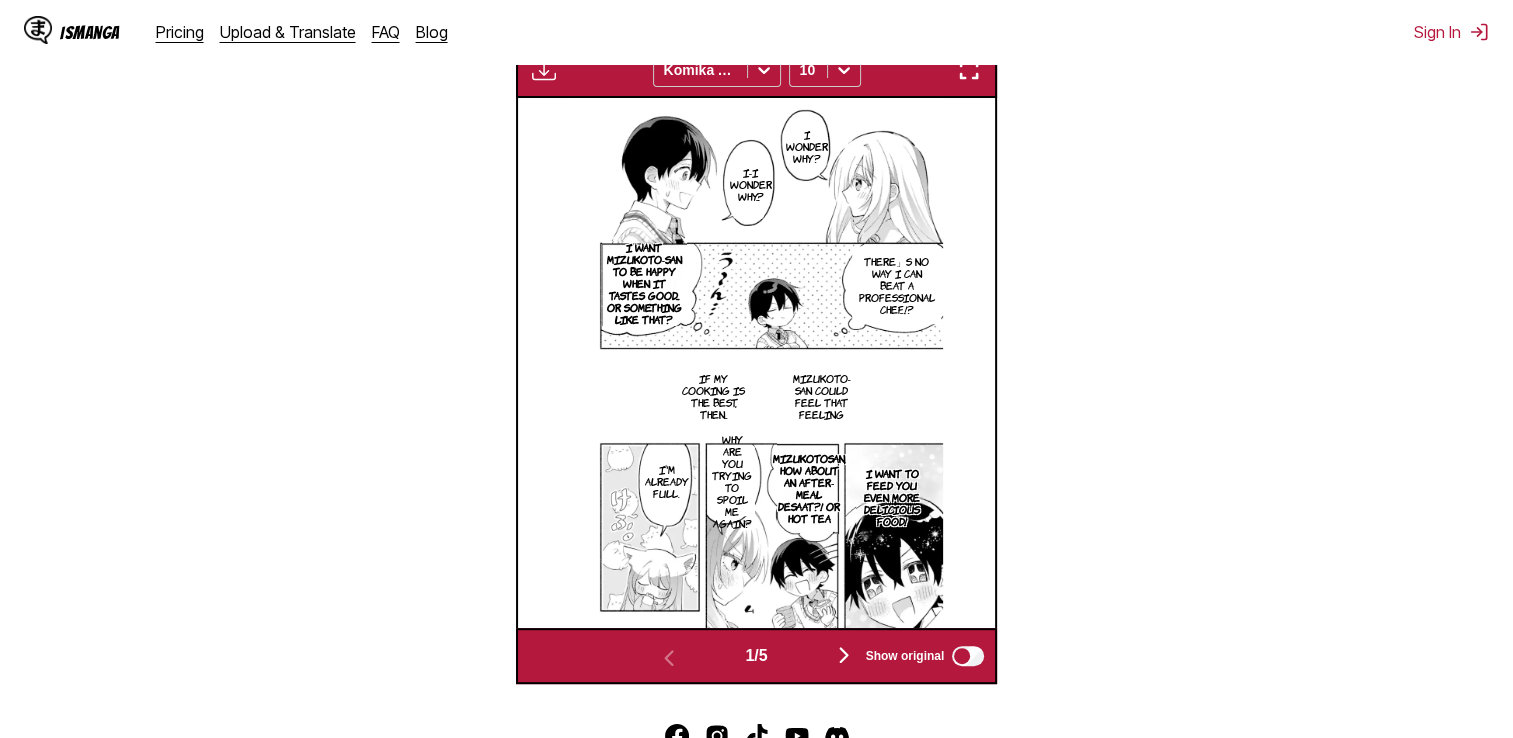 scroll, scrollTop: 692, scrollLeft: 0, axis: vertical 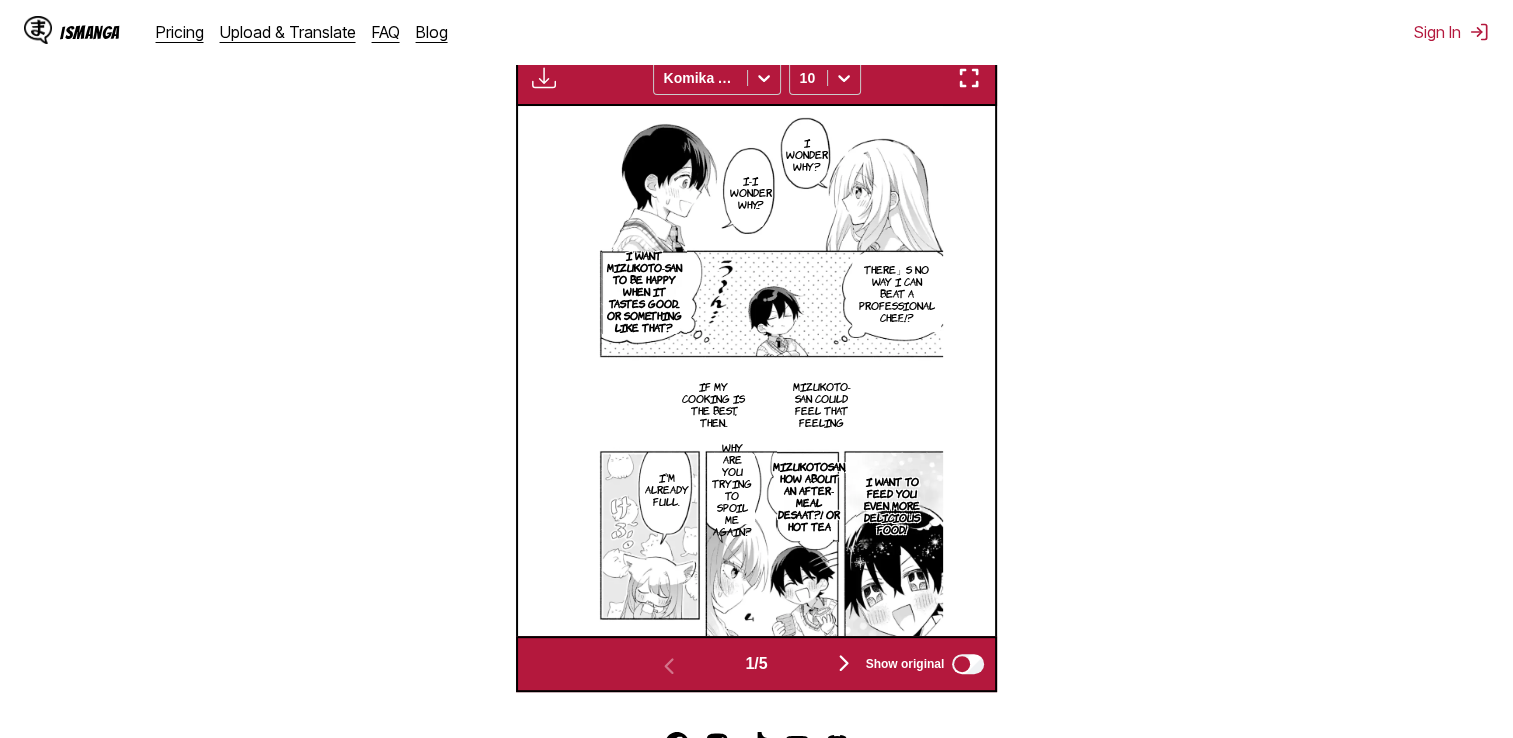click at bounding box center [844, 663] 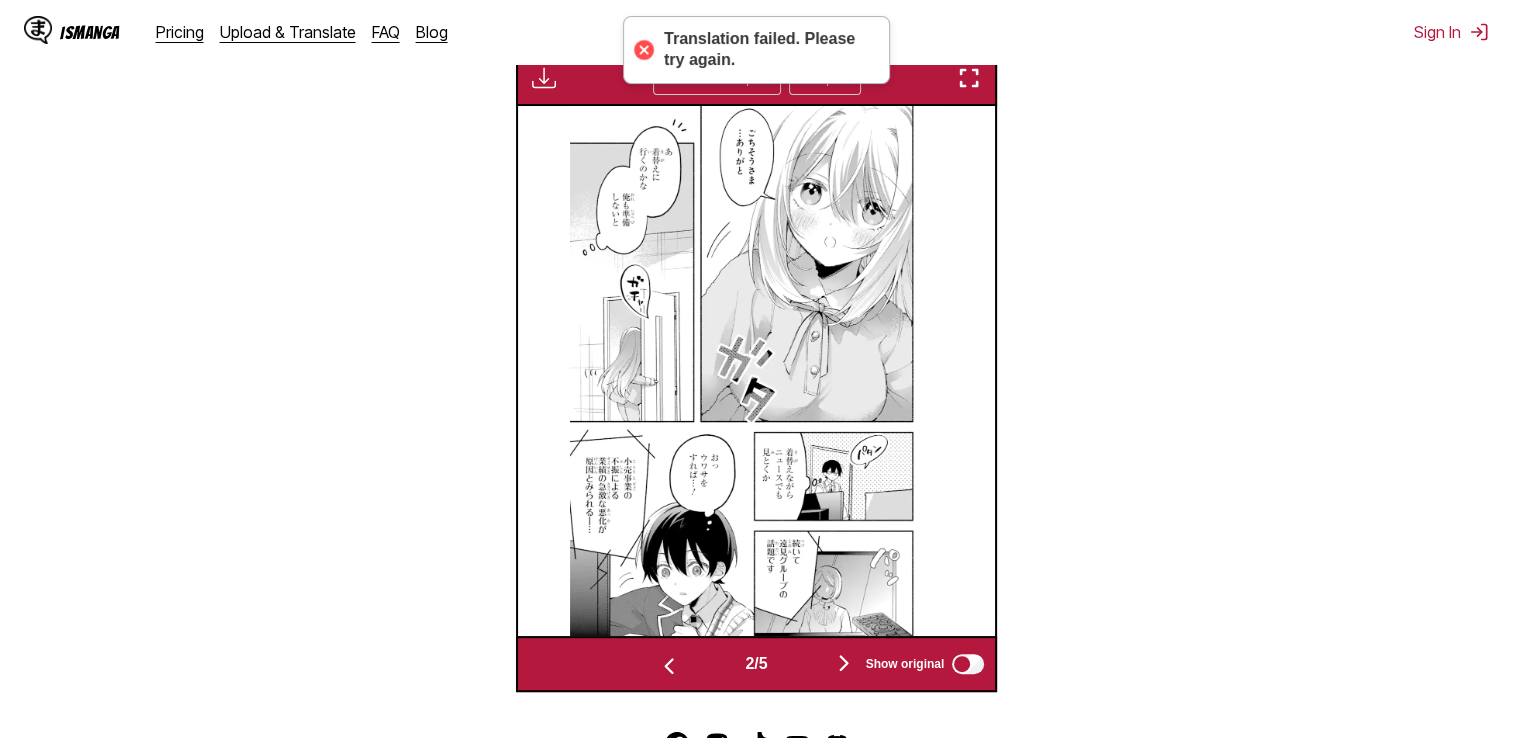 type 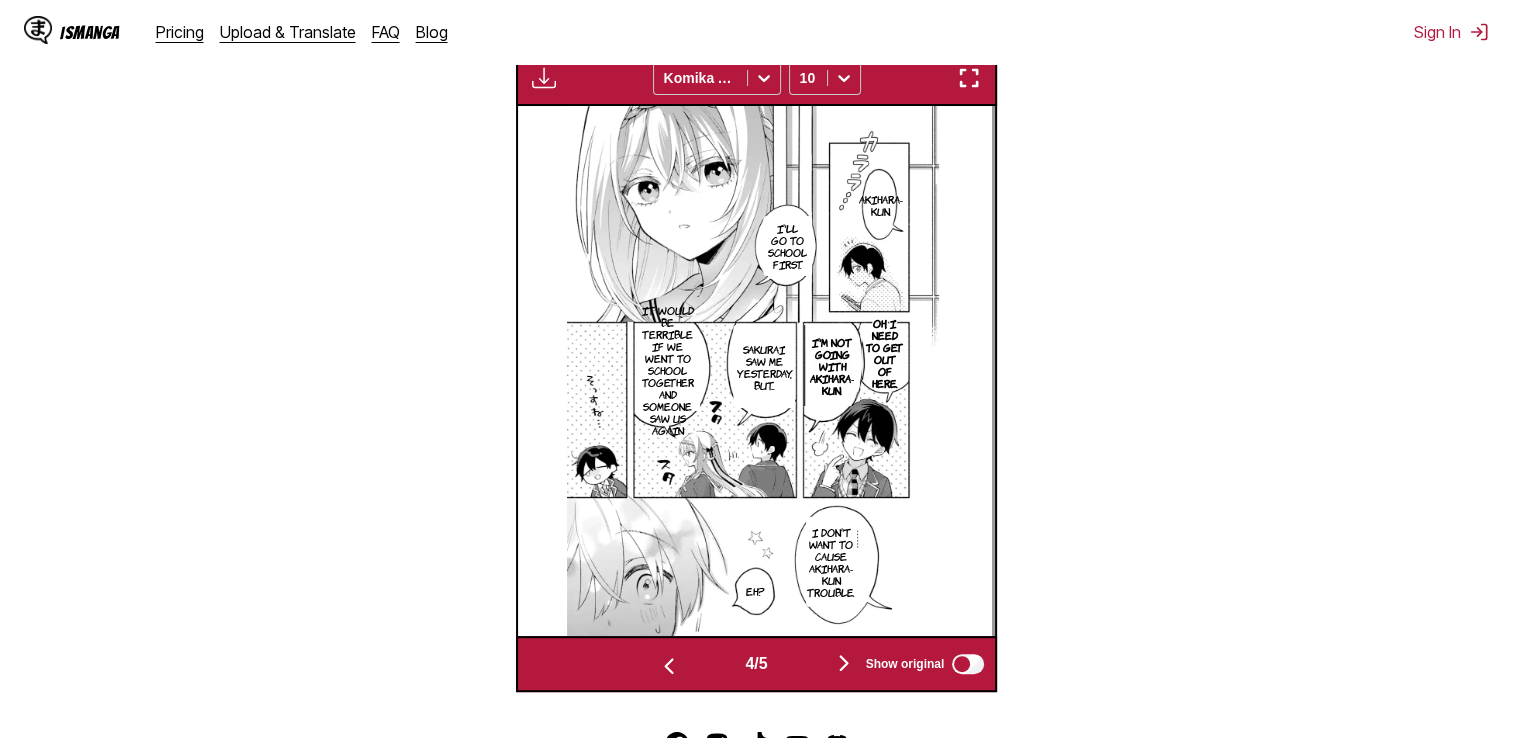 scroll, scrollTop: 0, scrollLeft: 1914, axis: horizontal 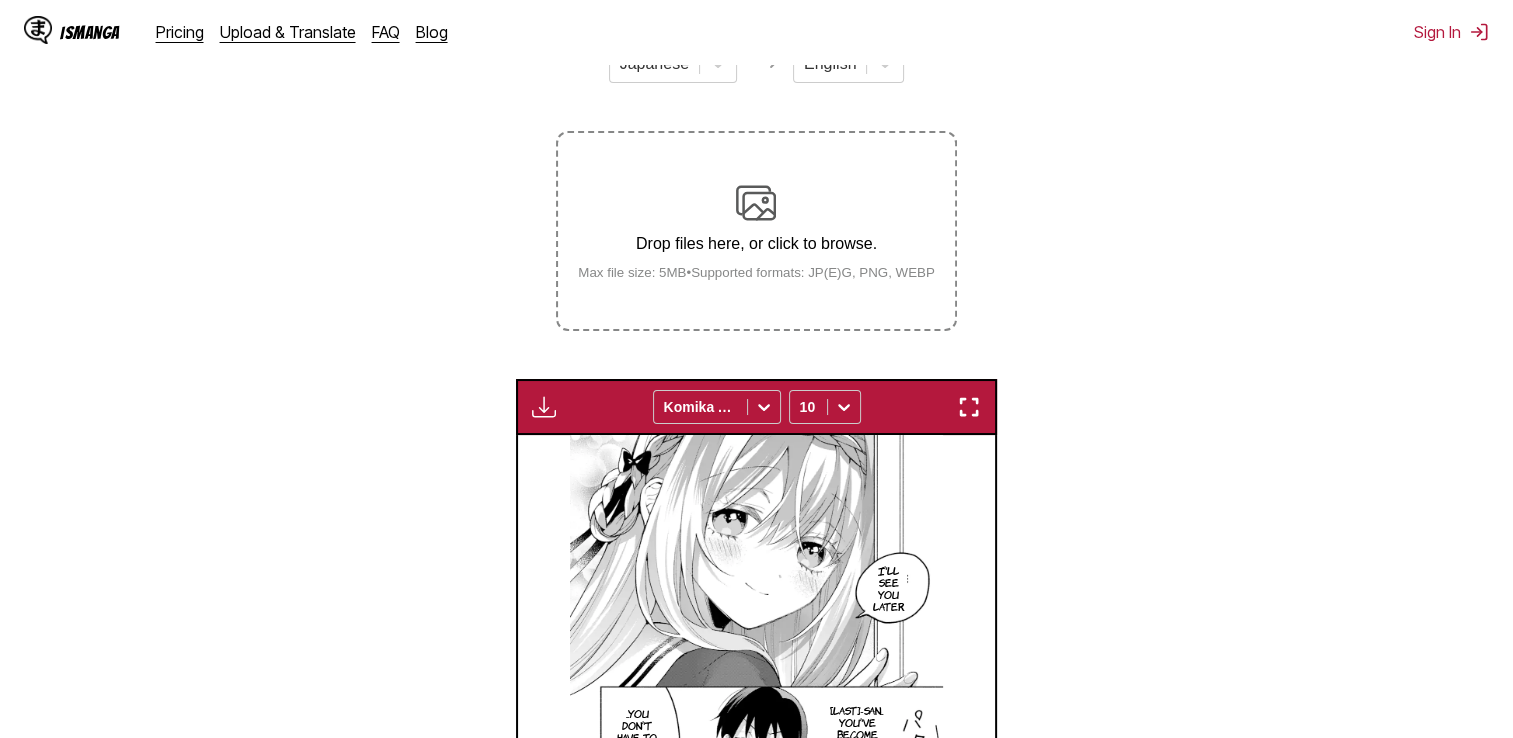click on "Drop files here, or click to browse. Max file size: 5MB  •  Supported formats: JP(E)G, PNG, WEBP" at bounding box center [756, 231] 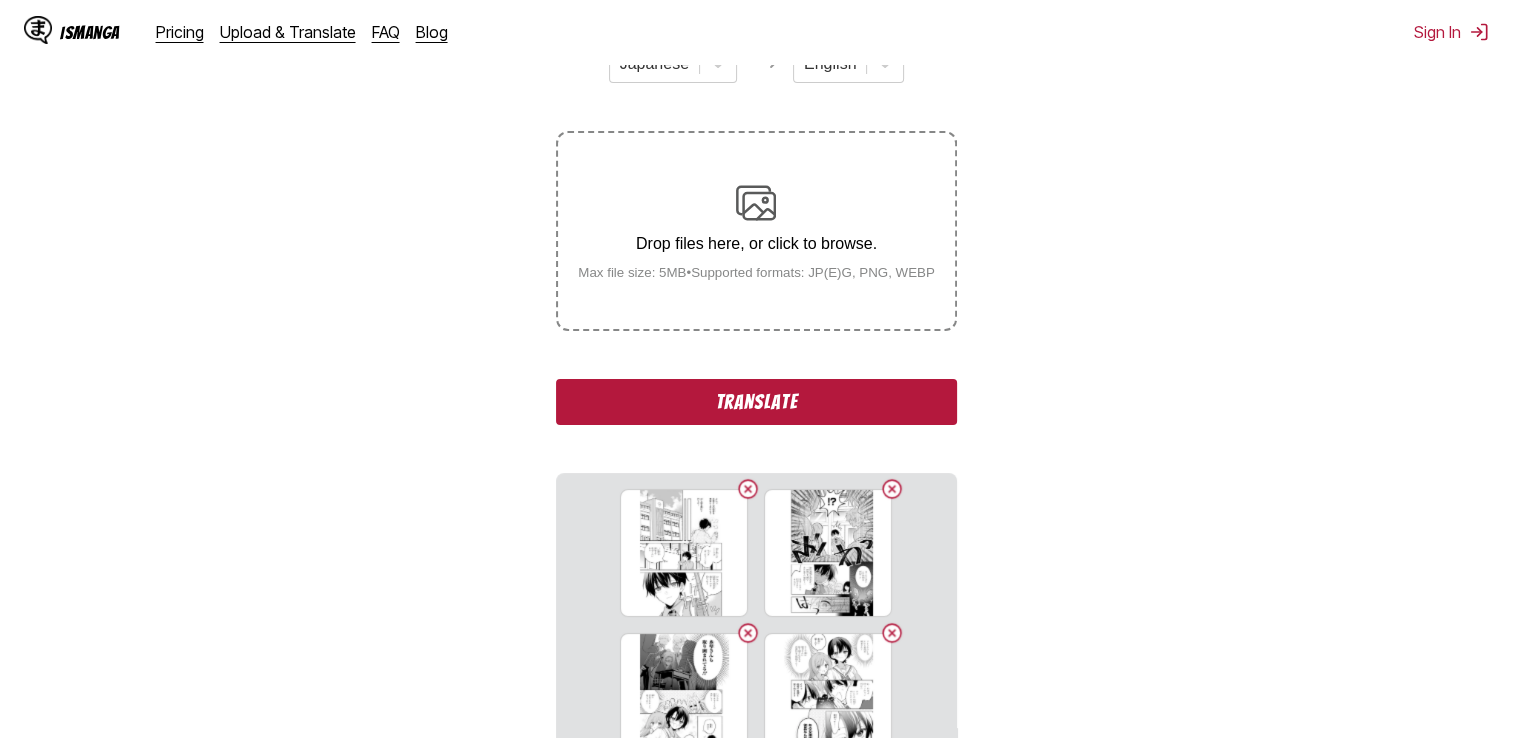scroll, scrollTop: 692, scrollLeft: 0, axis: vertical 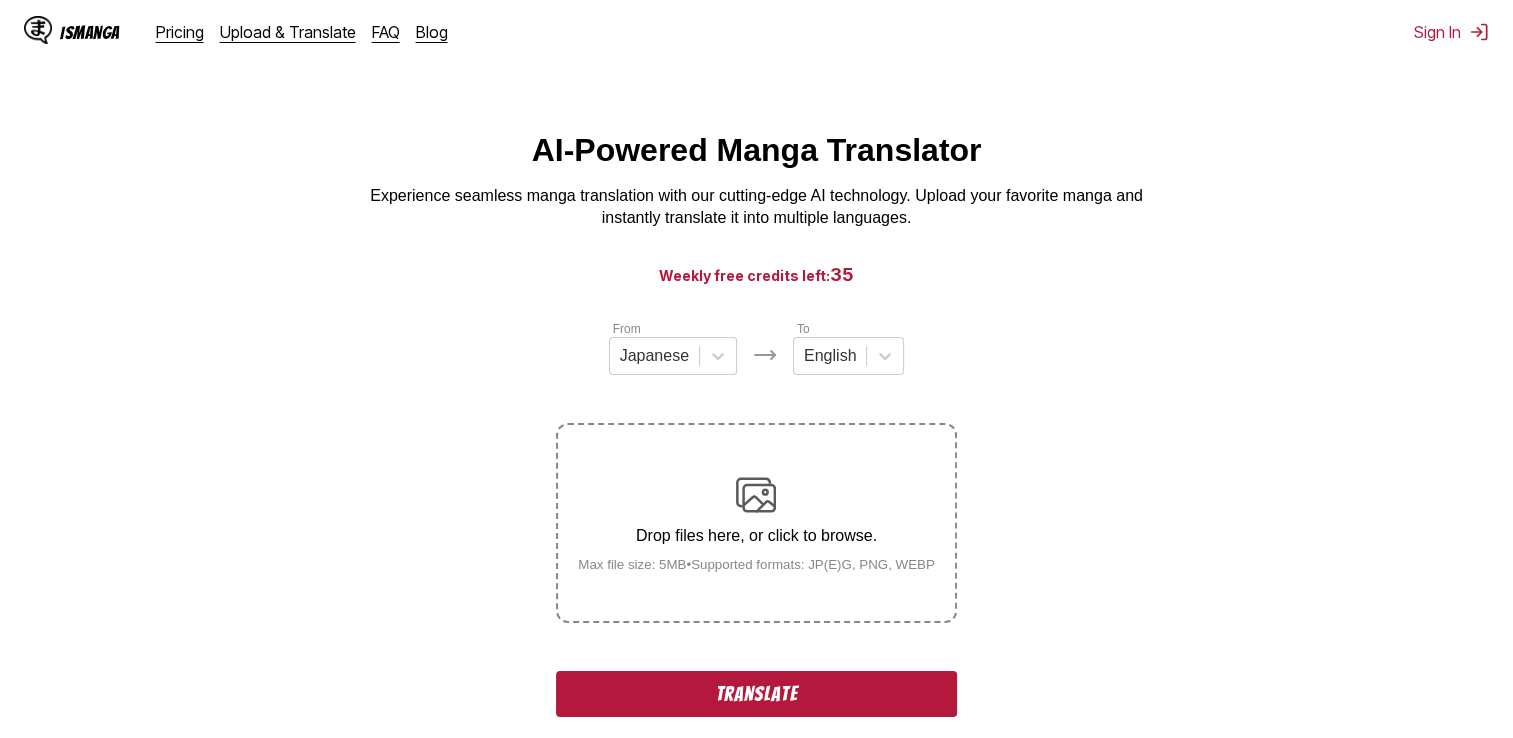 click on "Drop files here, or click to browse. Max file size: 5MB  •  Supported formats: JP(E)G, PNG, WEBP" at bounding box center (756, 523) 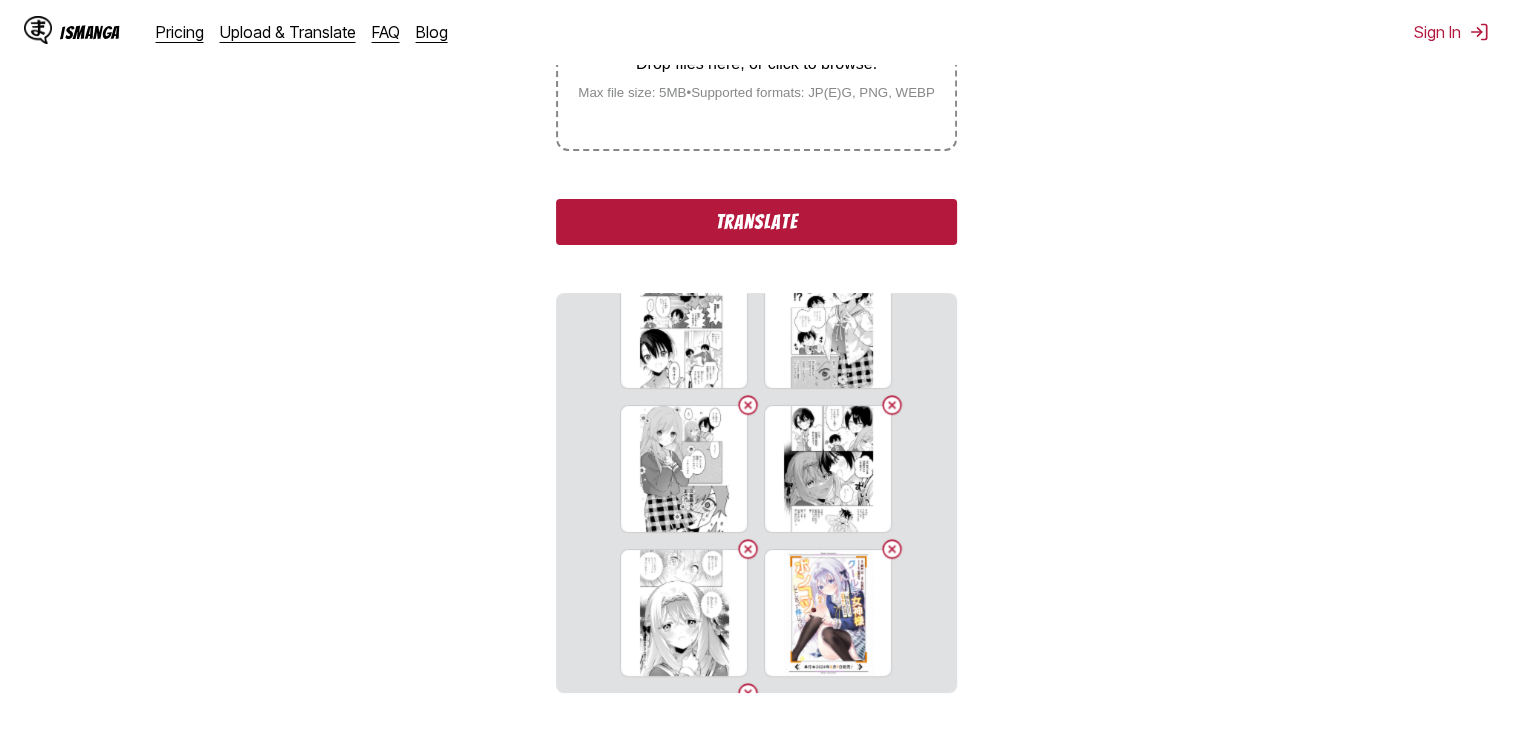scroll, scrollTop: 500, scrollLeft: 0, axis: vertical 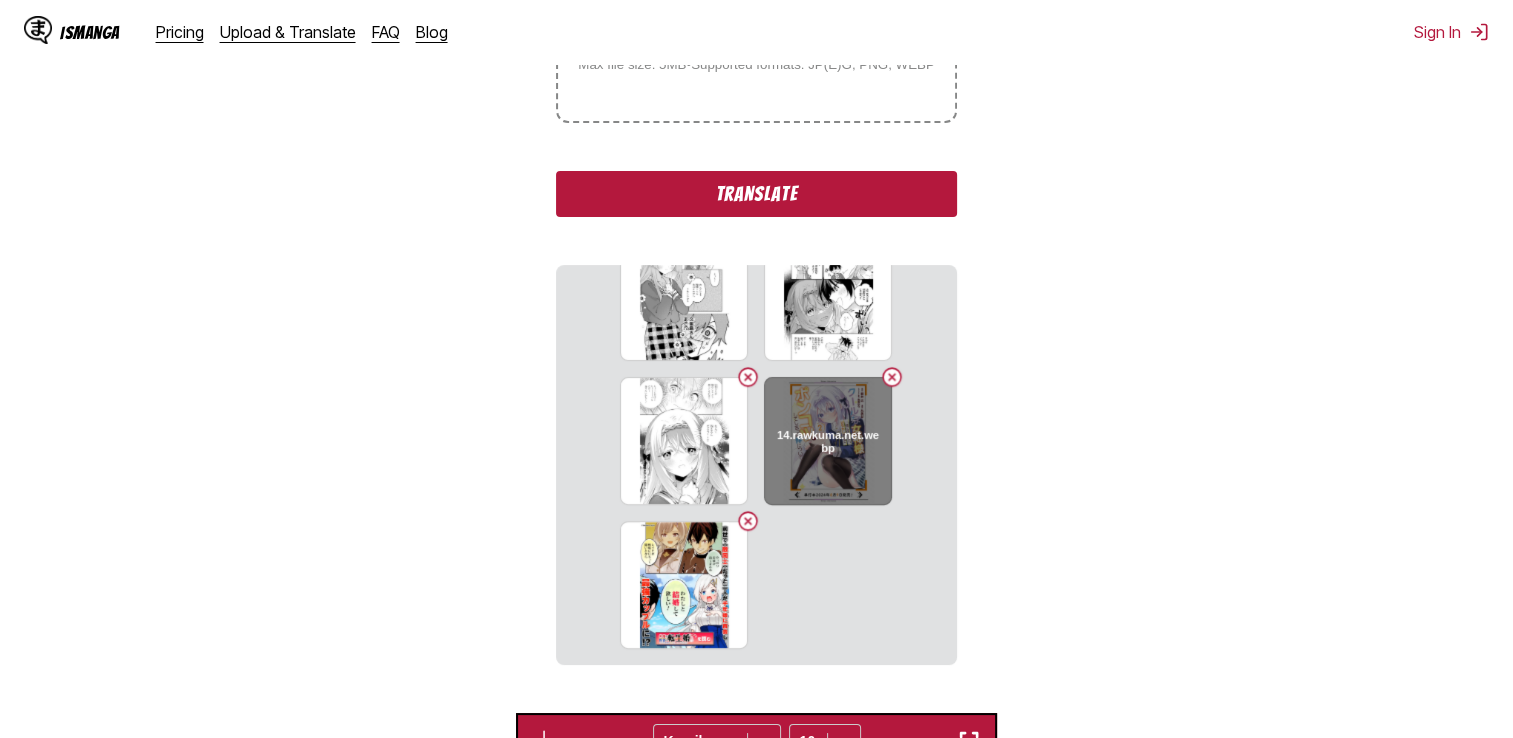 click at bounding box center (892, 377) 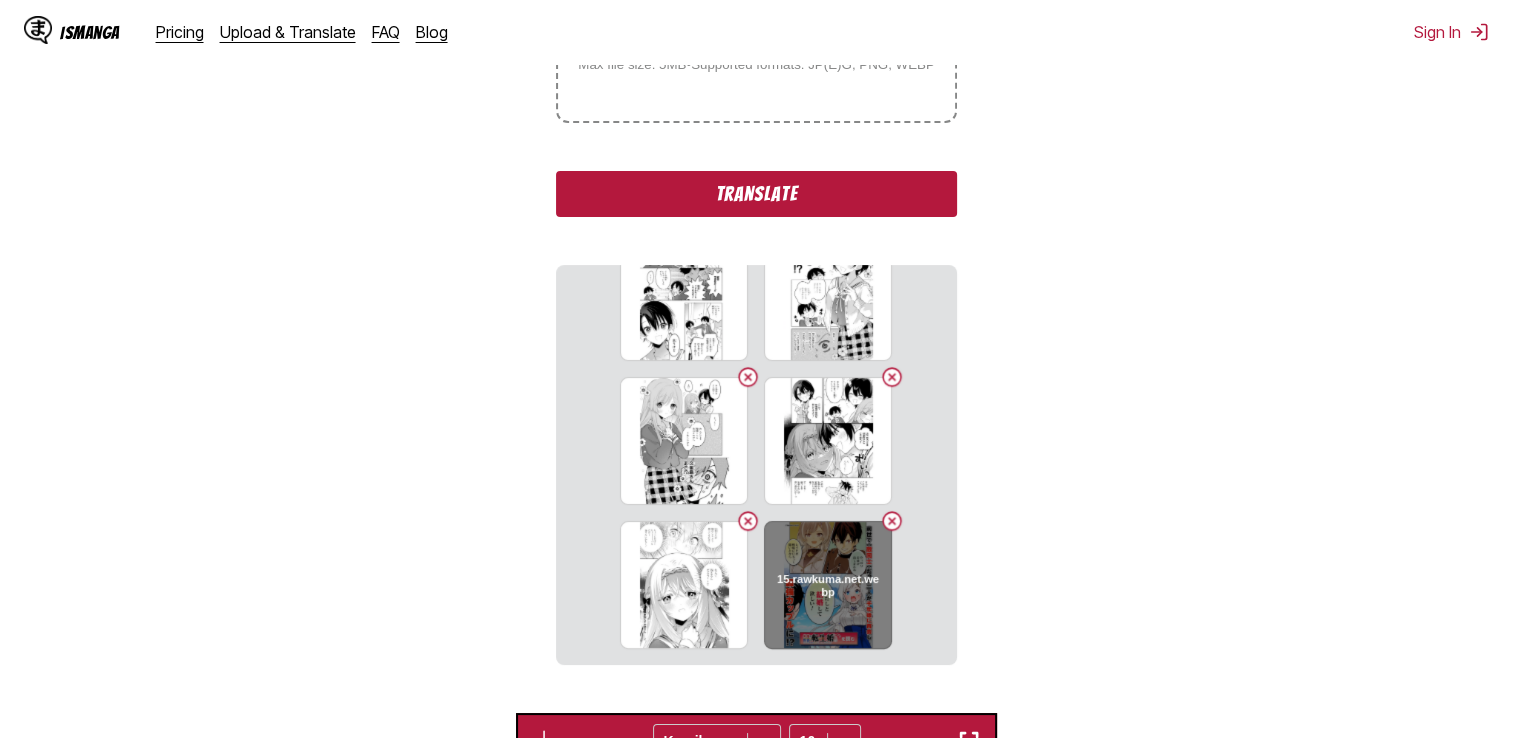 click at bounding box center (892, 521) 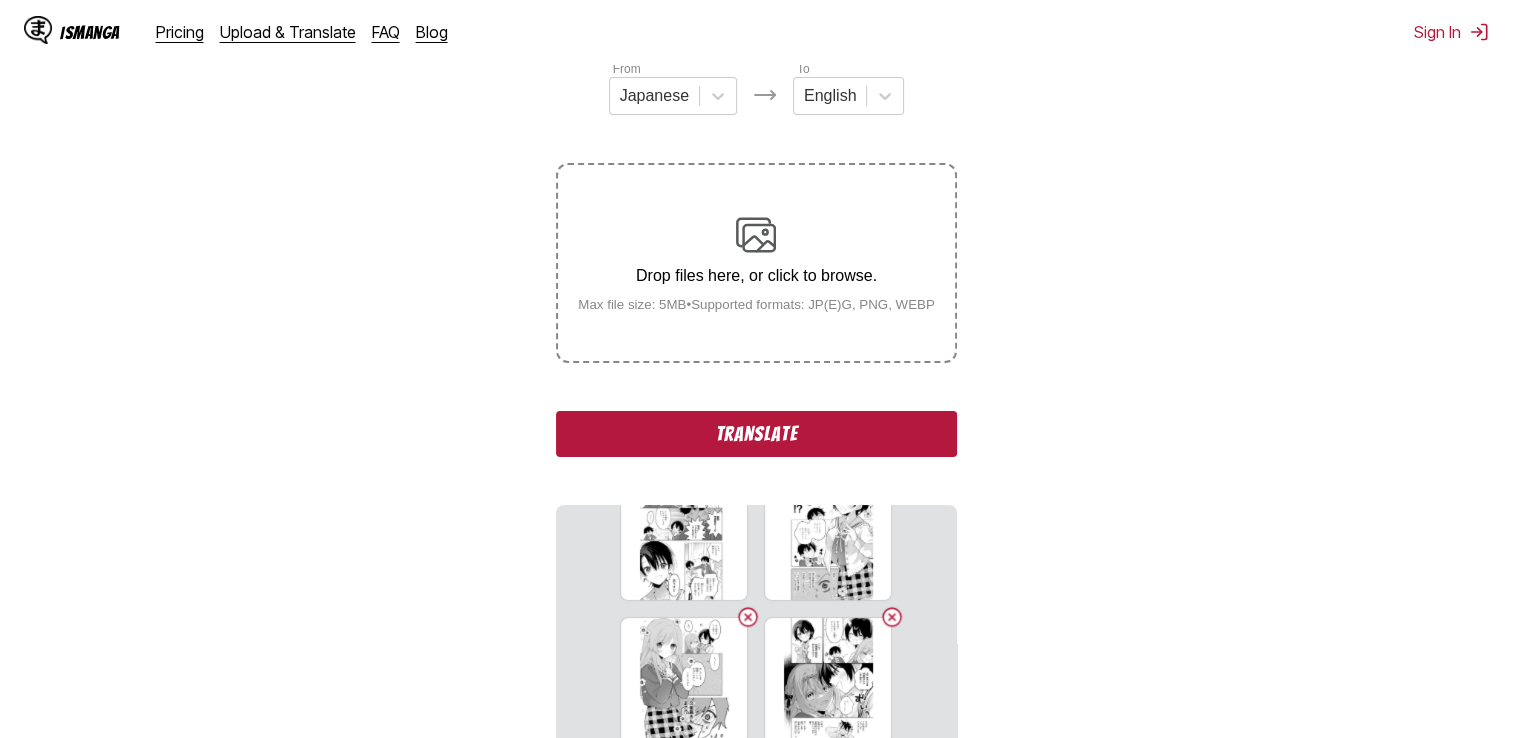 scroll, scrollTop: 200, scrollLeft: 0, axis: vertical 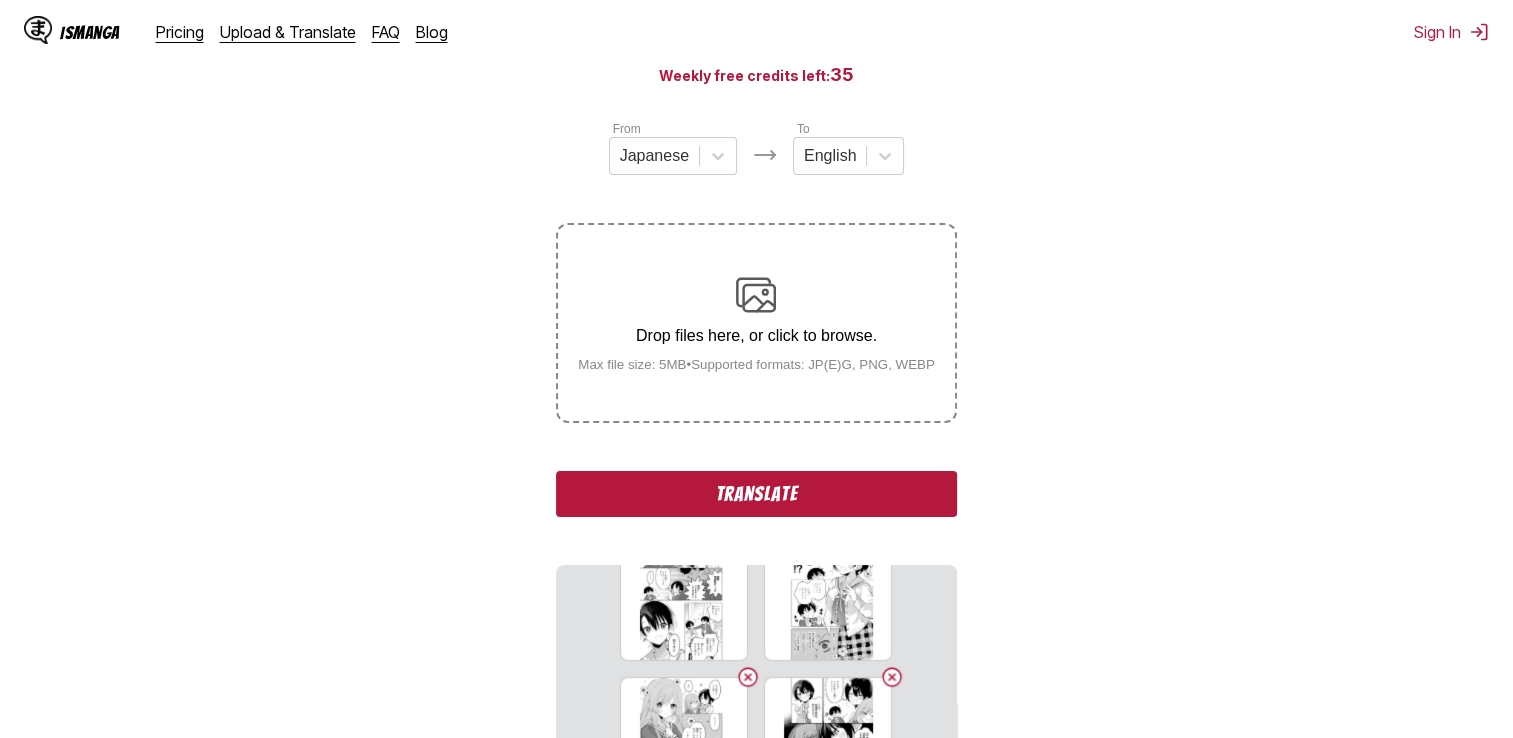 click on "Translate" at bounding box center [756, 494] 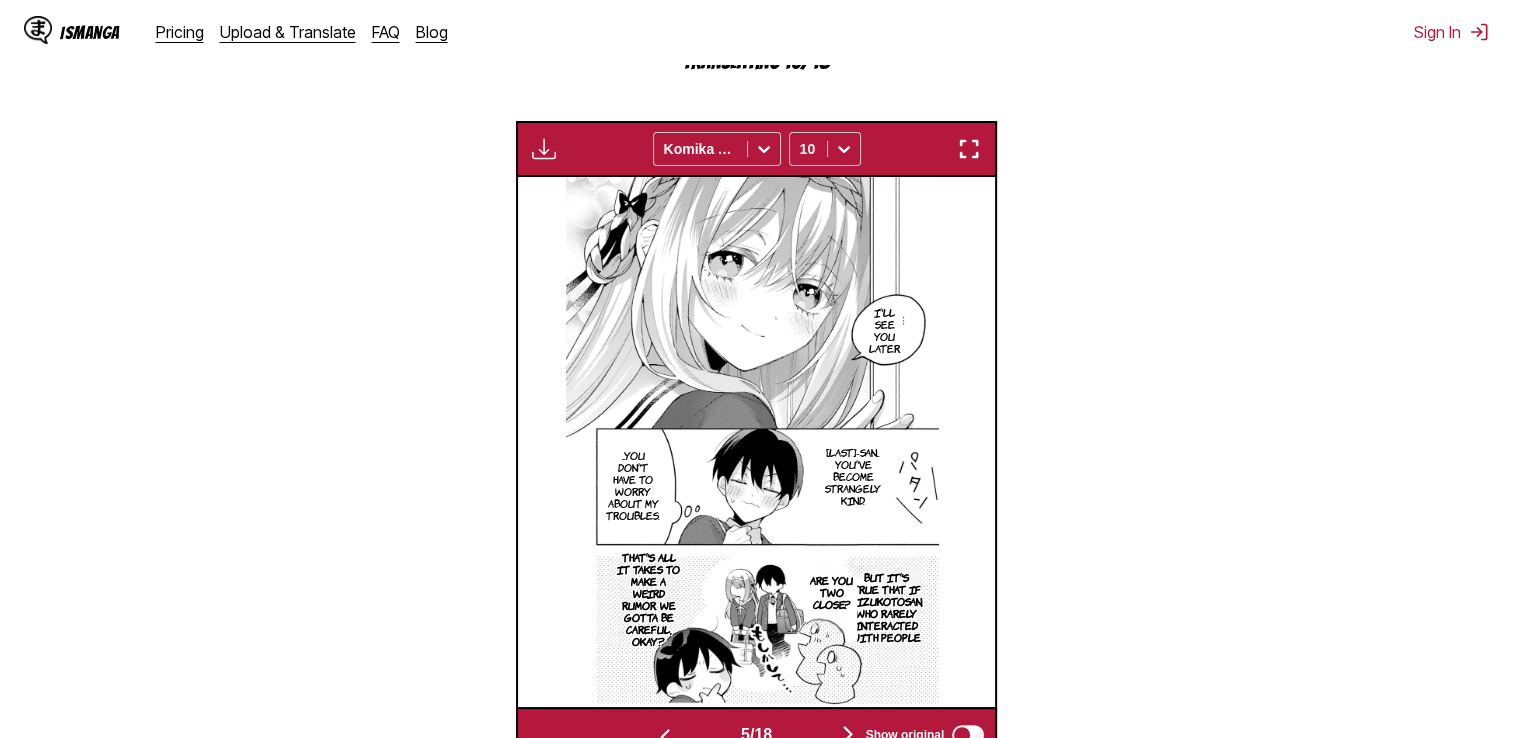 scroll, scrollTop: 700, scrollLeft: 0, axis: vertical 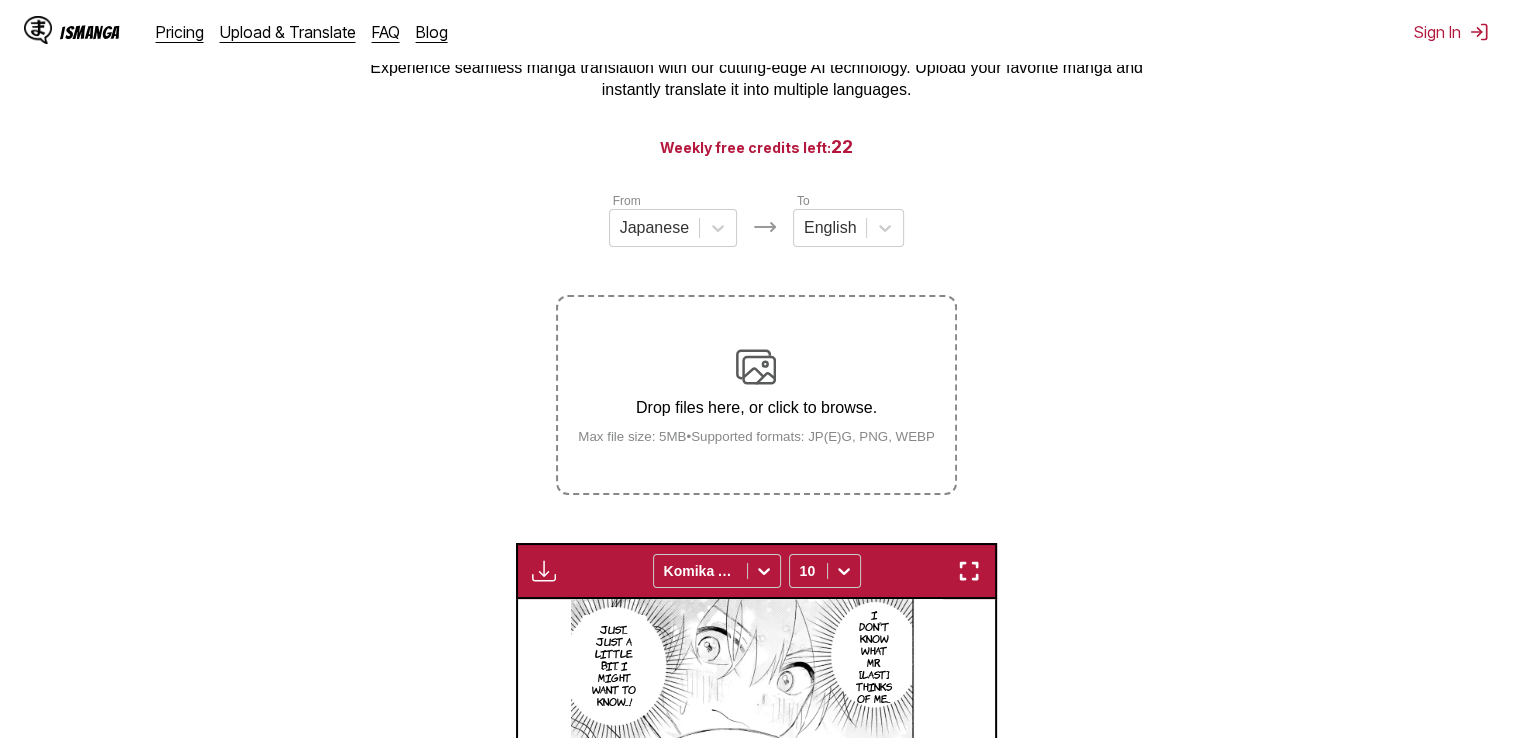 click on "Drop files here, or click to browse. Max file size: 5MB  •  Supported formats: JP(E)G, PNG, WEBP" at bounding box center [756, 395] 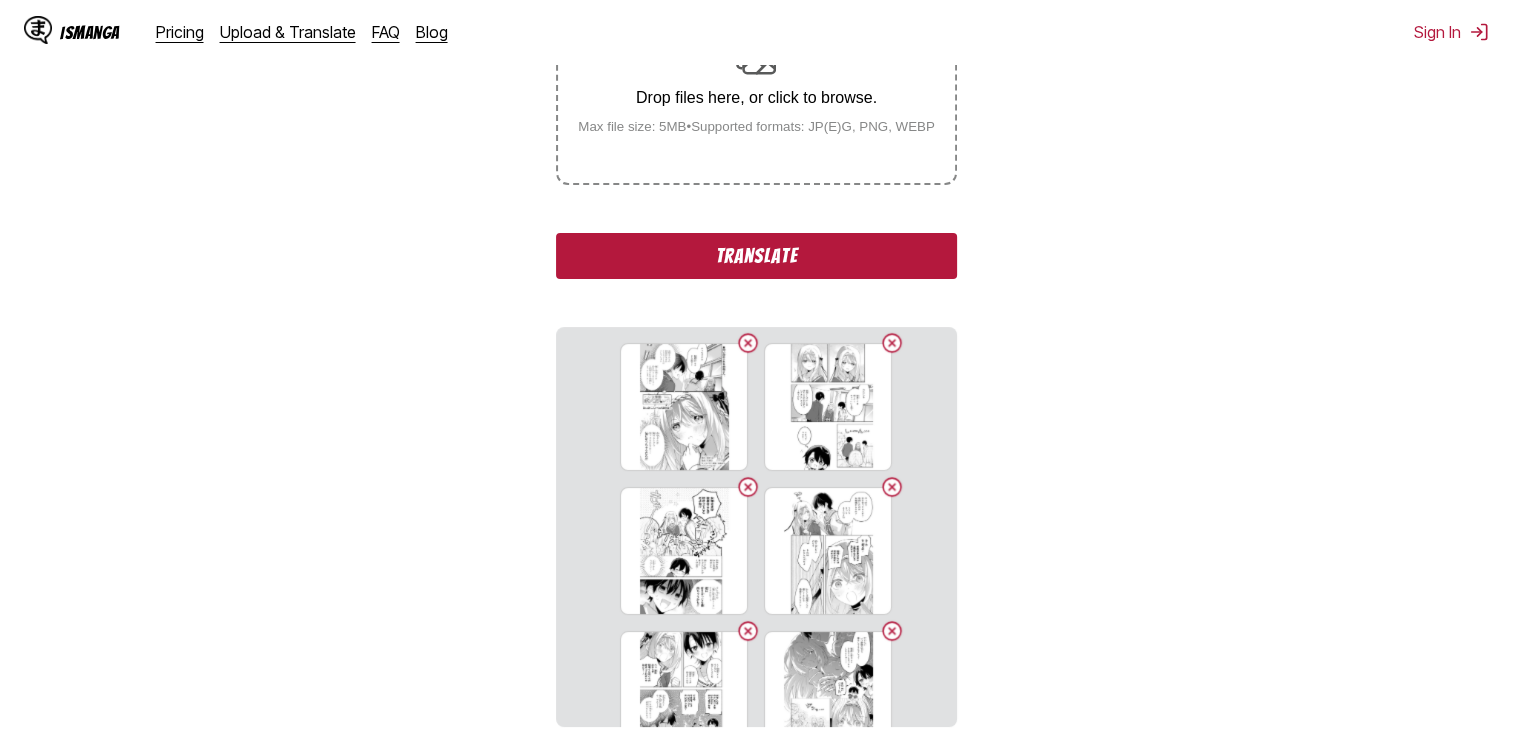 scroll, scrollTop: 628, scrollLeft: 0, axis: vertical 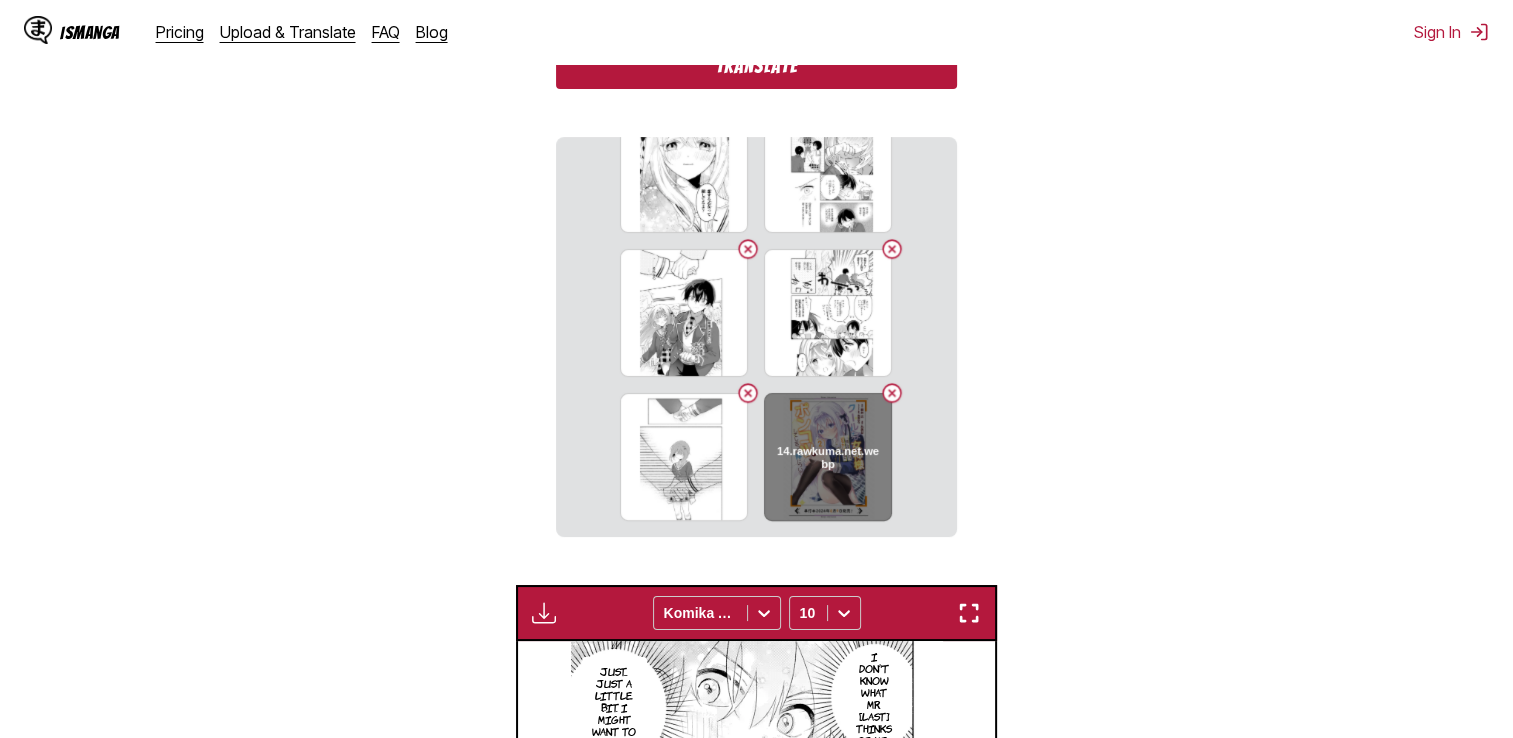 click at bounding box center (892, 393) 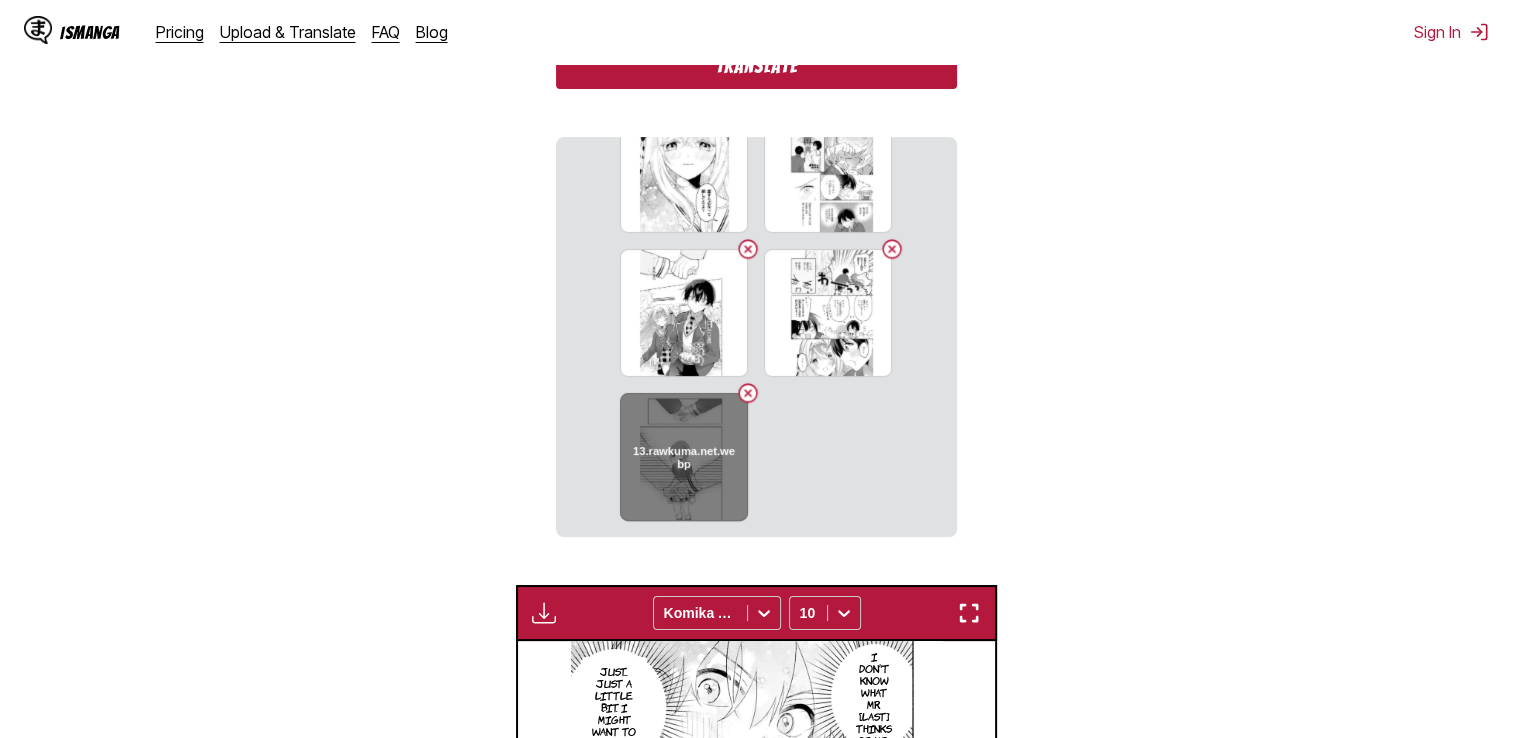 click at bounding box center [748, 393] 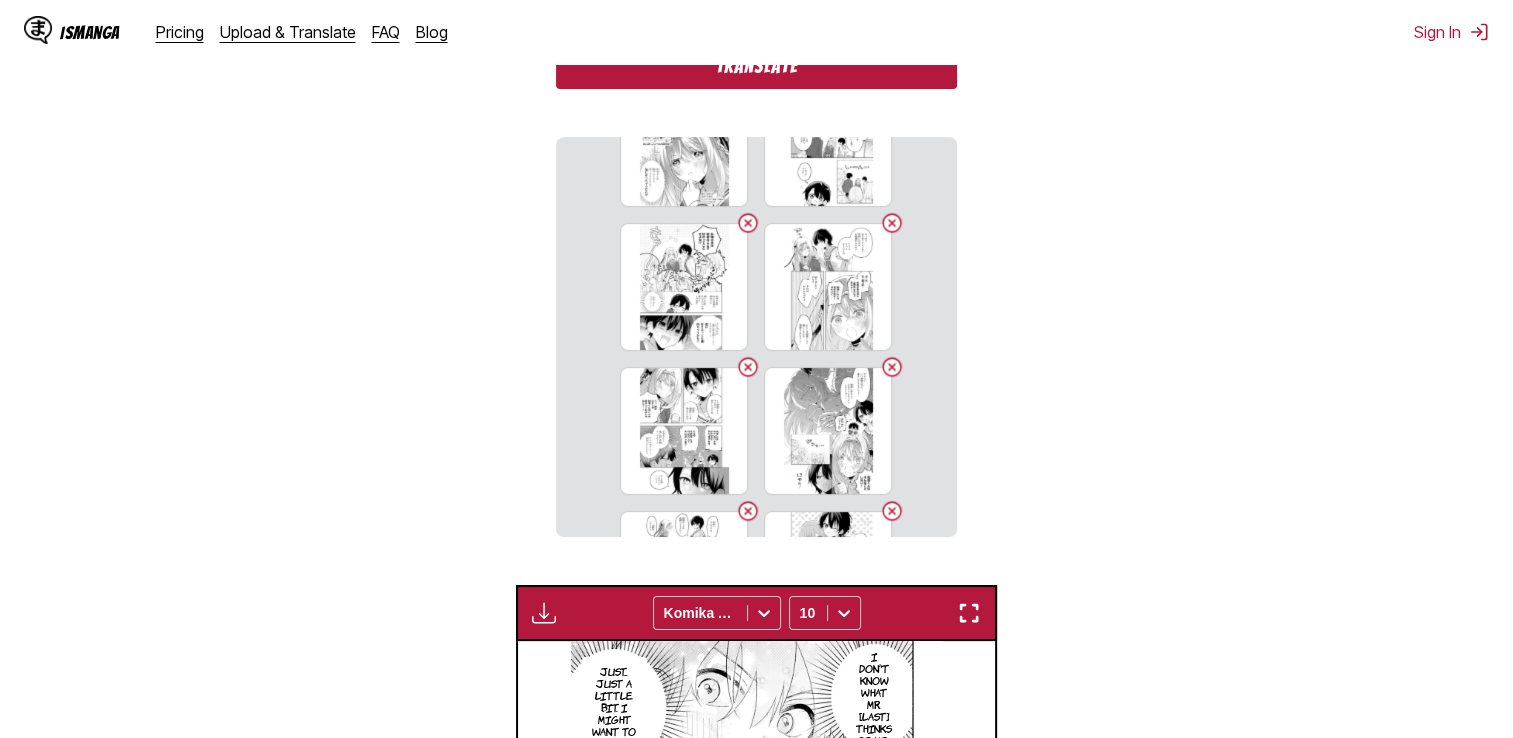 scroll, scrollTop: 0, scrollLeft: 0, axis: both 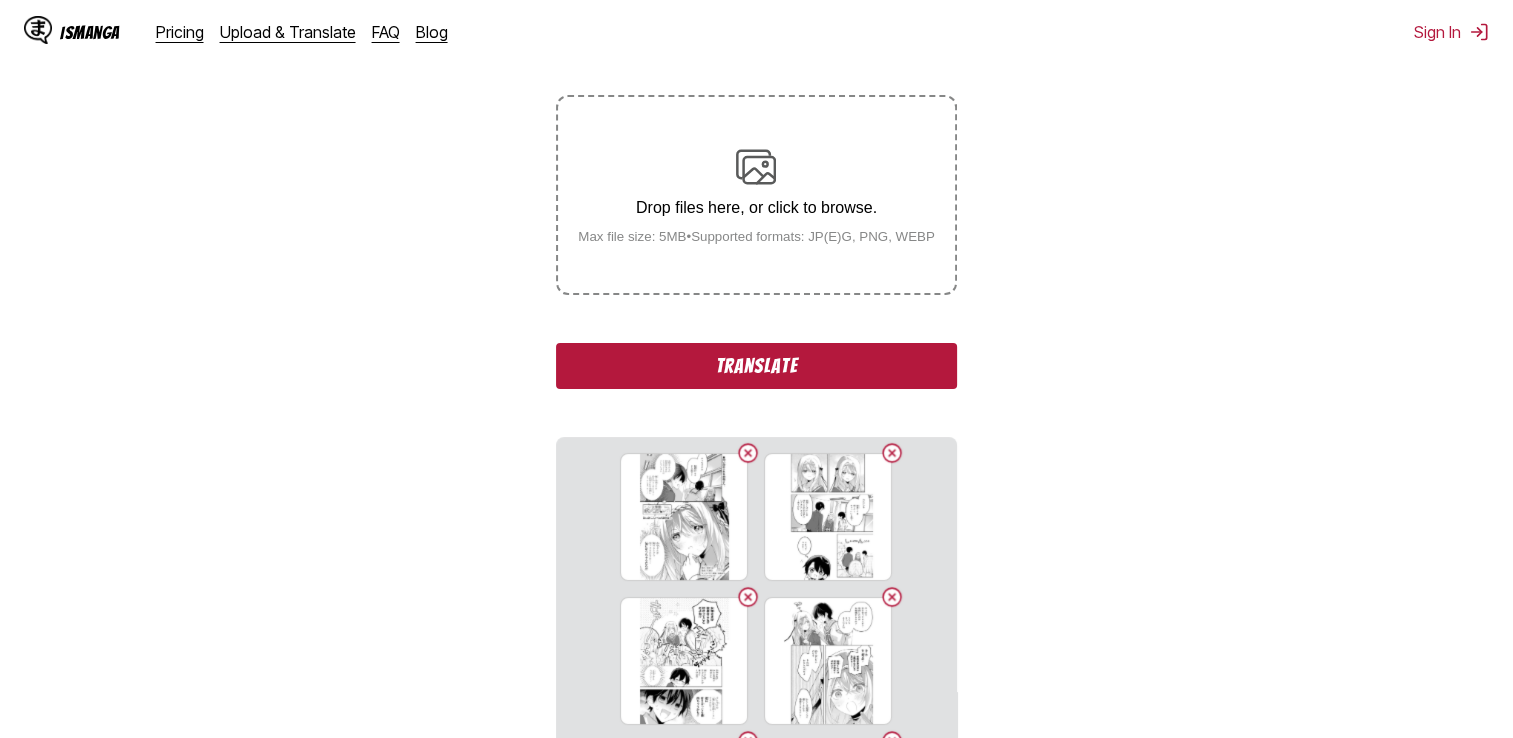 click on "Translate" at bounding box center [756, 366] 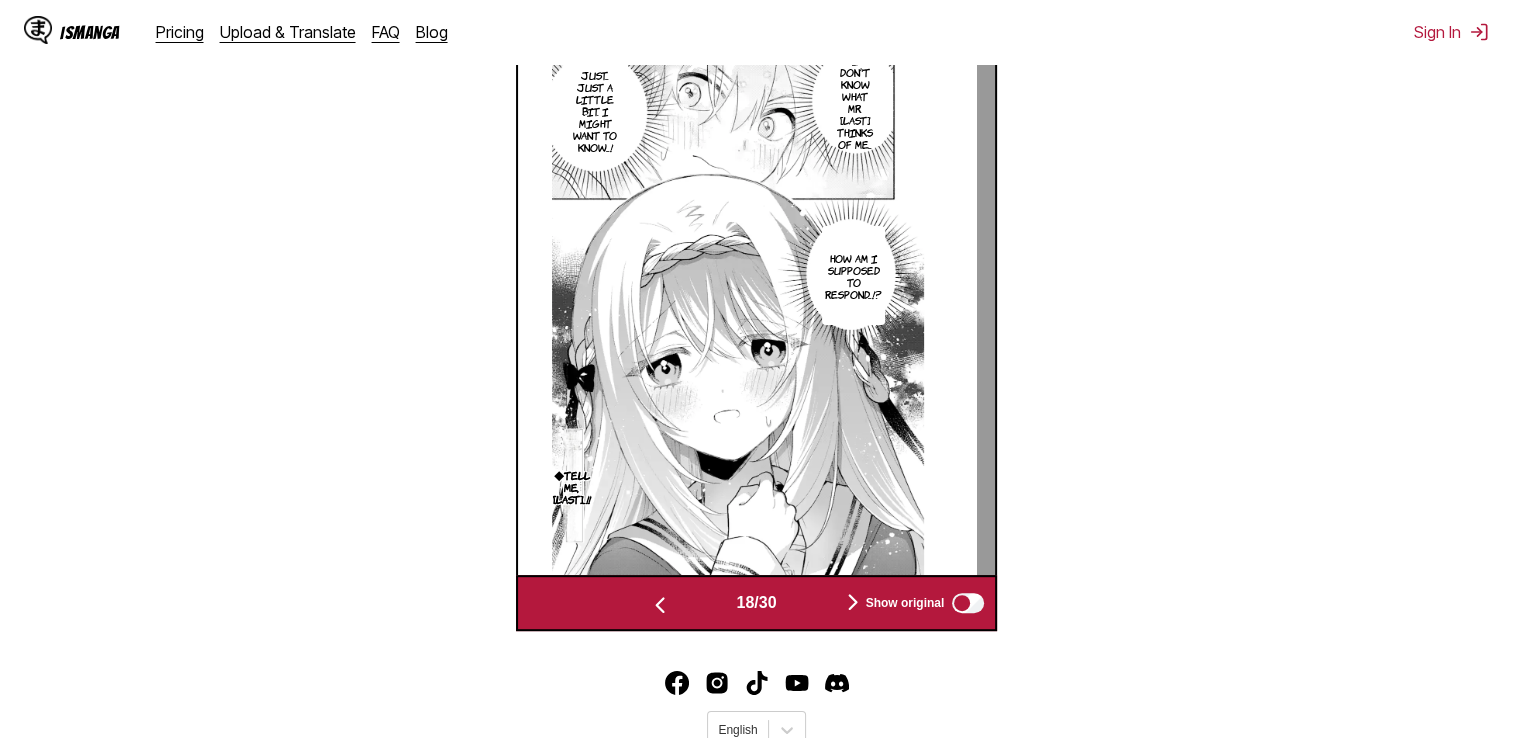 scroll, scrollTop: 800, scrollLeft: 0, axis: vertical 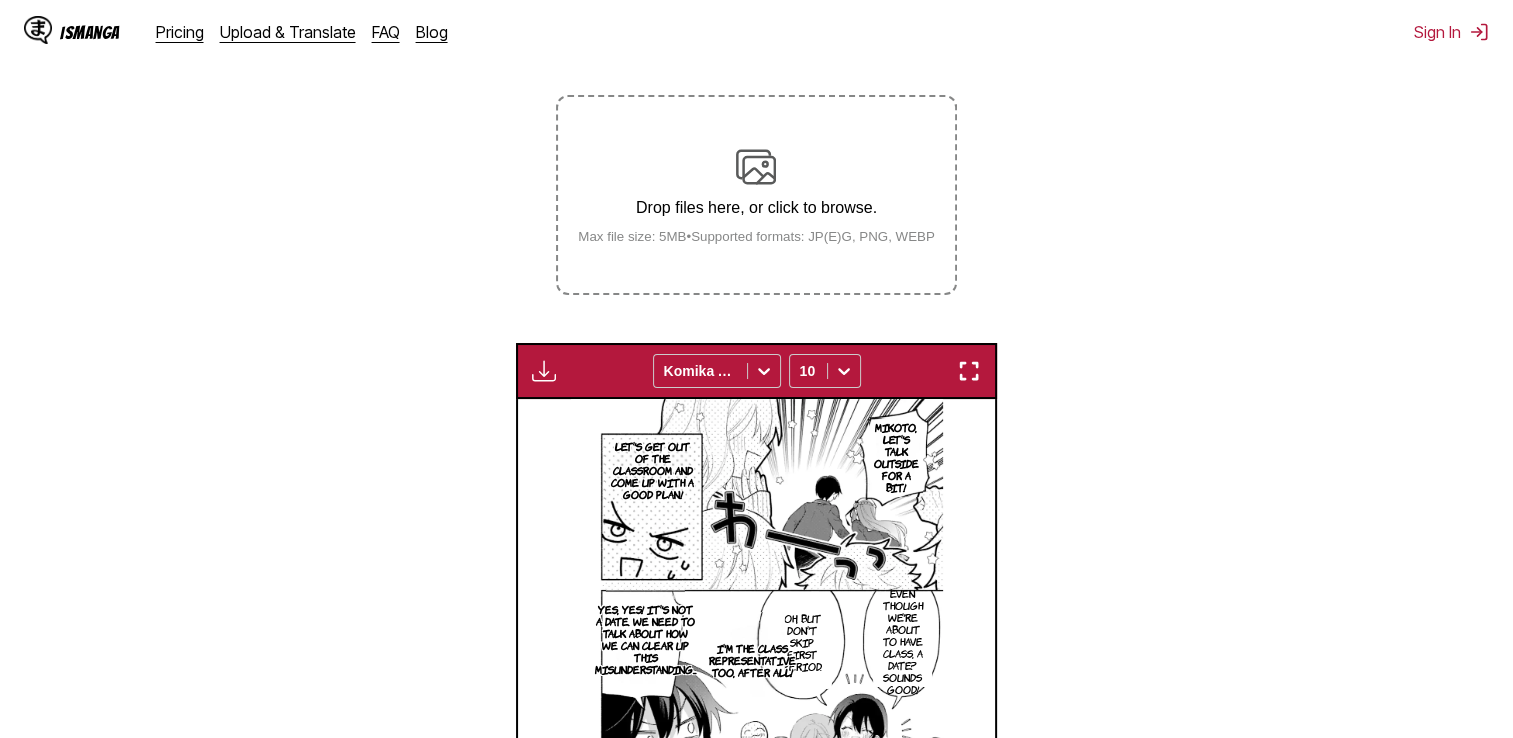 click on "Drop files here, or click to browse. Max file size: 5MB  •  Supported formats: JP(E)G, PNG, WEBP" at bounding box center (756, 195) 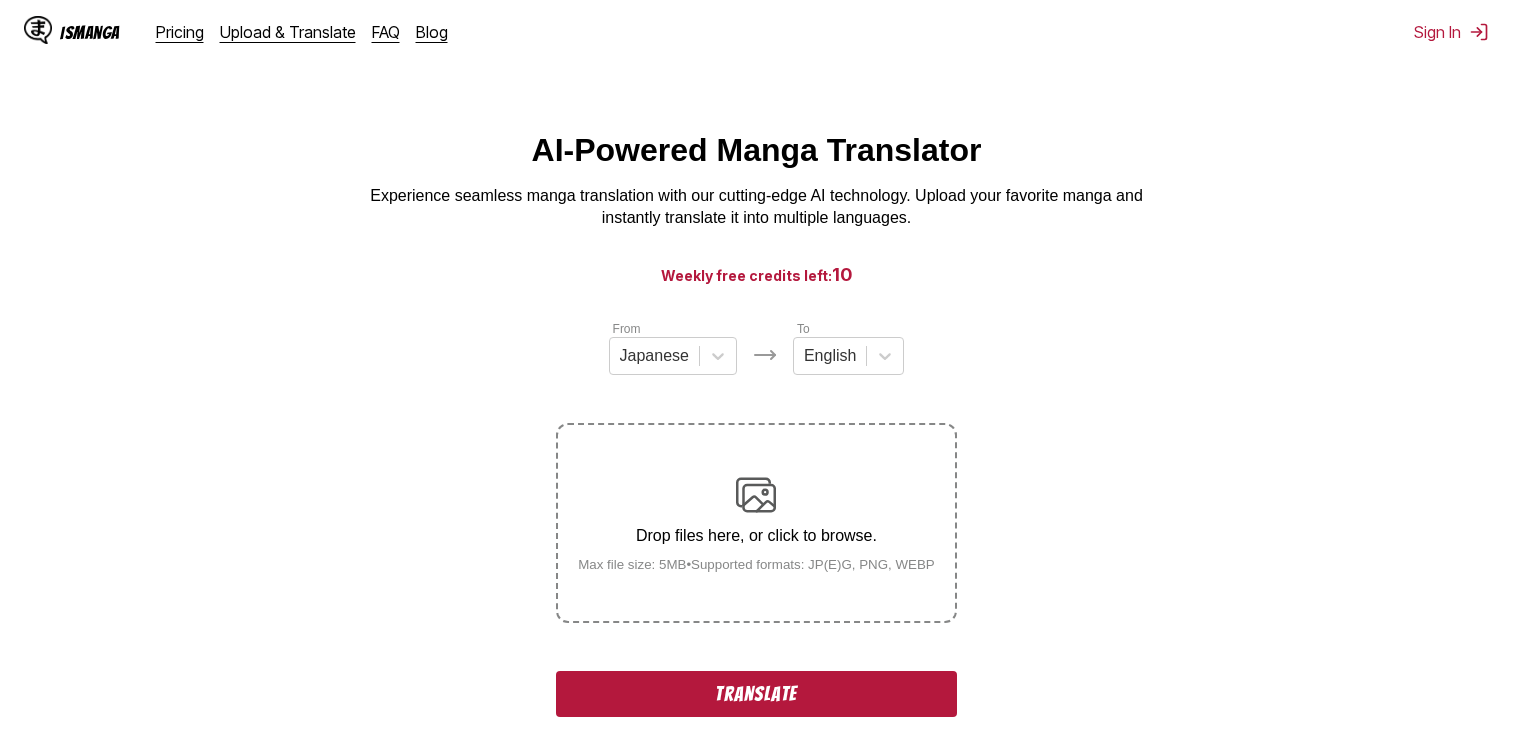 scroll, scrollTop: 428, scrollLeft: 0, axis: vertical 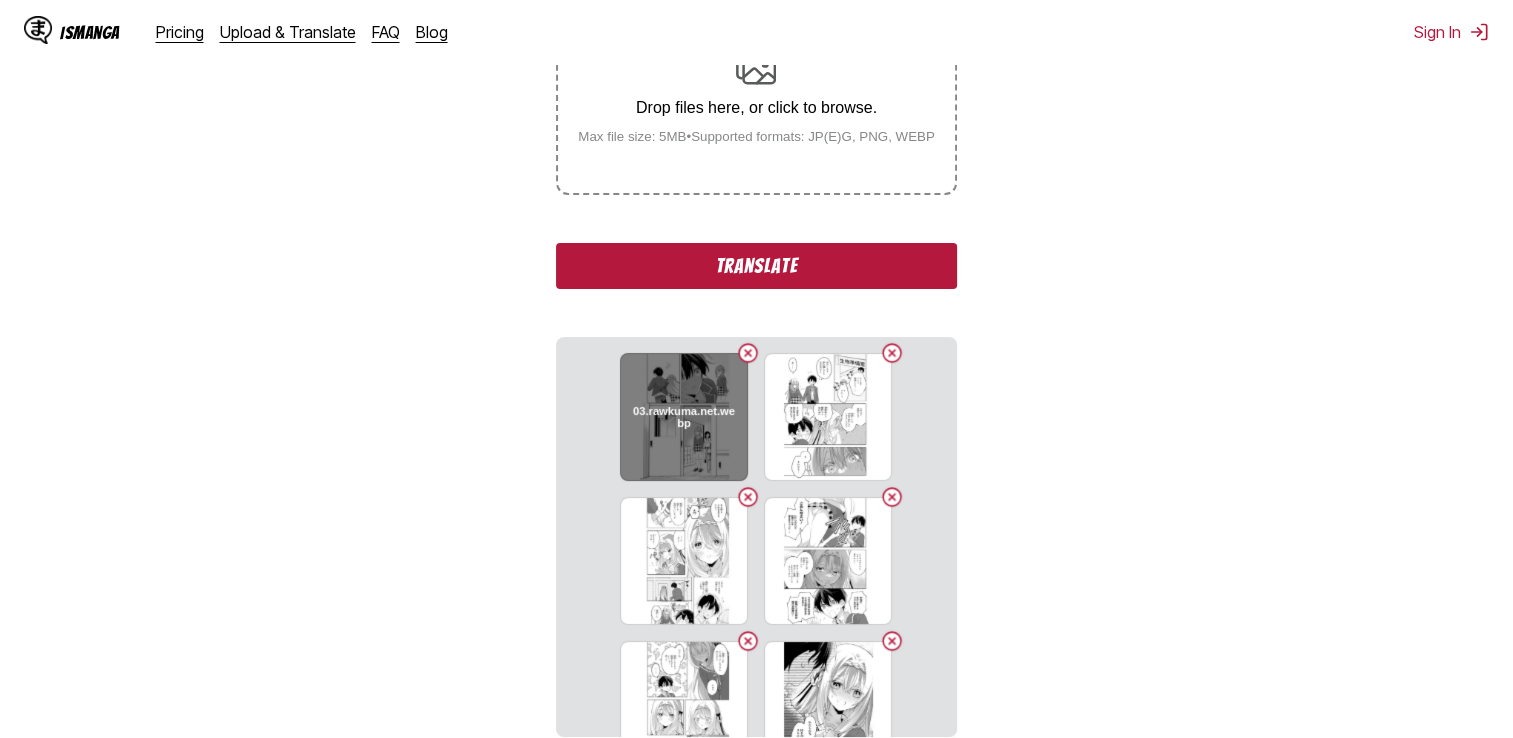 drag, startPoint x: 737, startPoint y: 356, endPoint x: 740, endPoint y: 406, distance: 50.08992 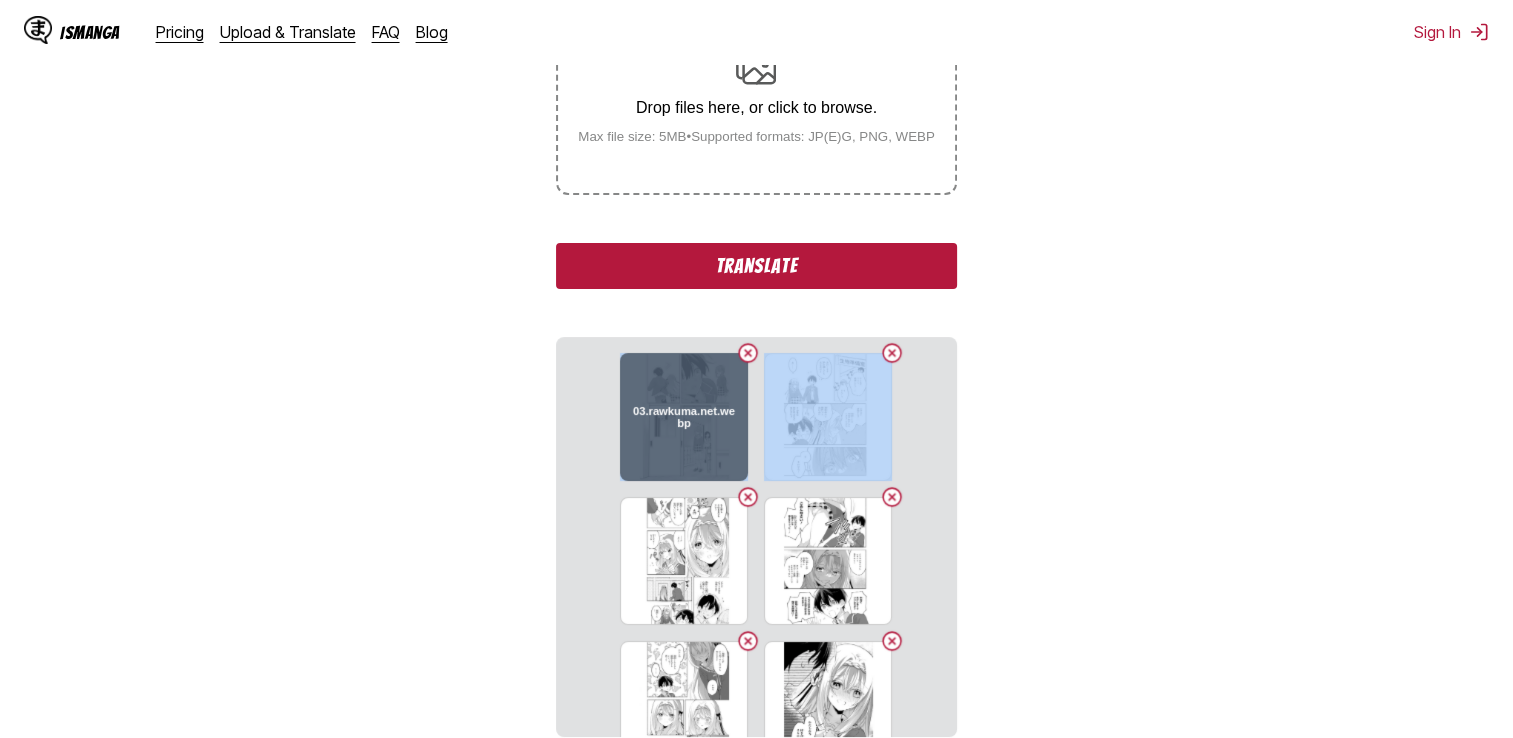 drag, startPoint x: 740, startPoint y: 406, endPoint x: 629, endPoint y: 422, distance: 112.147224 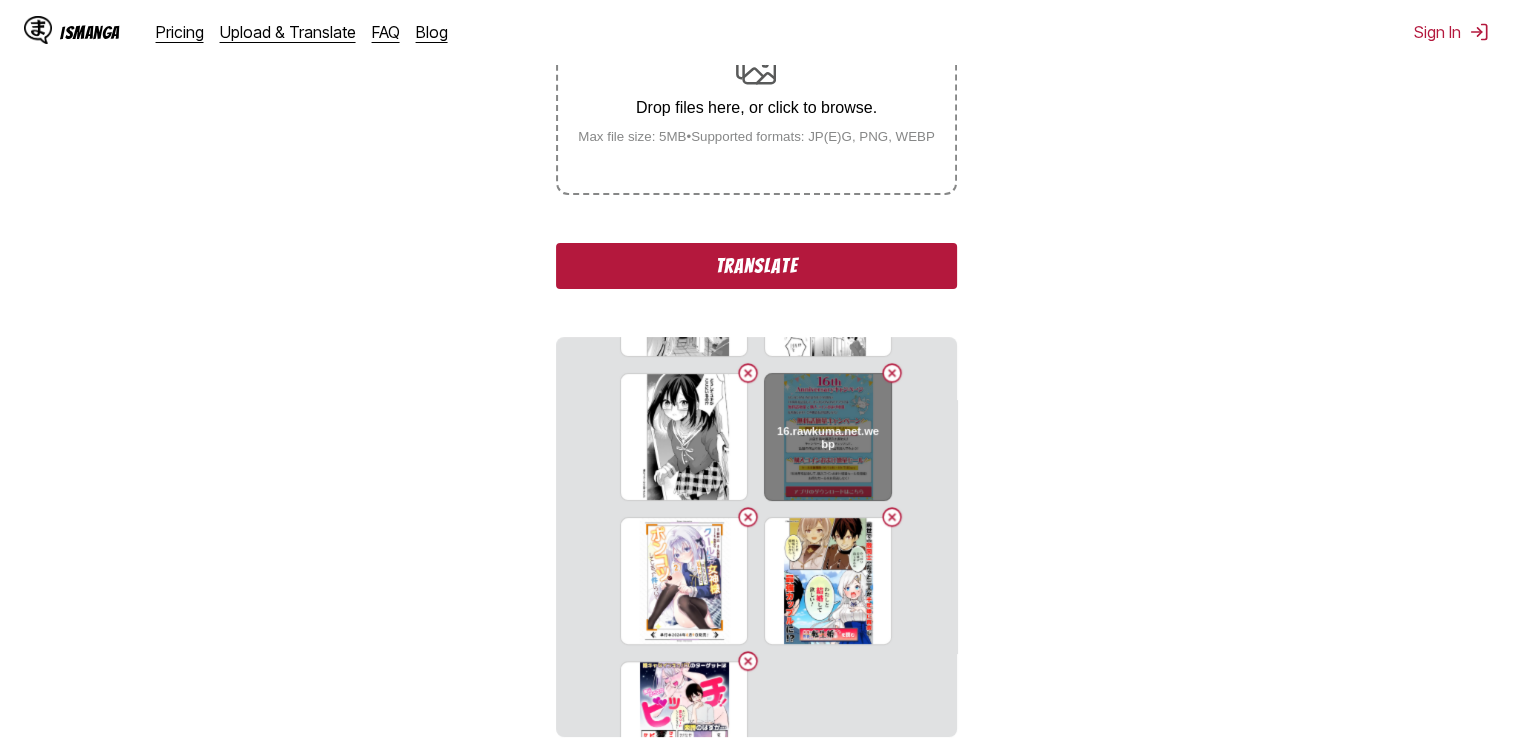 click at bounding box center (892, 373) 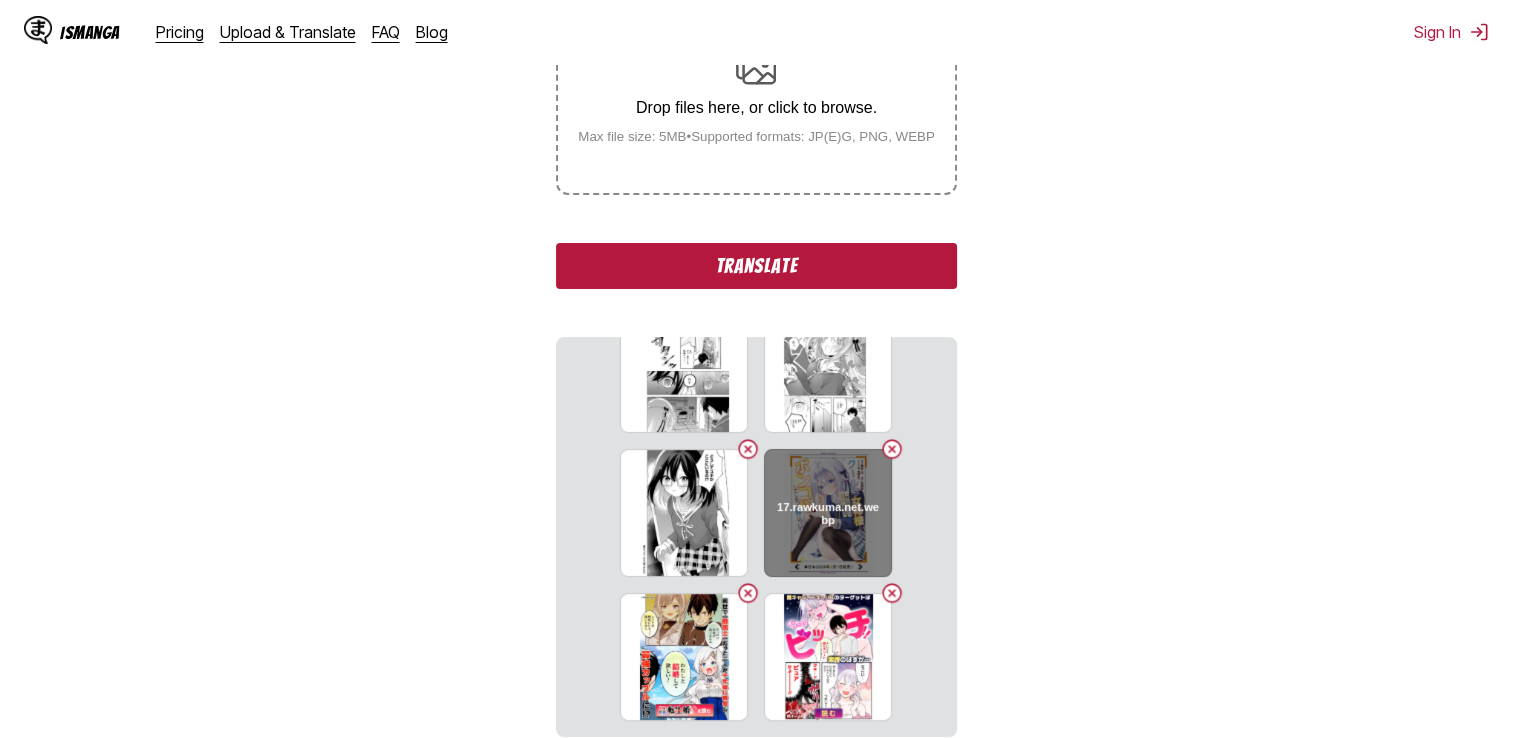 click at bounding box center [892, 449] 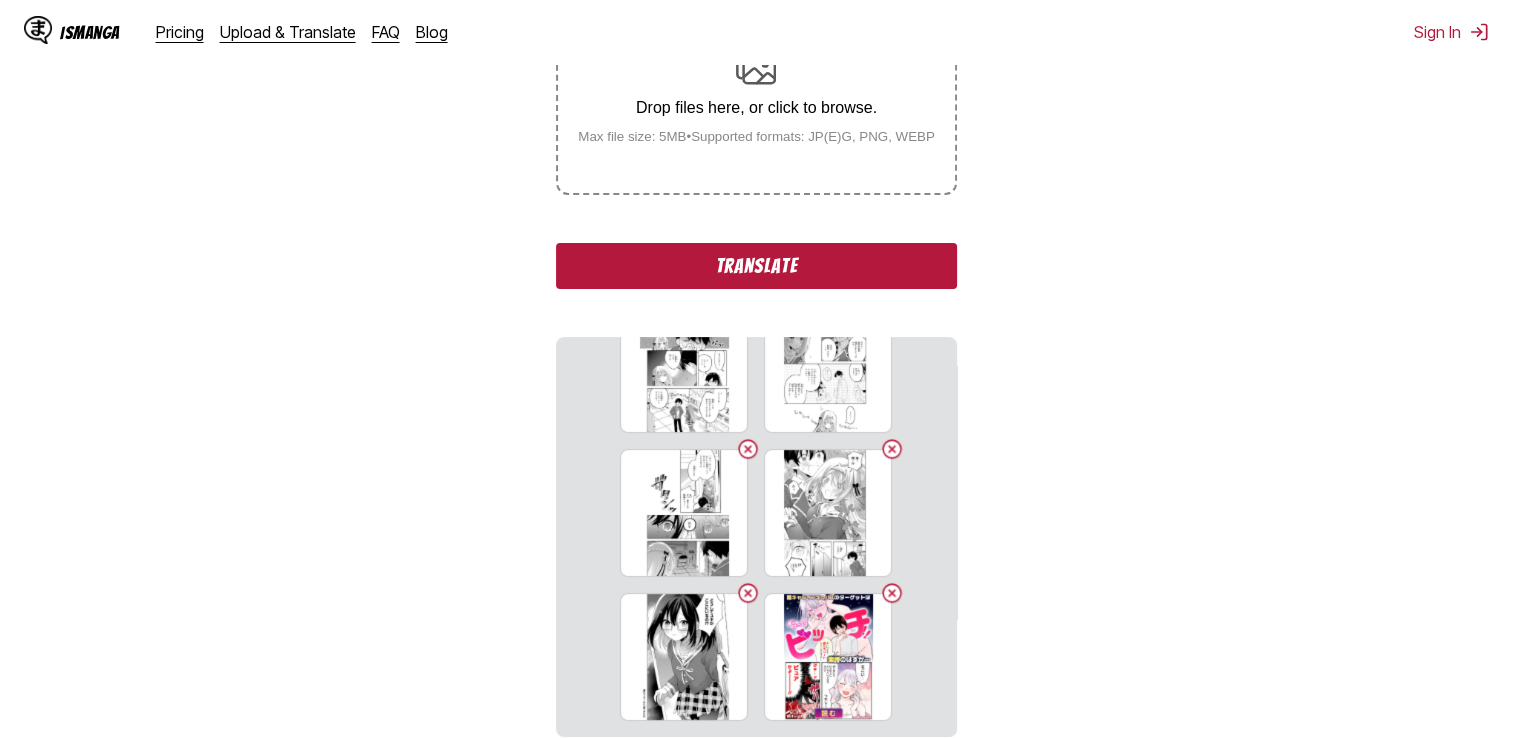 scroll, scrollTop: 480, scrollLeft: 0, axis: vertical 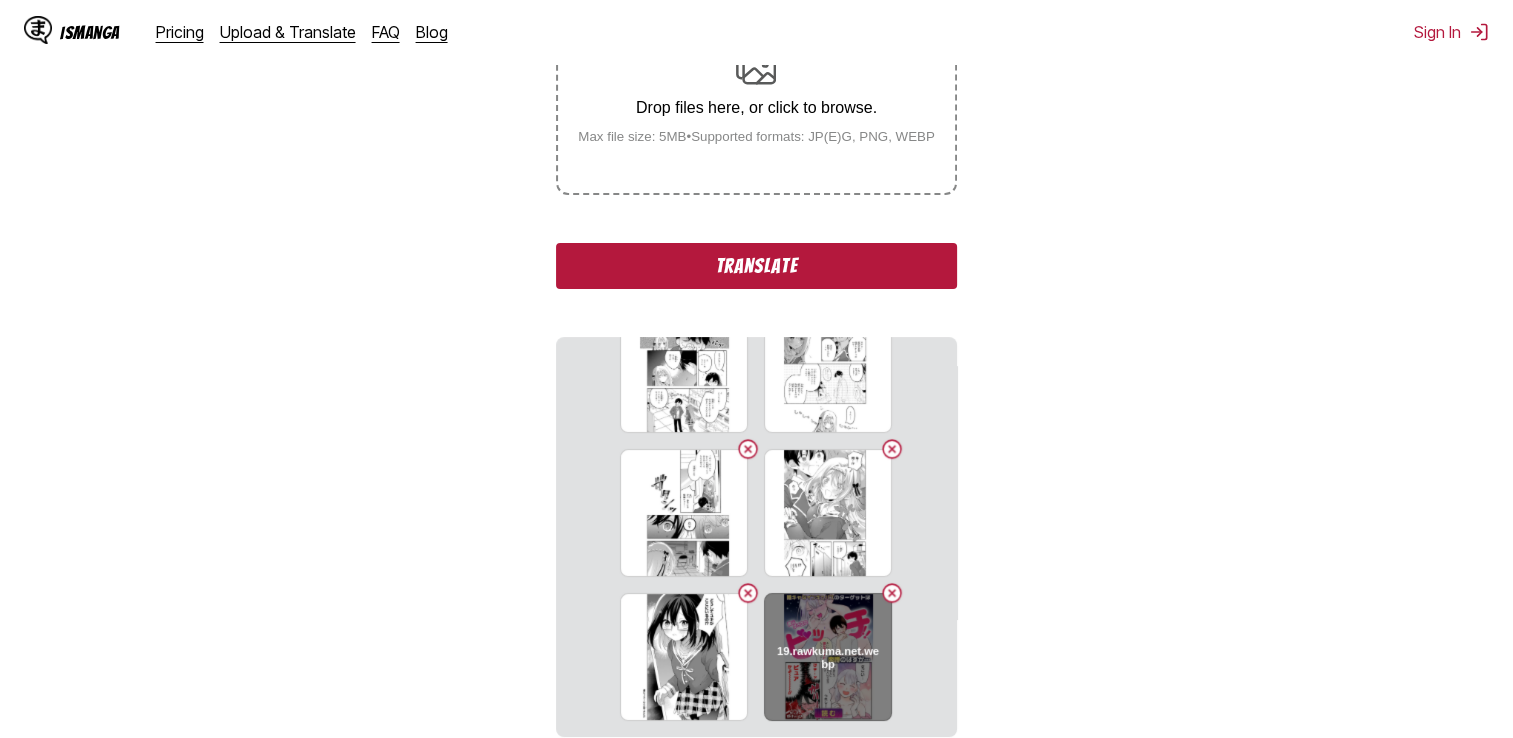 click at bounding box center [892, 593] 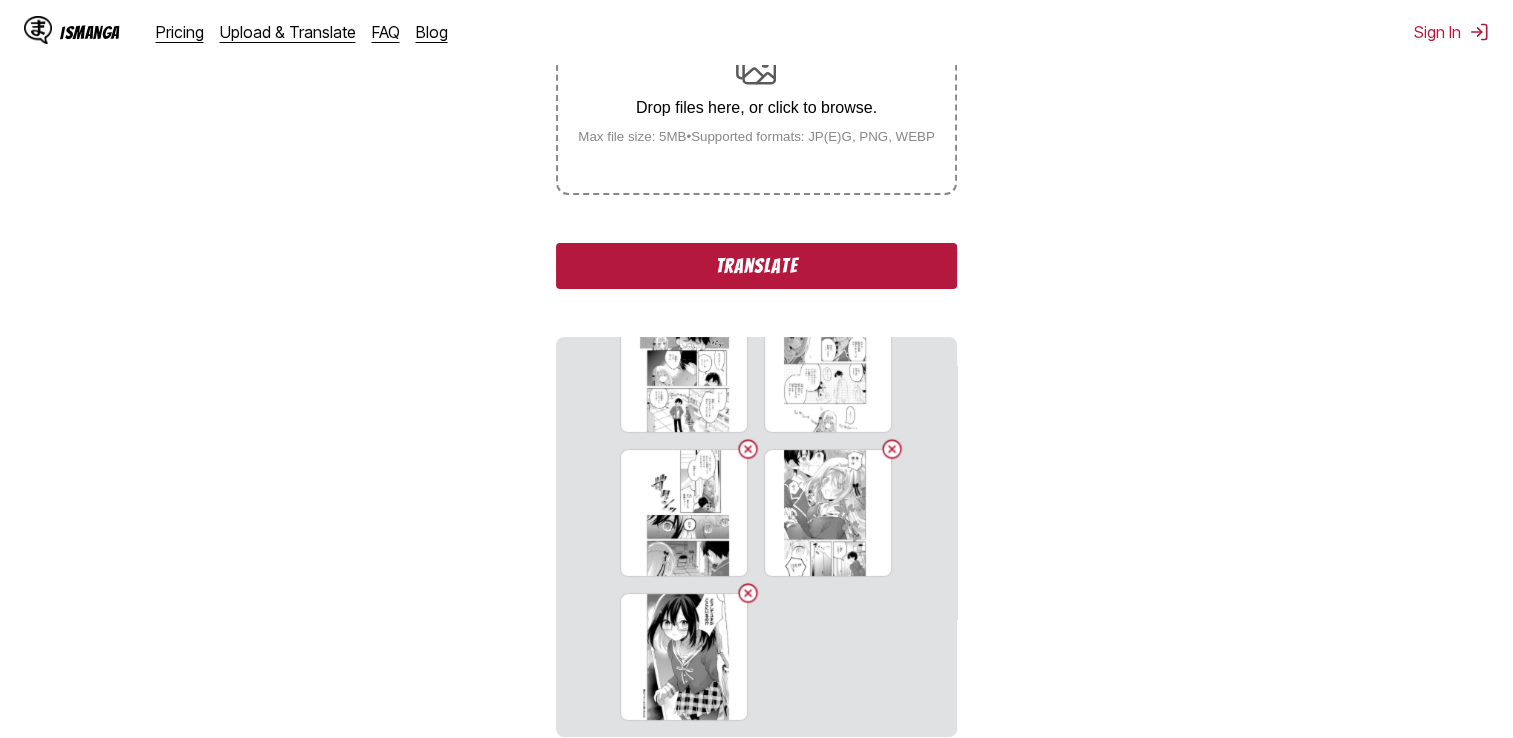 click on "Translate" at bounding box center [756, 266] 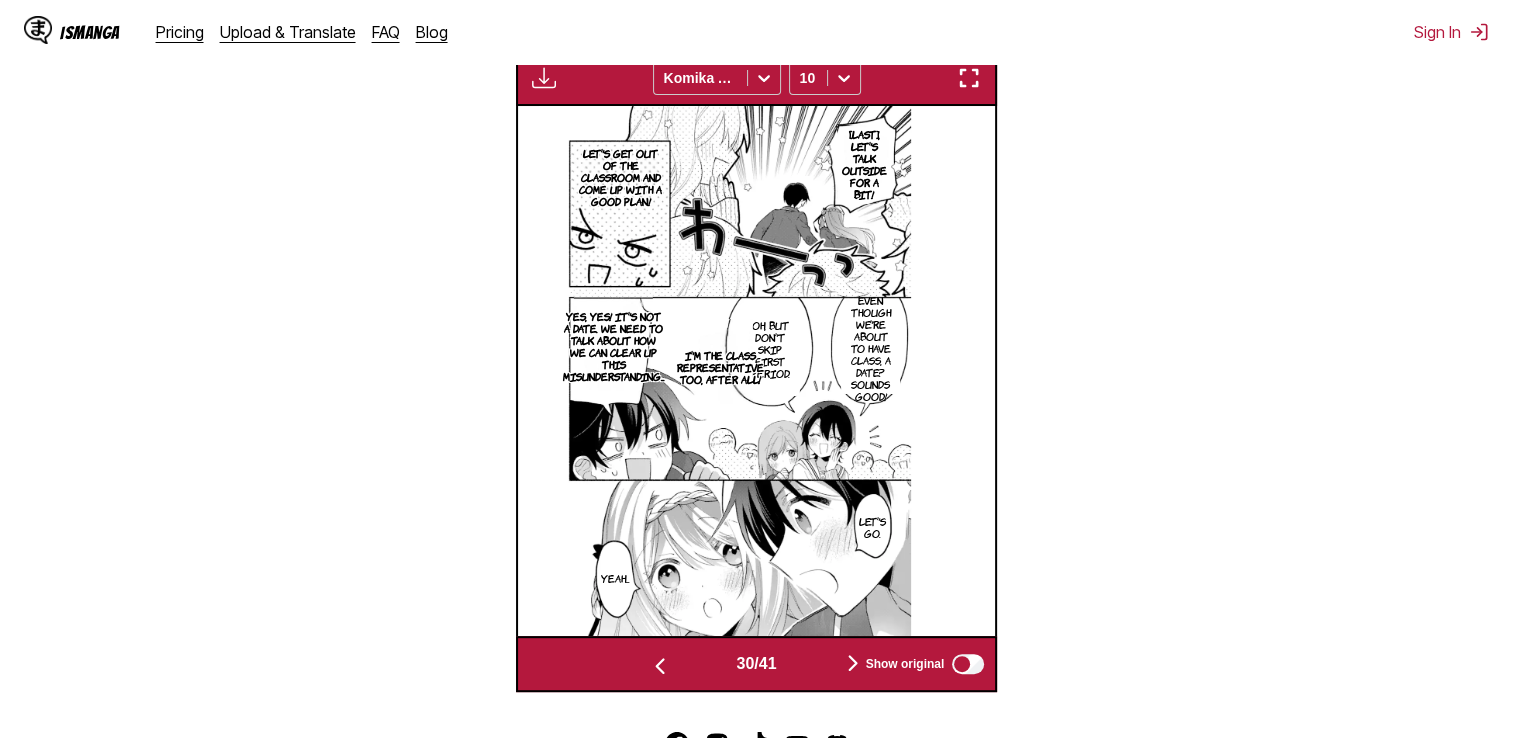 scroll, scrollTop: 700, scrollLeft: 0, axis: vertical 